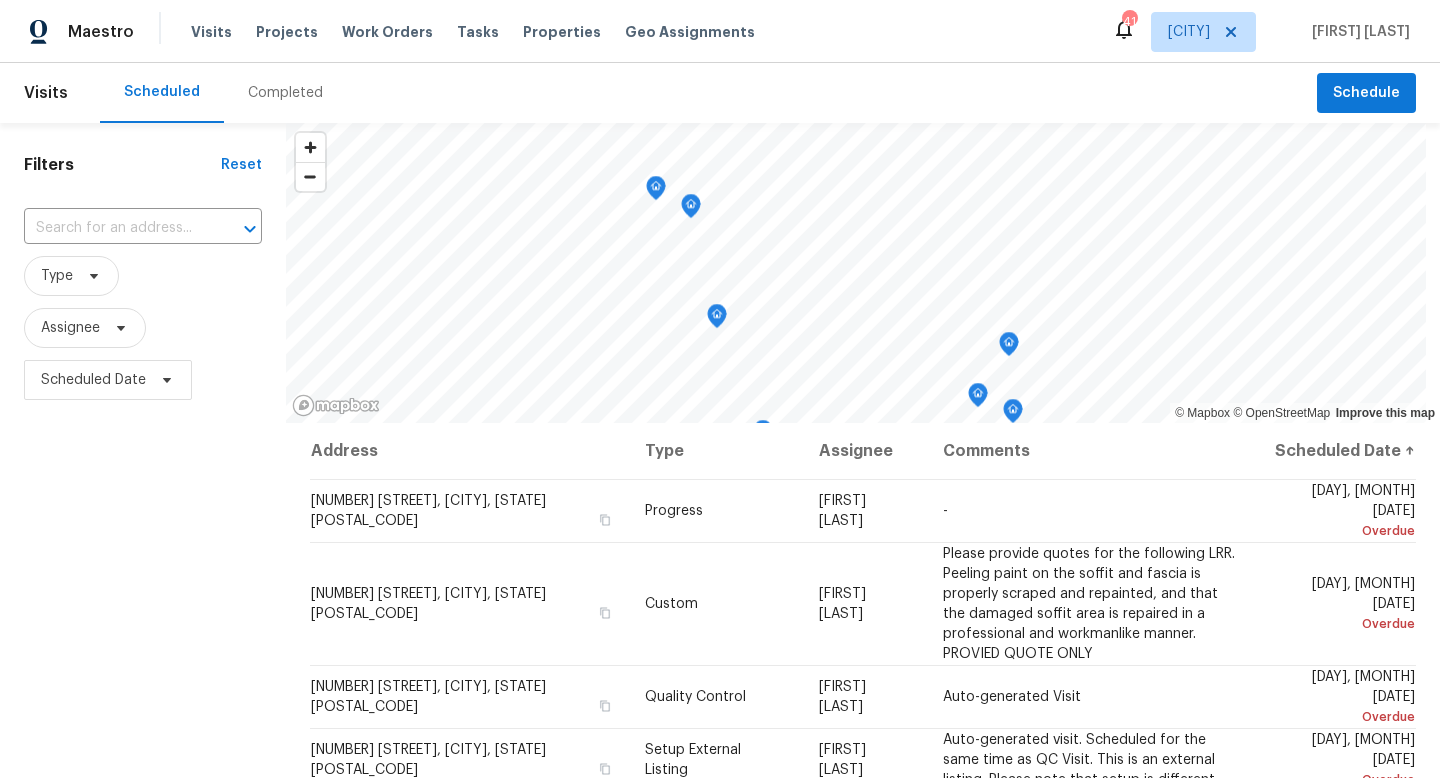 scroll, scrollTop: 0, scrollLeft: 0, axis: both 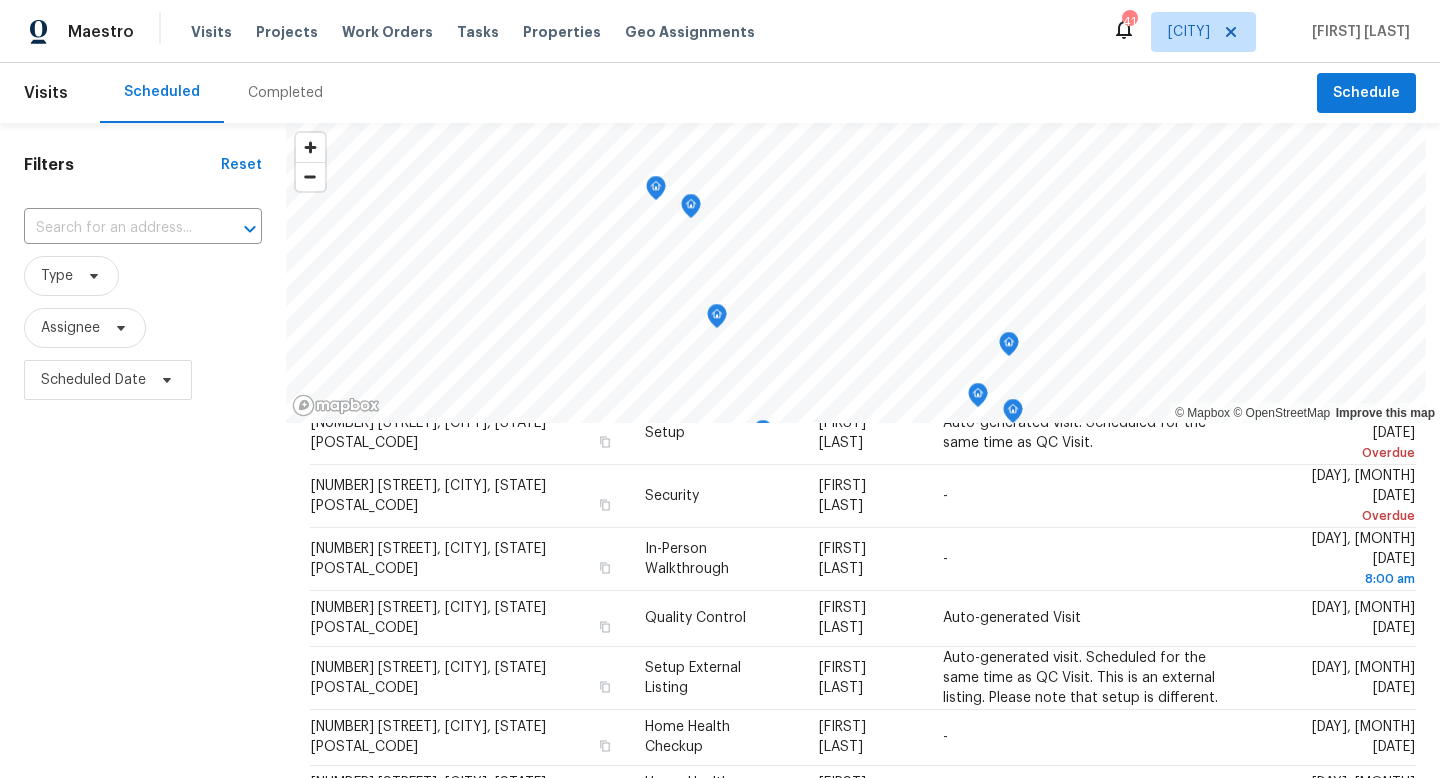 click on "Visits Projects Work Orders Tasks Properties Geo Assignments" at bounding box center (485, 32) 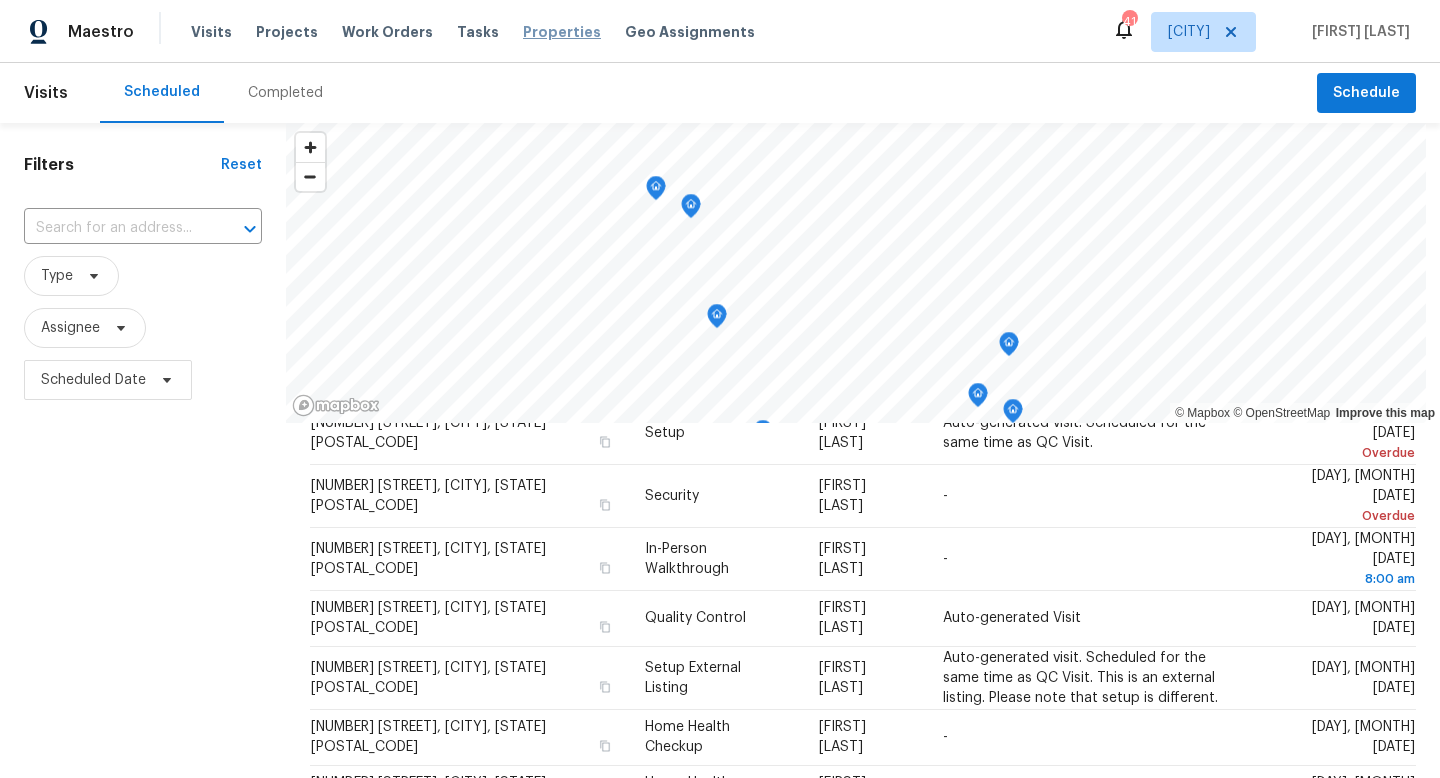 click on "Properties" at bounding box center [562, 32] 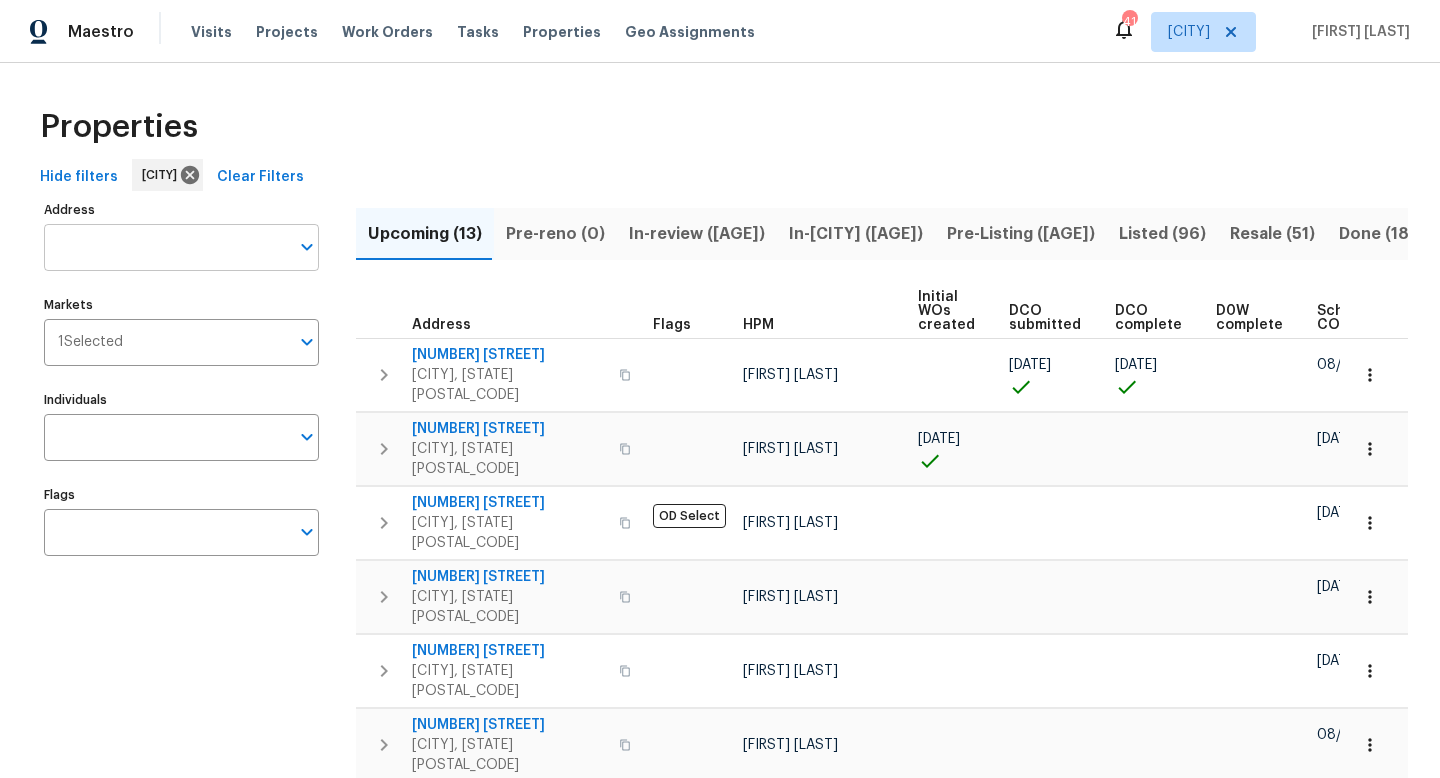 click on "Address" at bounding box center (166, 247) 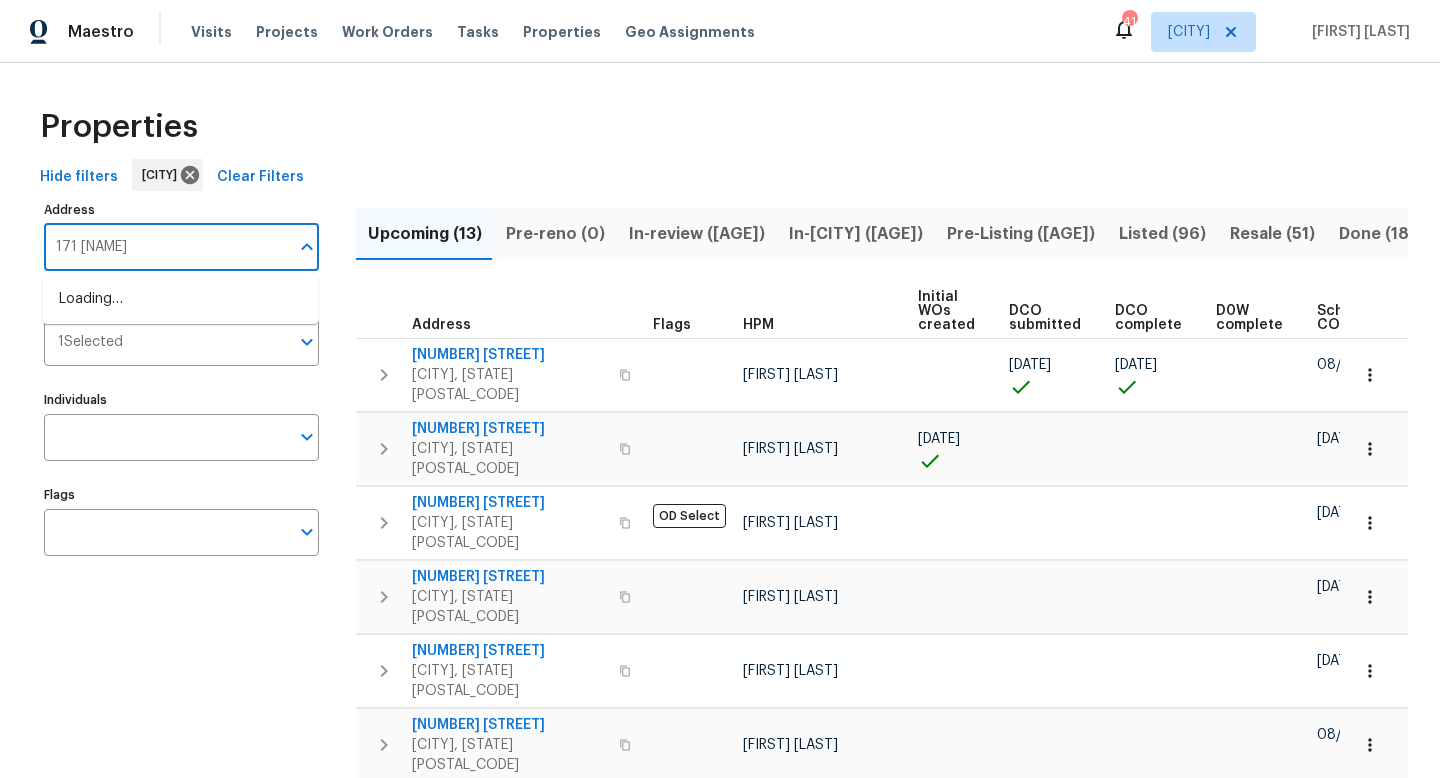 type on "171 [NAME]" 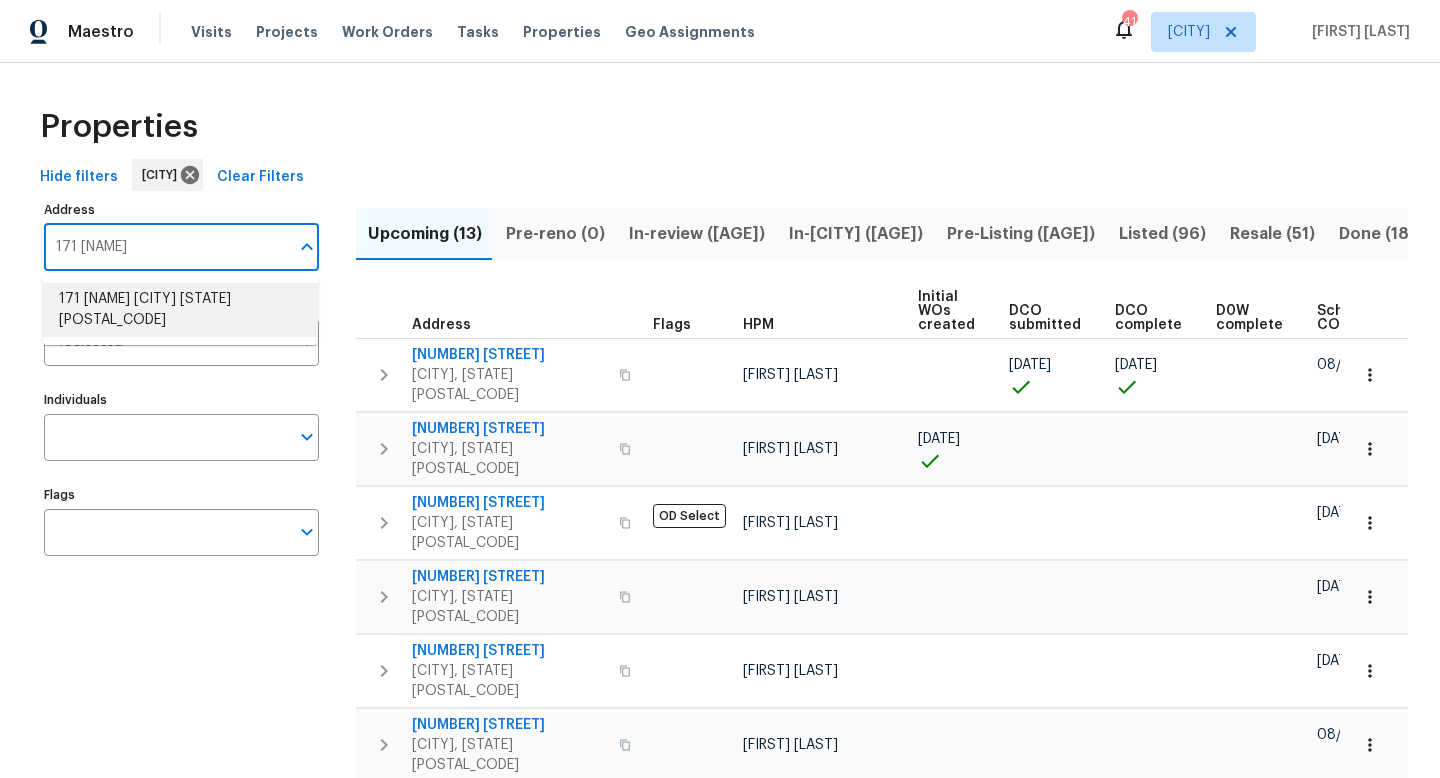 click on "171 [NAME] [CITY] [STATE] [POSTAL_CODE]" at bounding box center [180, 310] 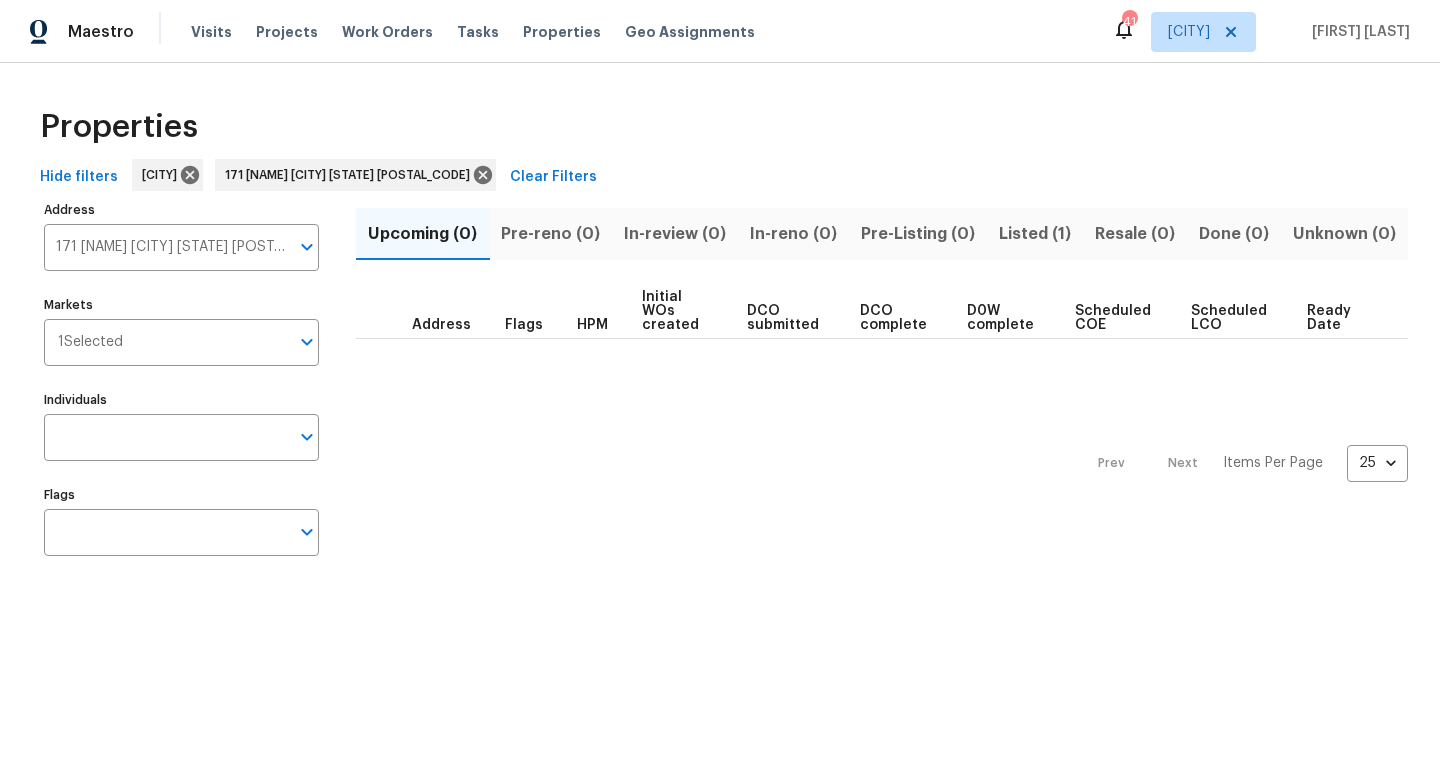 click on "Listed (1)" at bounding box center (1035, 234) 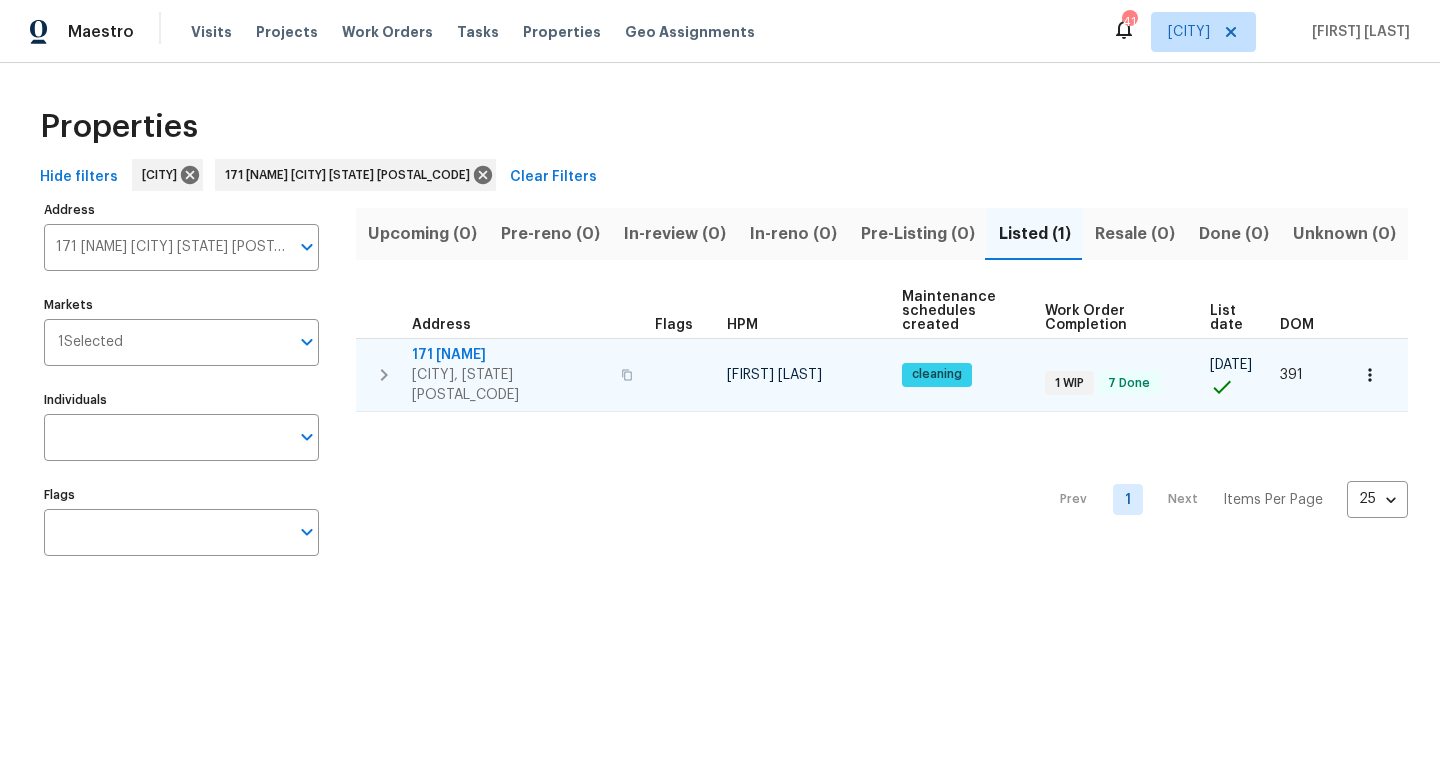 click on "171 [NAME]" at bounding box center (510, 355) 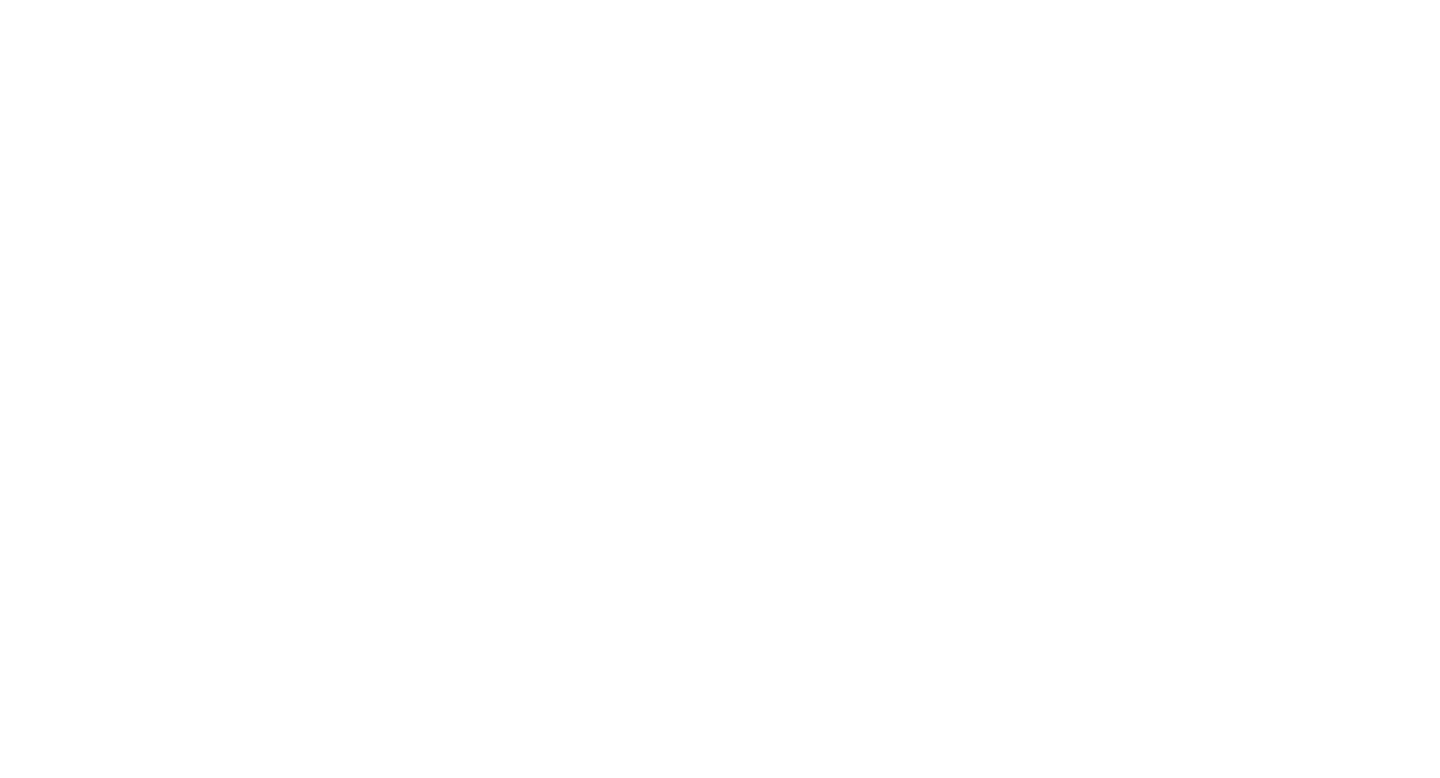 scroll, scrollTop: 0, scrollLeft: 0, axis: both 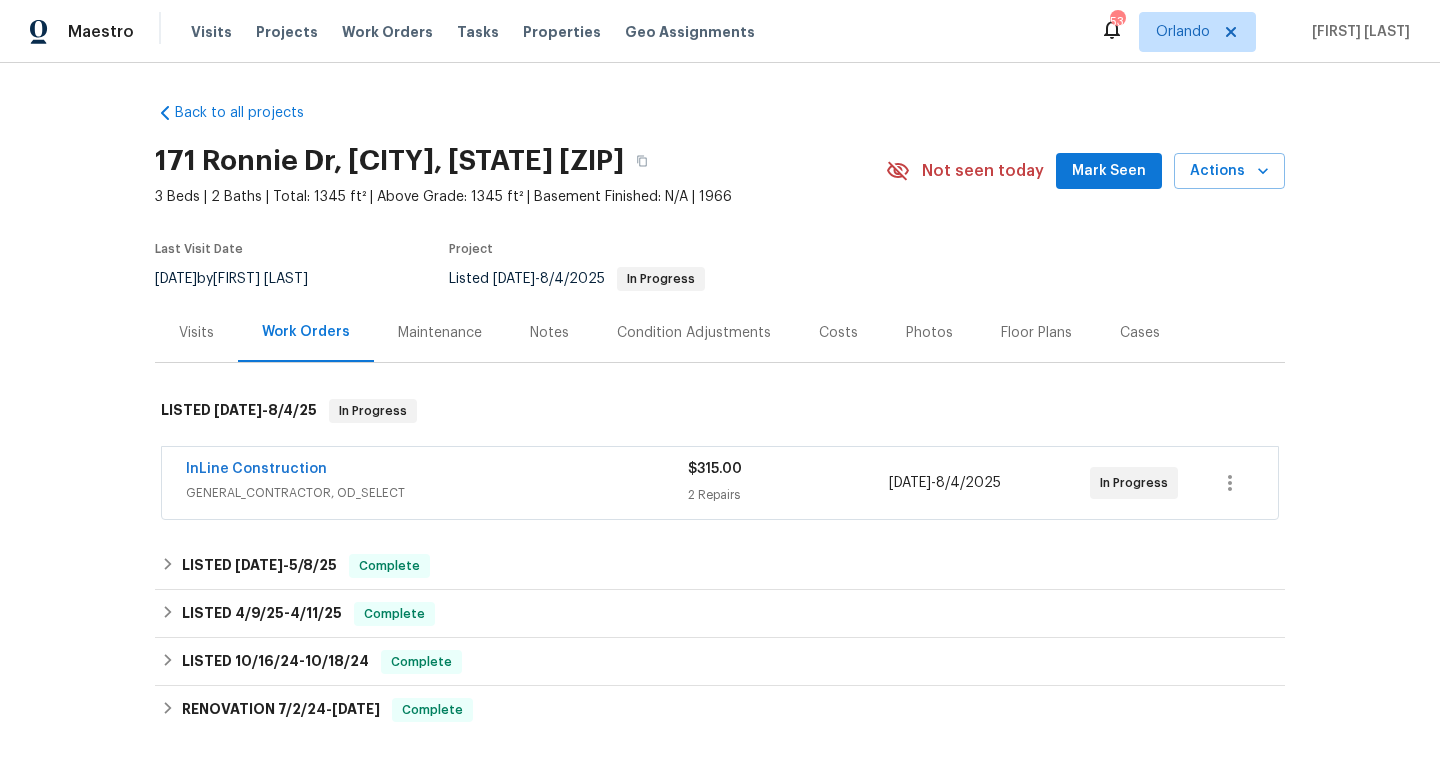 click on "GENERAL_CONTRACTOR, OD_SELECT" at bounding box center [437, 493] 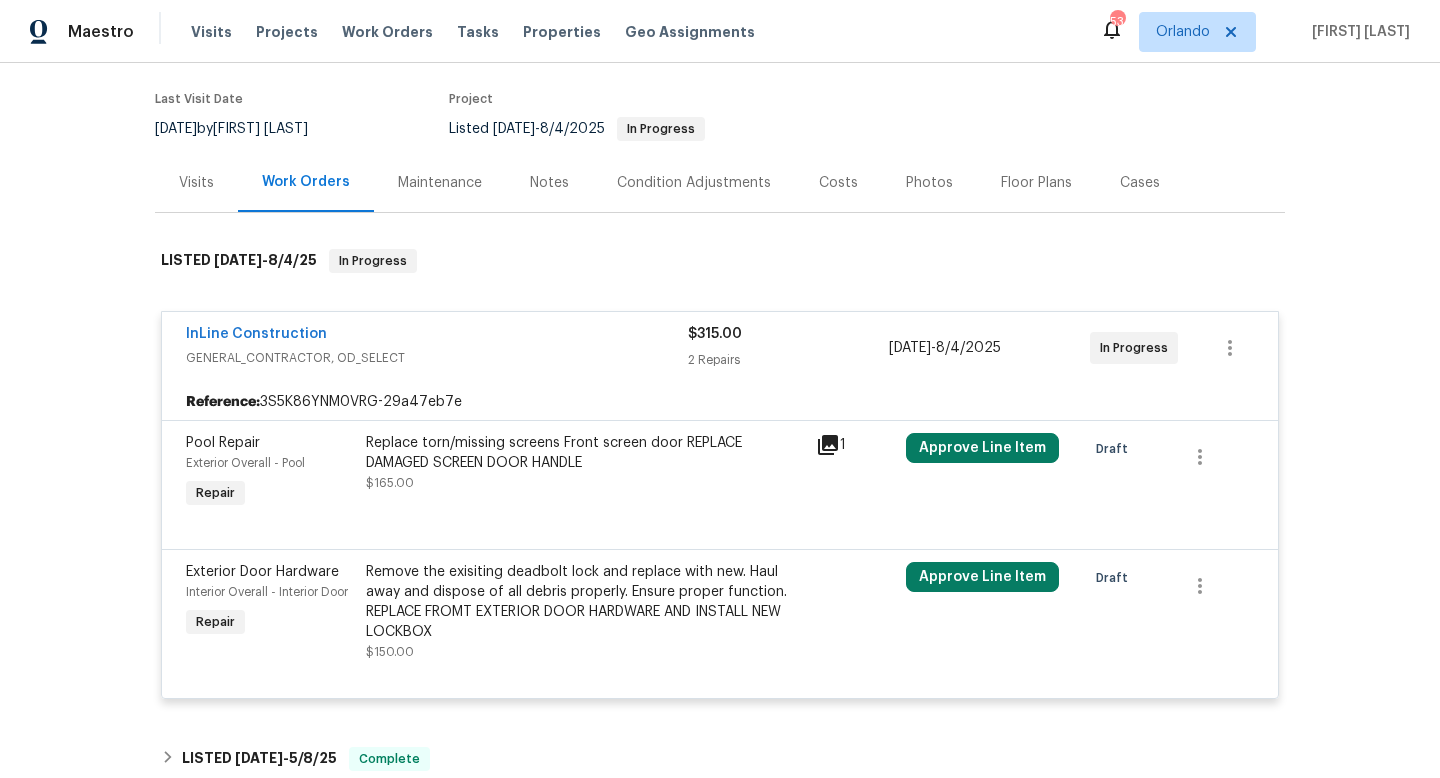 scroll, scrollTop: 155, scrollLeft: 0, axis: vertical 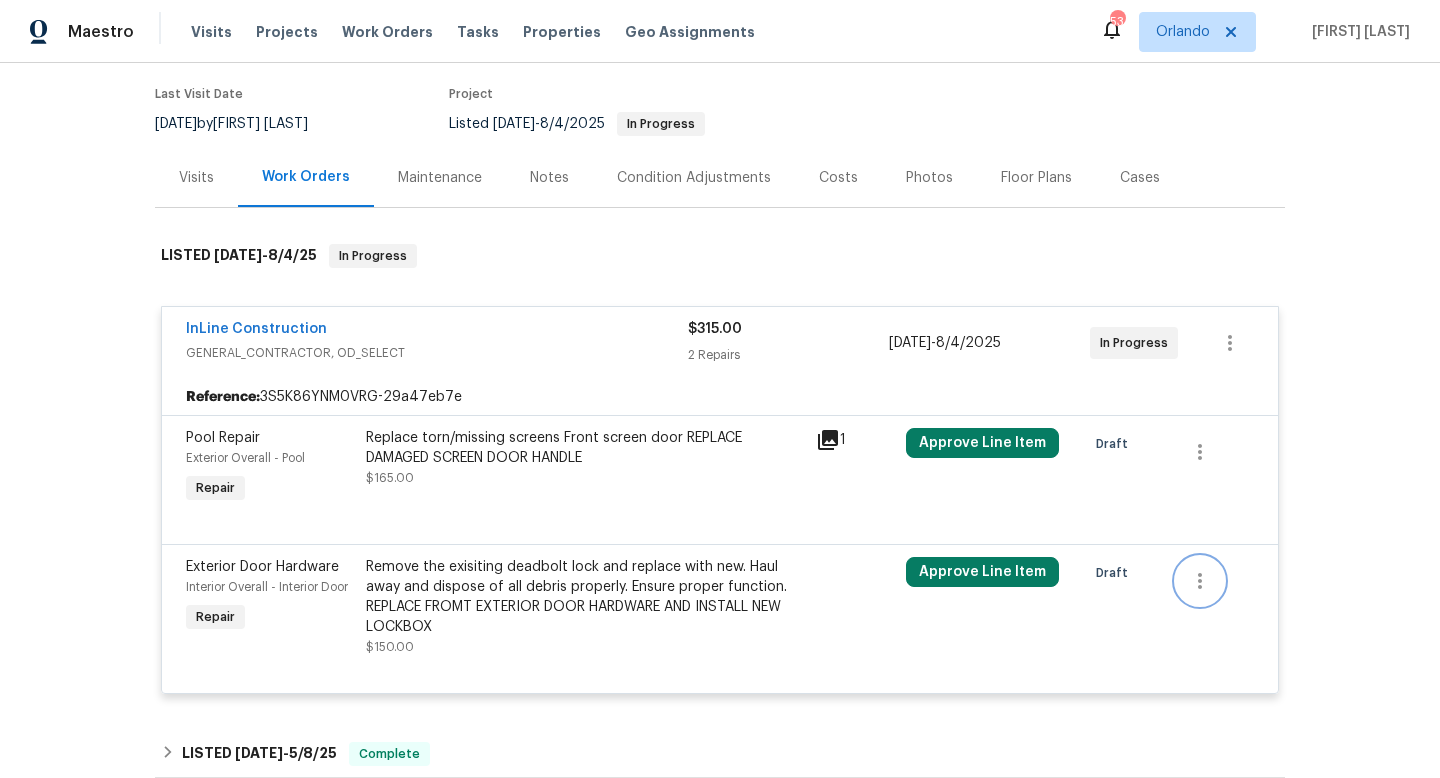 click 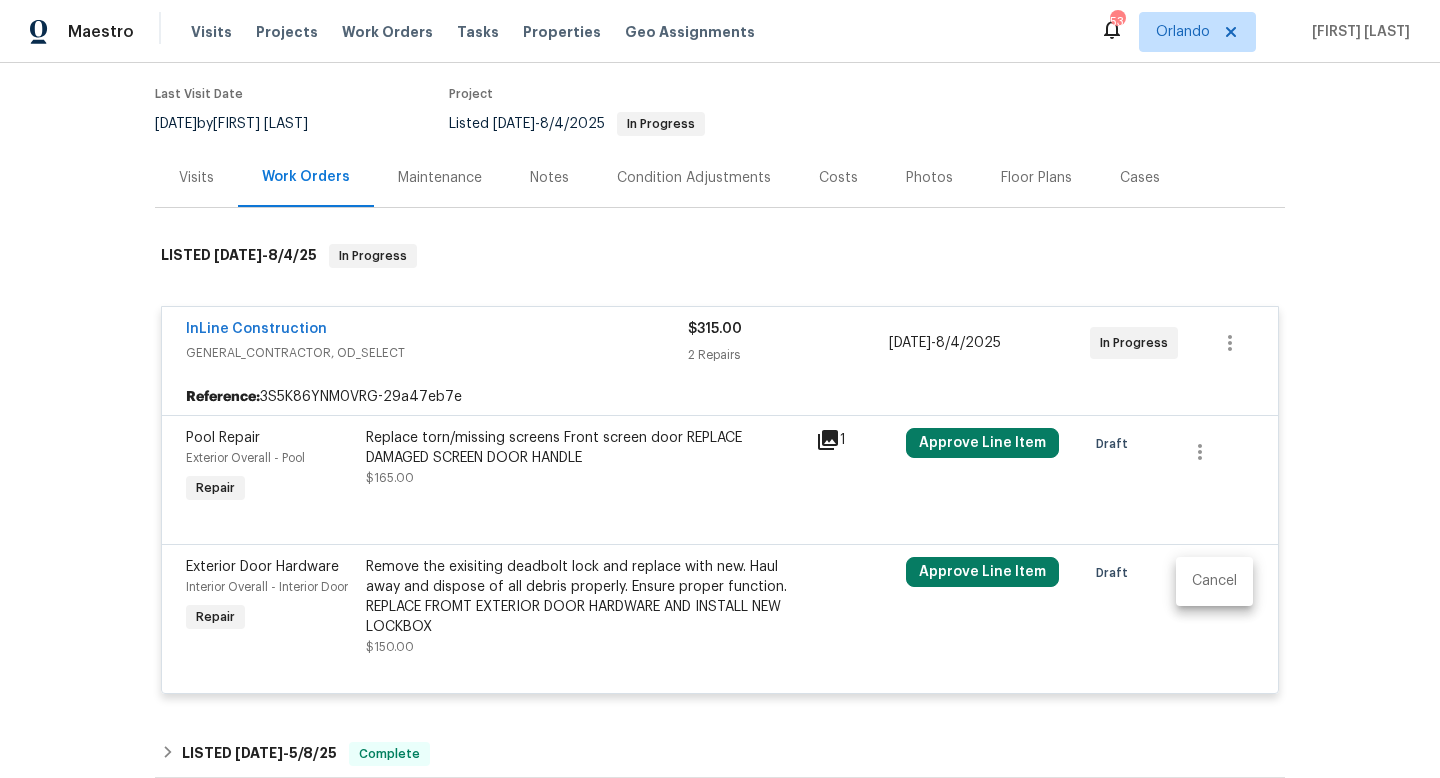 click on "Cancel" at bounding box center [1214, 581] 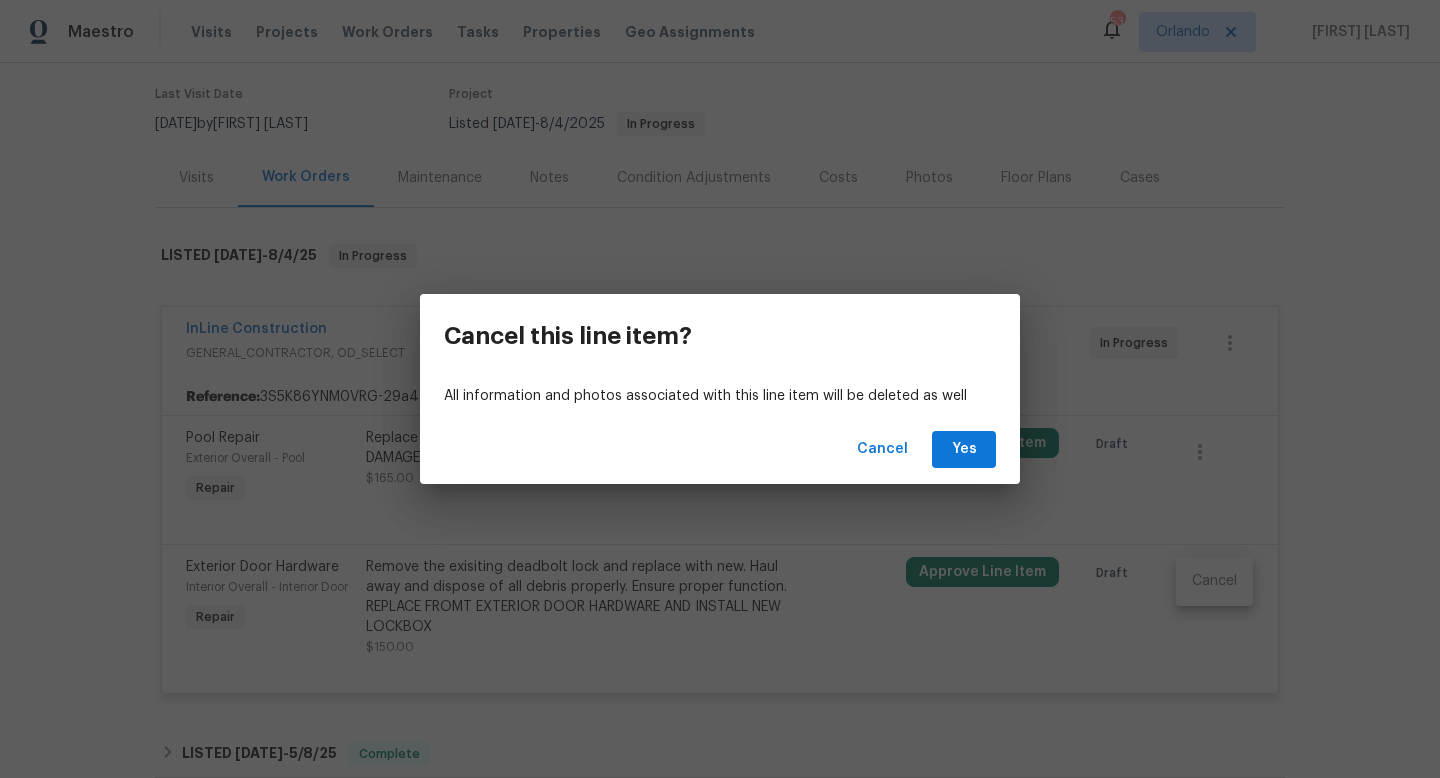 click on "Cancel Yes" at bounding box center [720, 449] 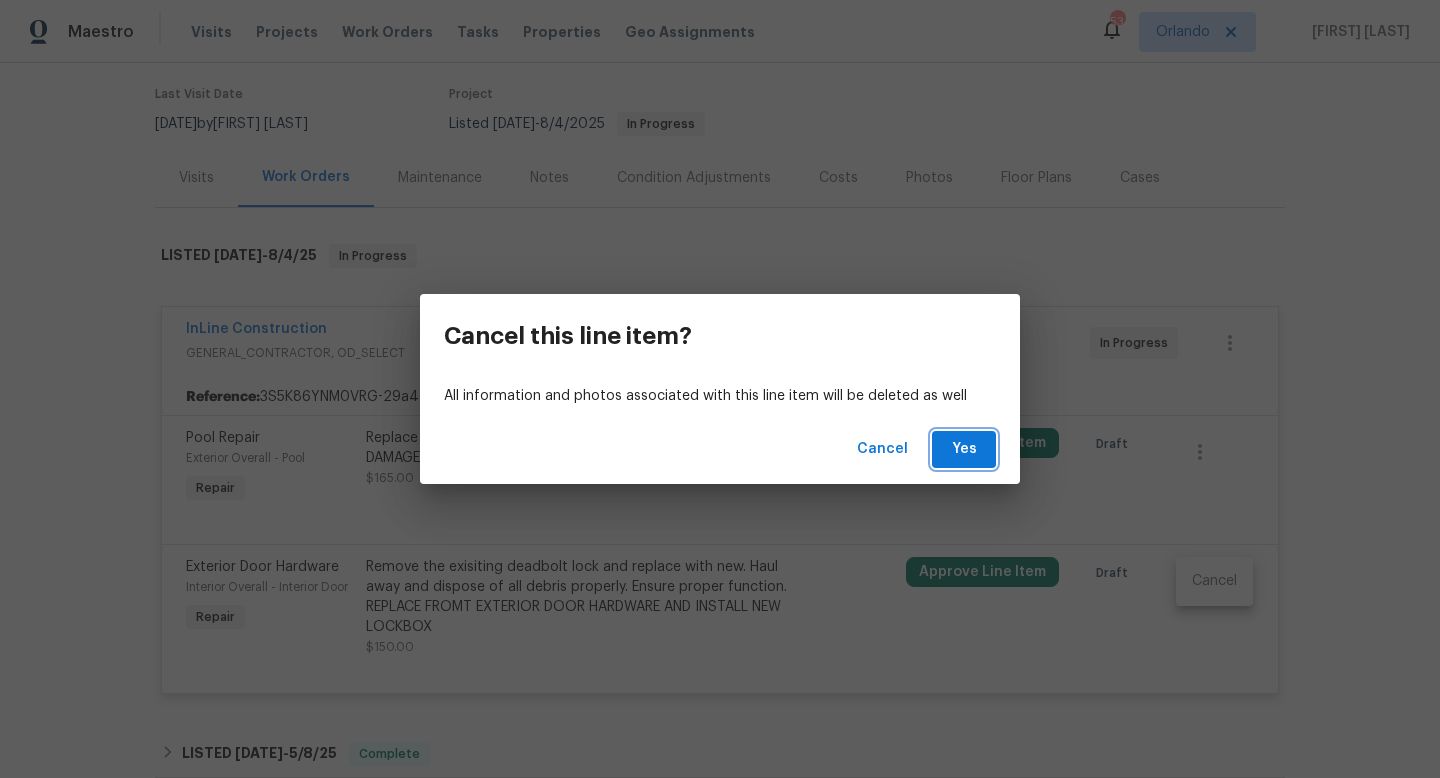 click on "Yes" at bounding box center [964, 449] 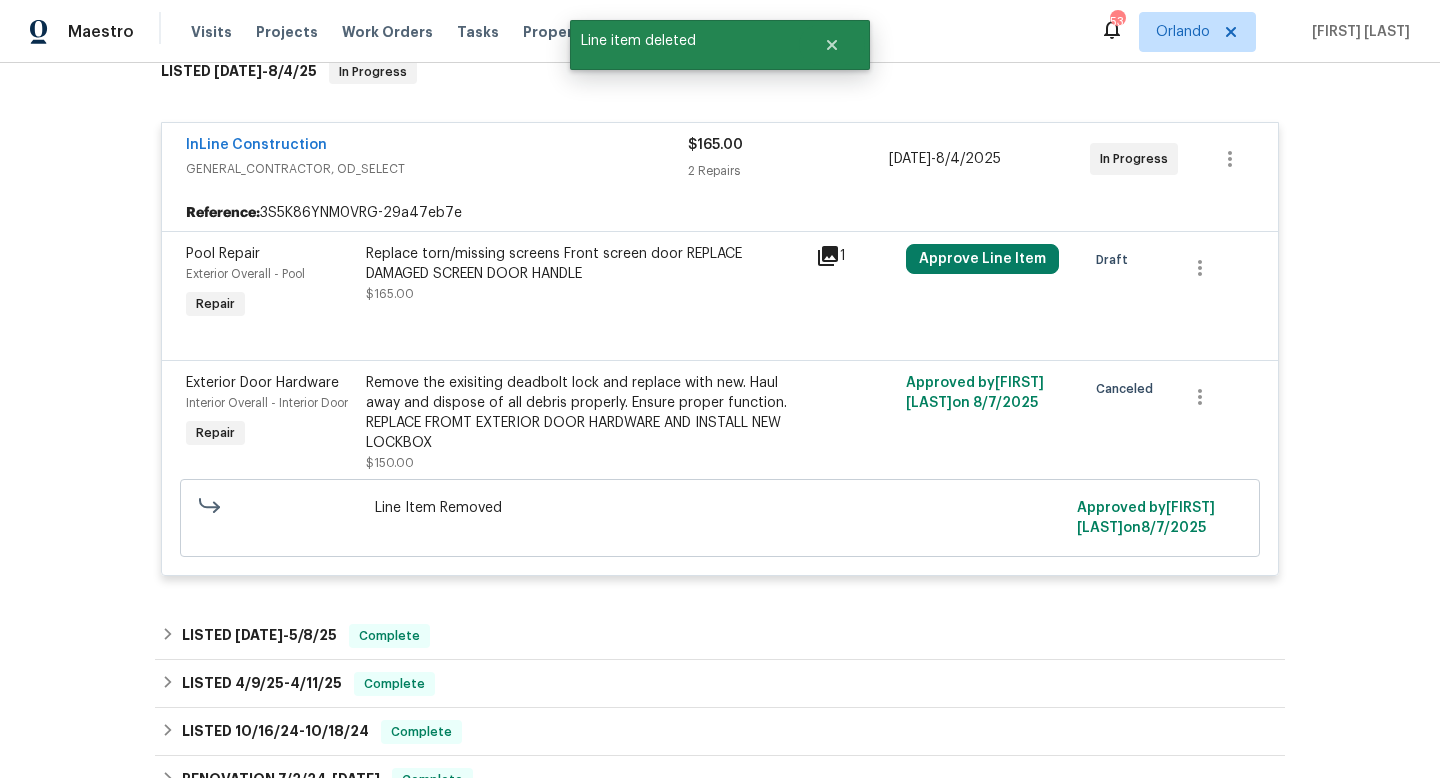 scroll, scrollTop: 345, scrollLeft: 0, axis: vertical 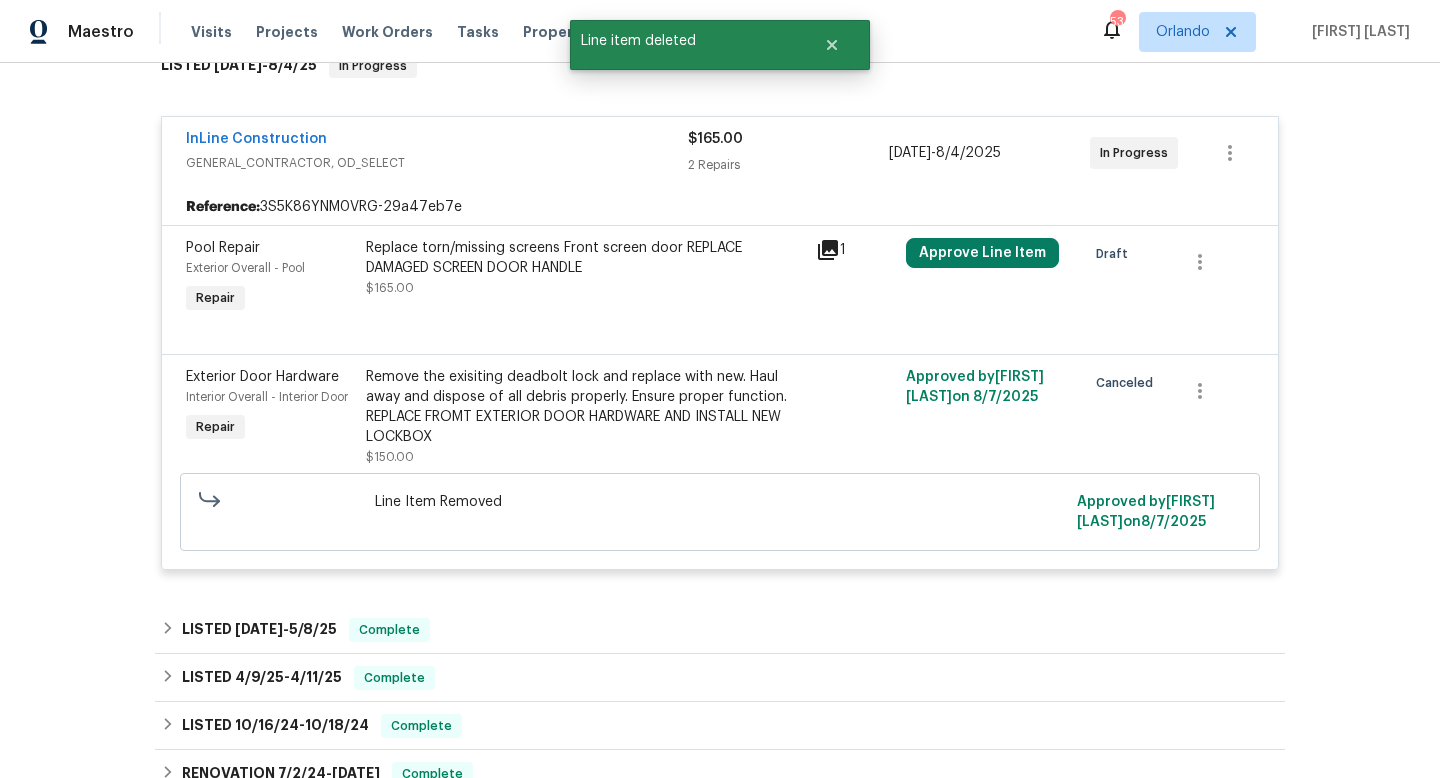 click on "Replace torn/missing screens
Front screen door
REPLACE DAMAGED SCREEN DOOR HANDLE" at bounding box center (585, 258) 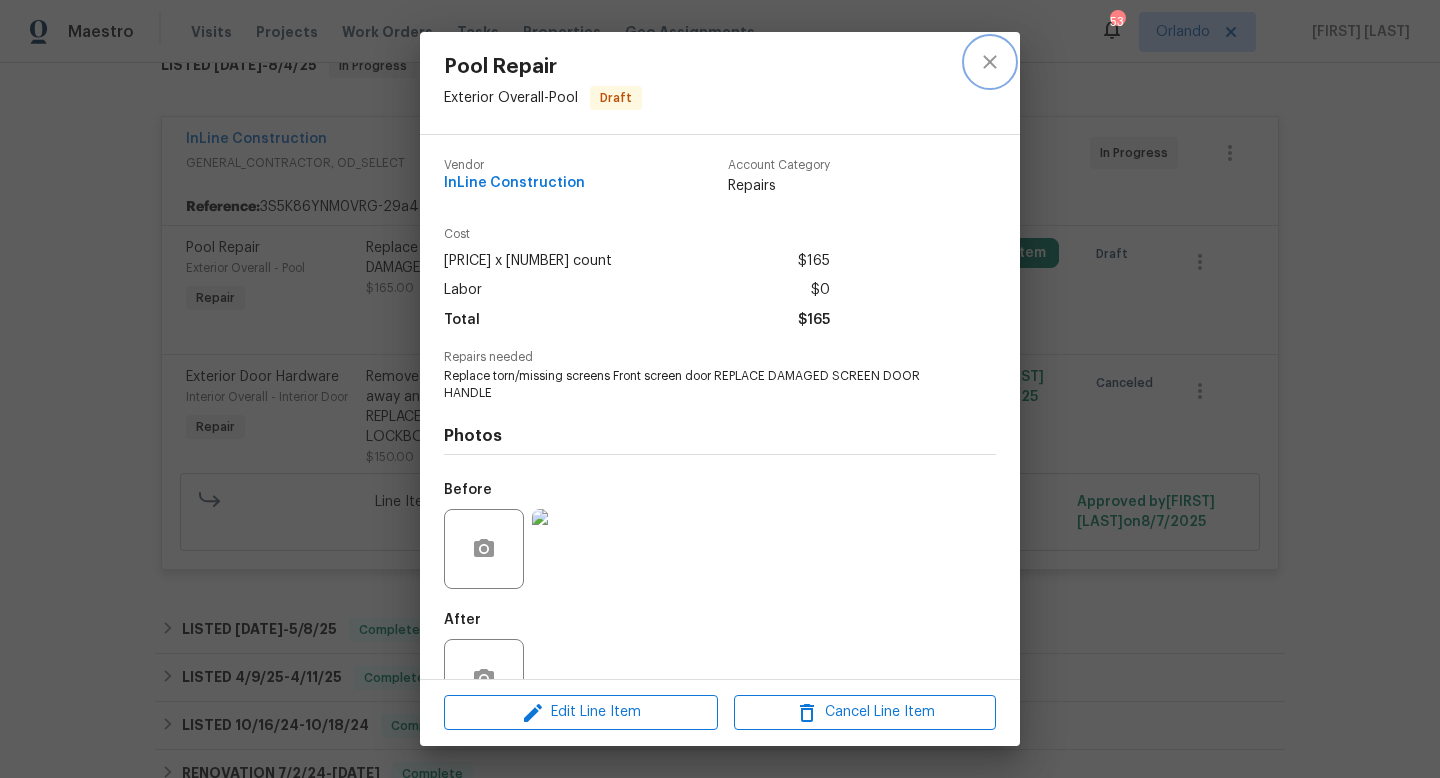 click 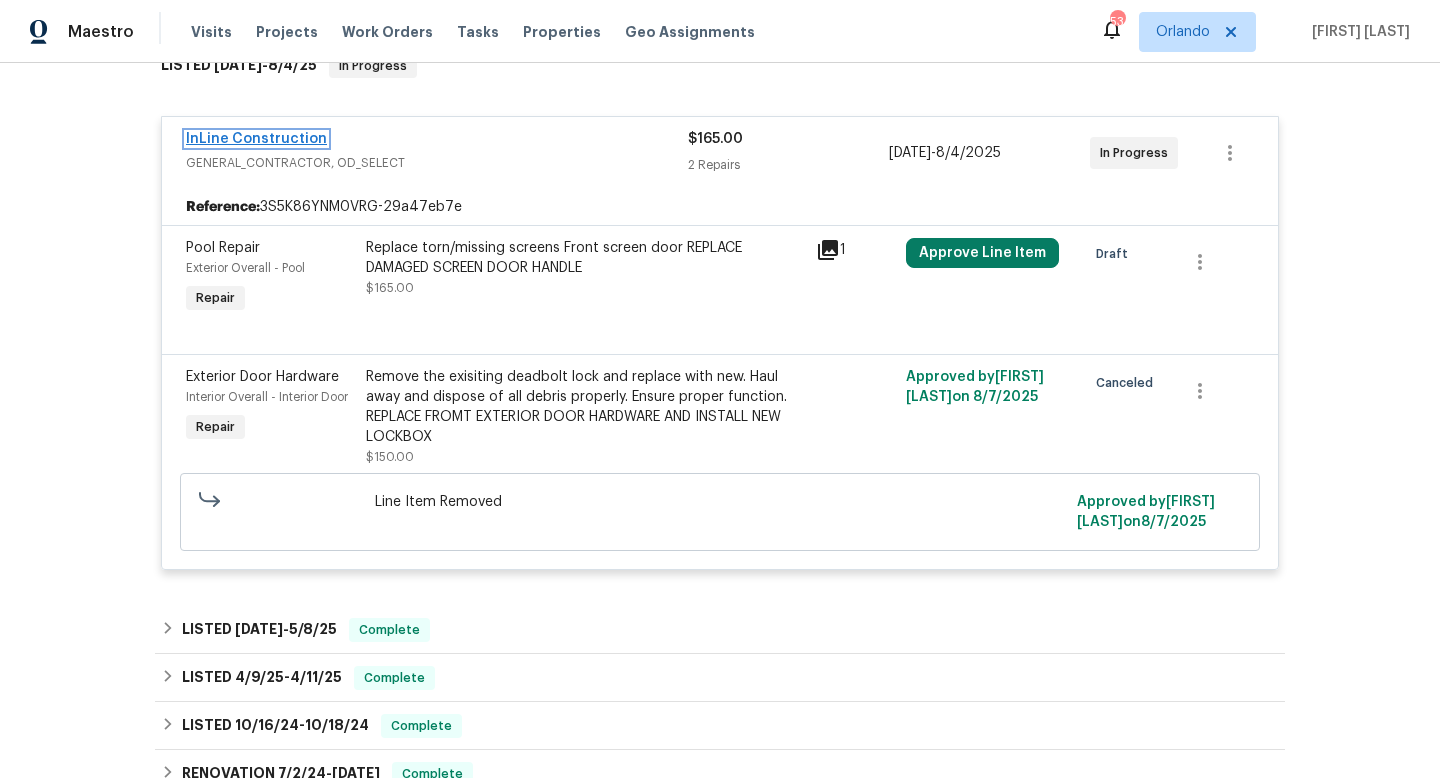 click on "InLine Construction" at bounding box center (256, 139) 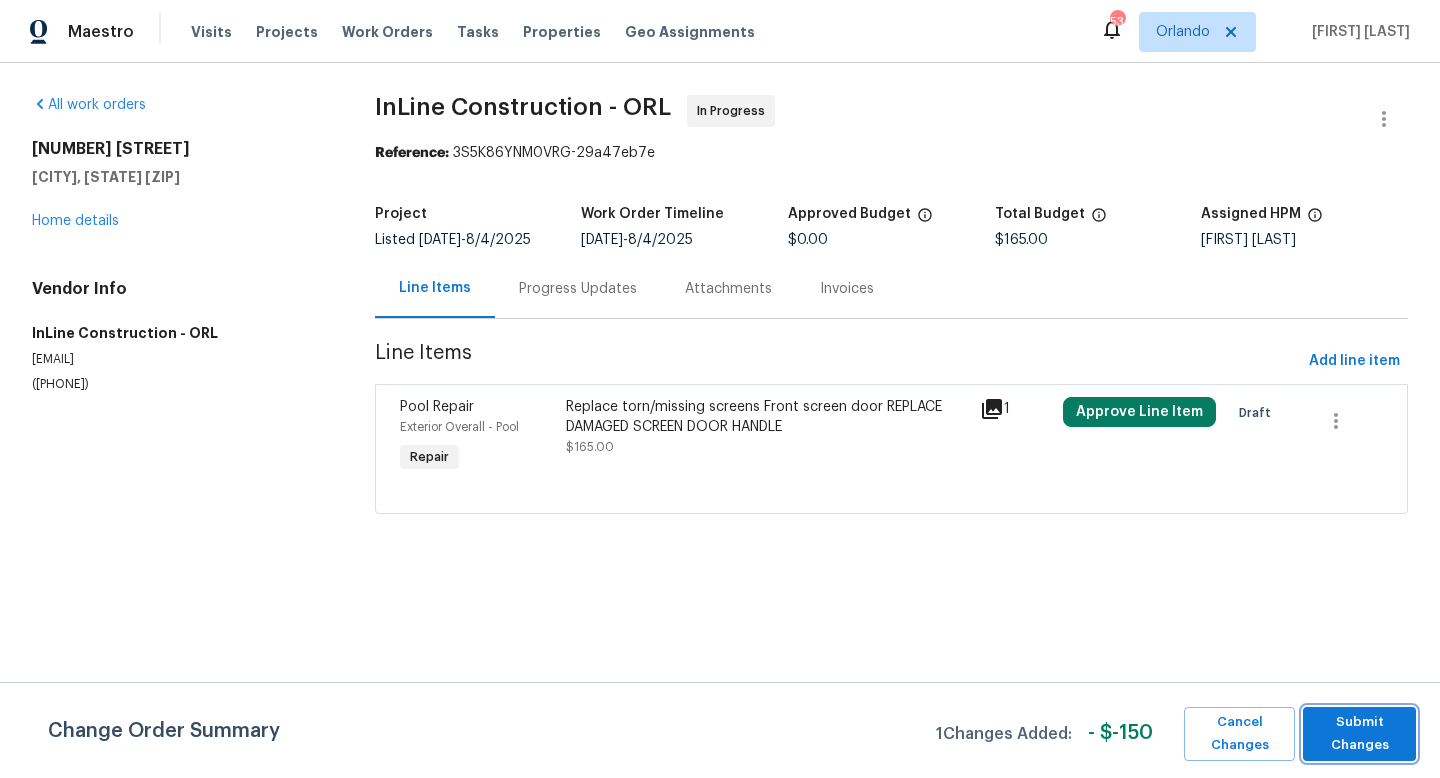 click on "Submit Changes" at bounding box center [1359, 734] 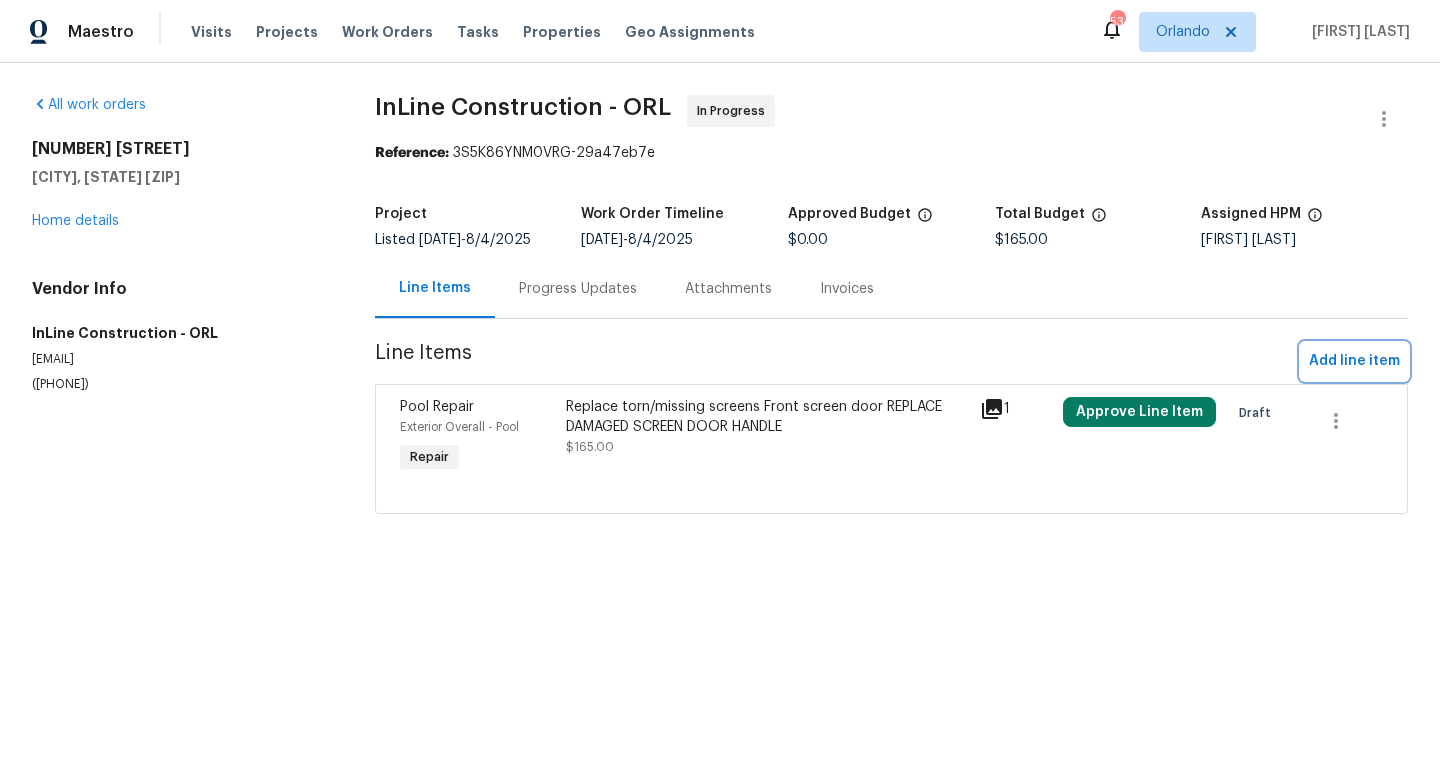 click on "Add line item" at bounding box center (1354, 361) 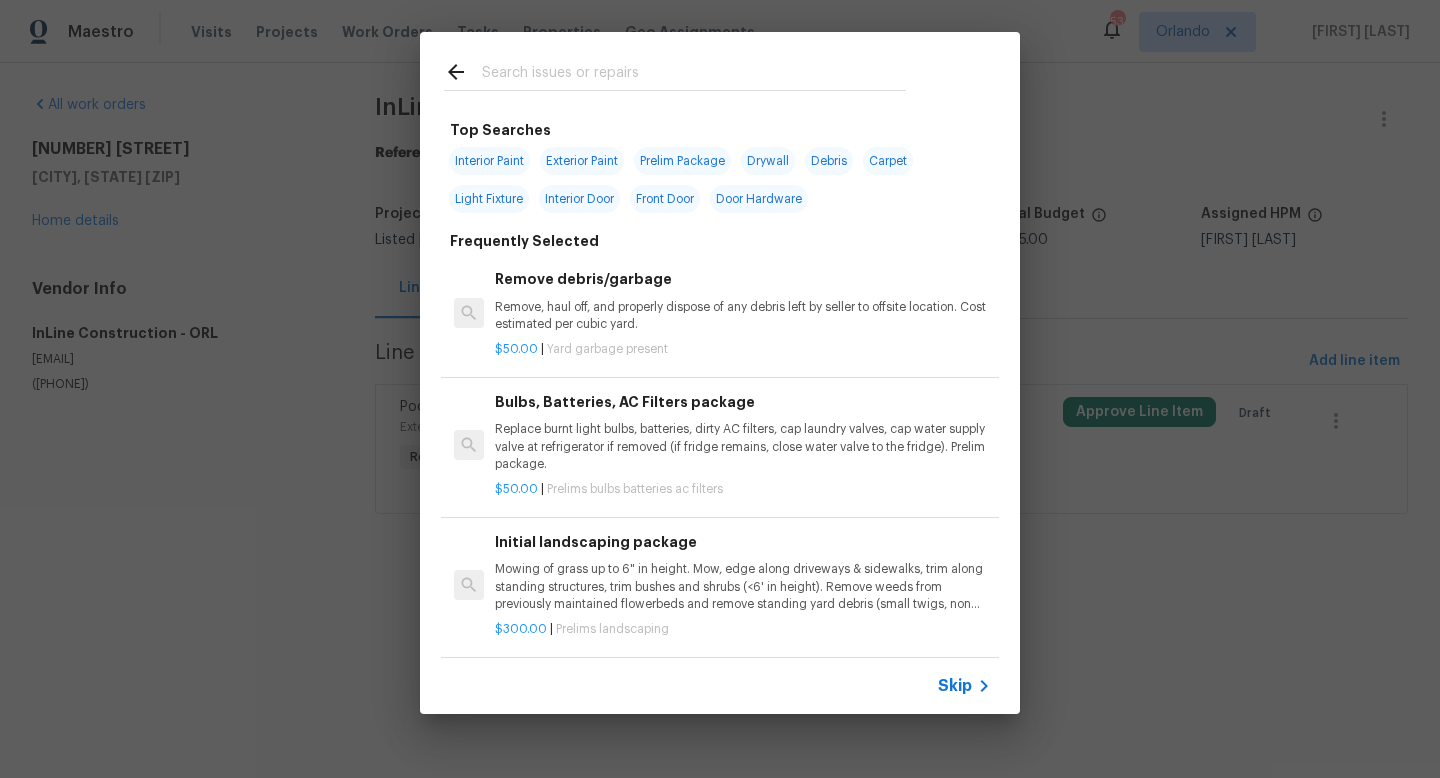 click at bounding box center (694, 75) 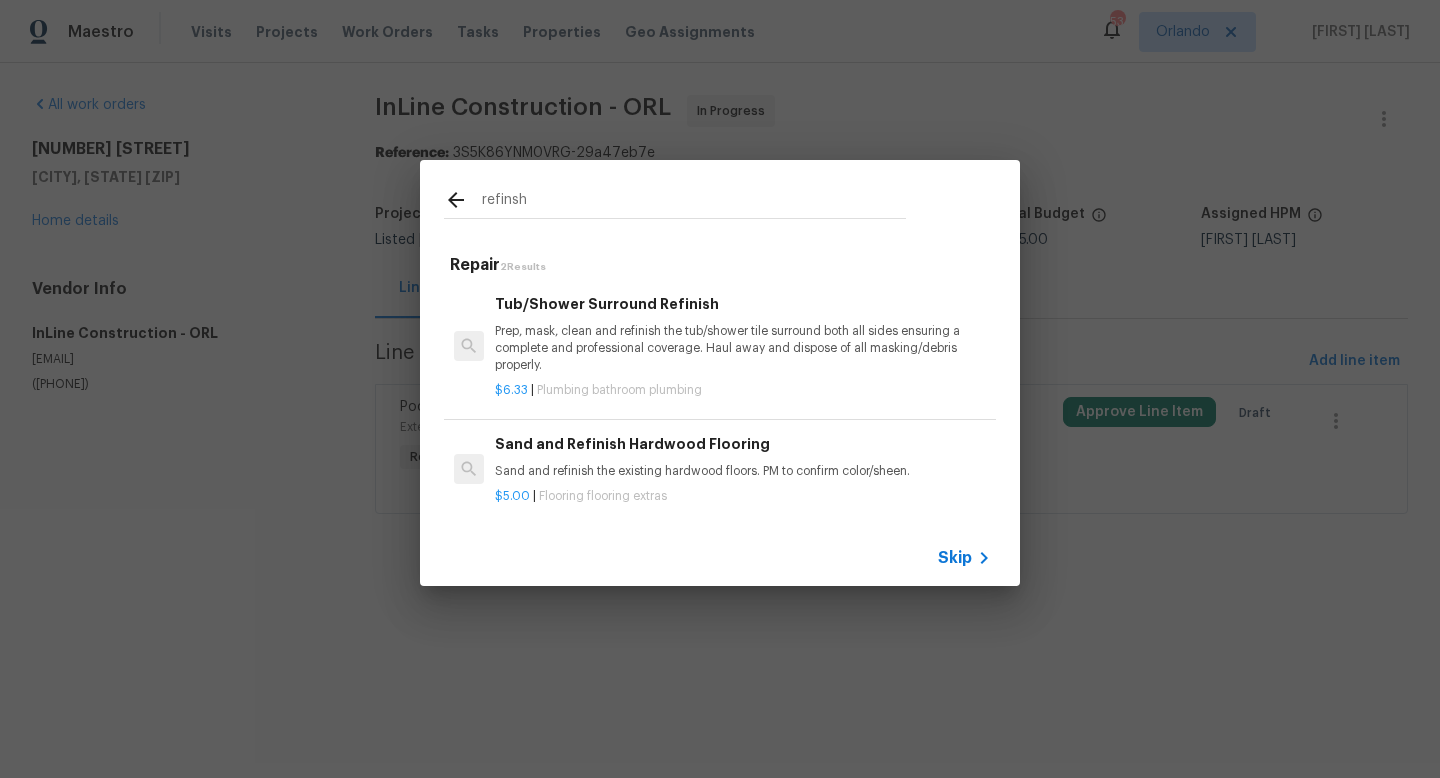 type on "refinsh" 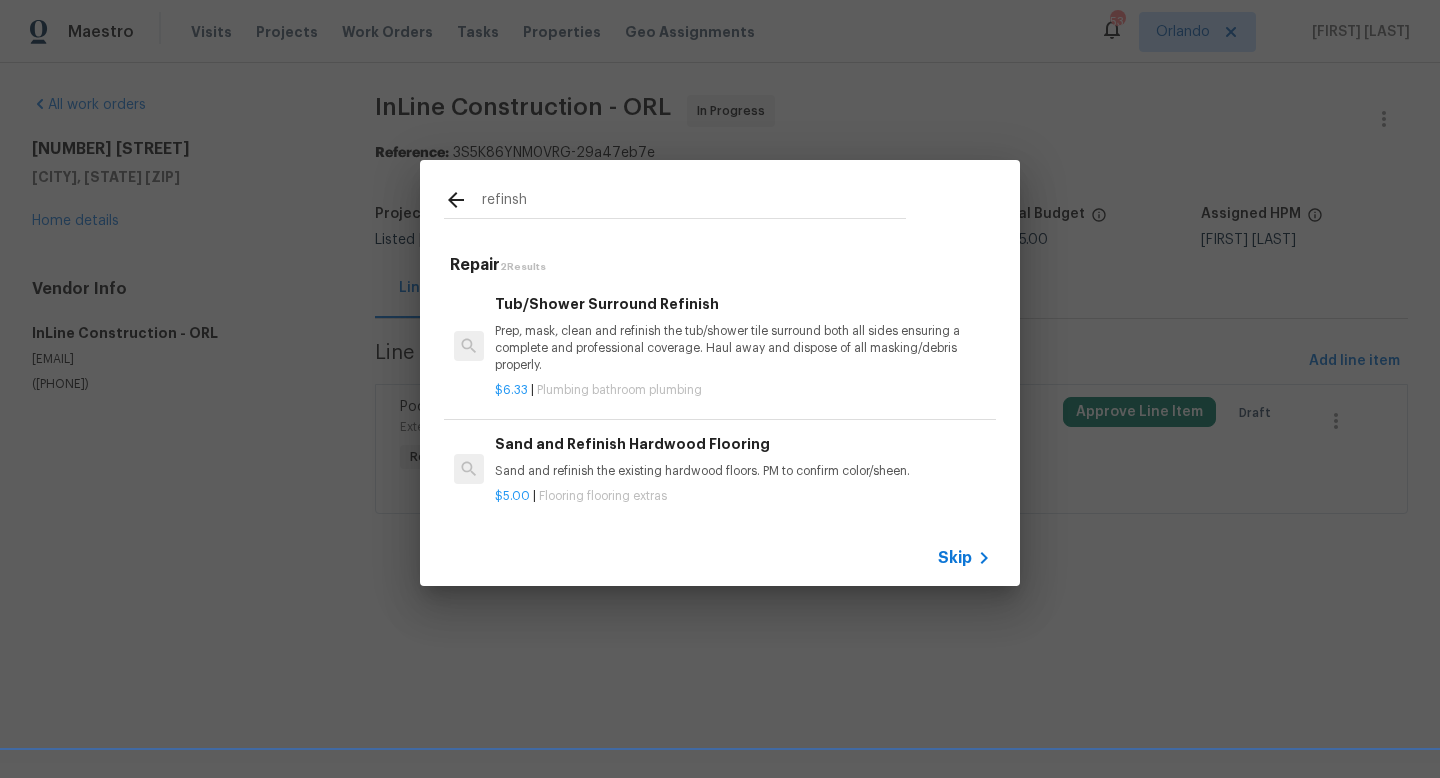 click on "Prep, mask, clean and refinish the tub/shower tile surround both all sides ensuring a complete and professional coverage. Haul away and dispose of all masking/debris properly." at bounding box center (743, 348) 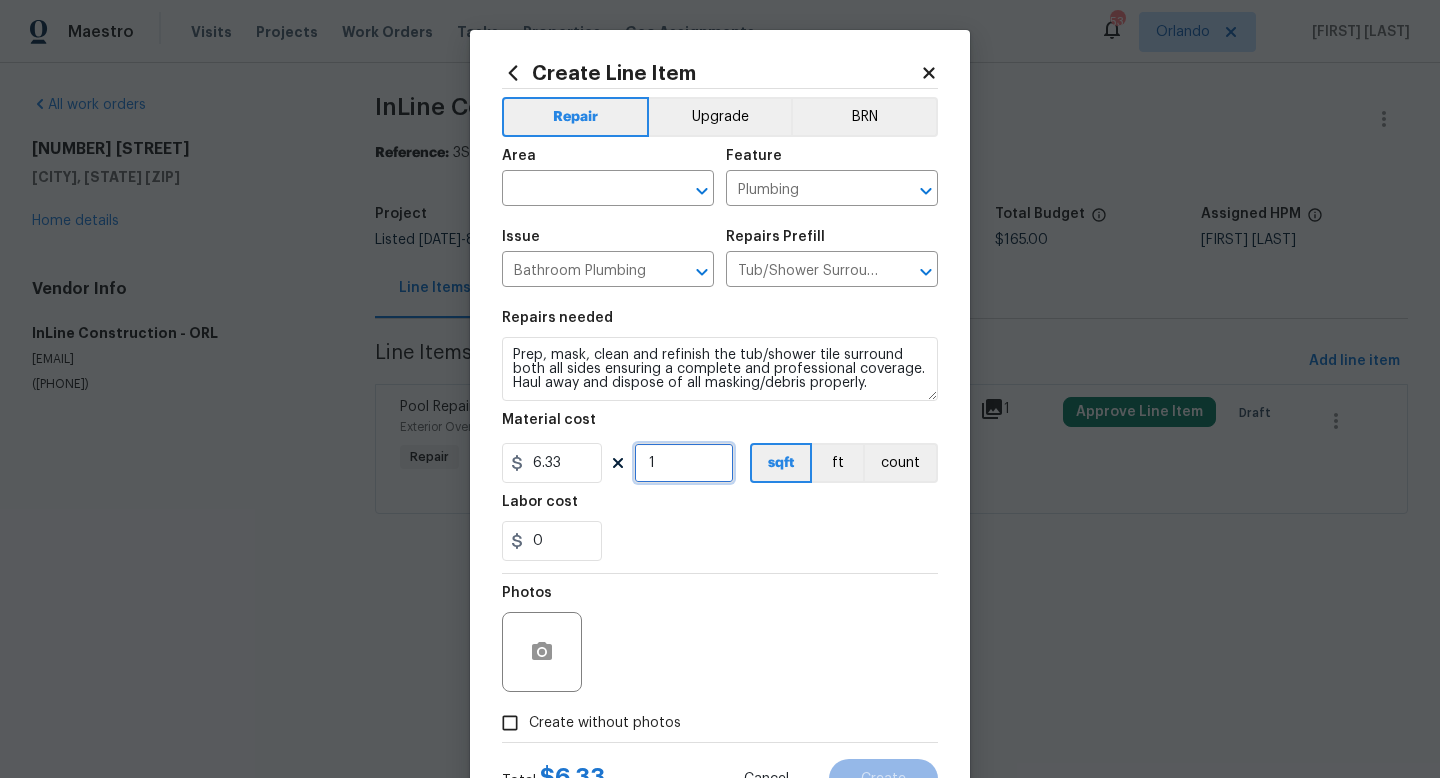 click on "1" at bounding box center [684, 463] 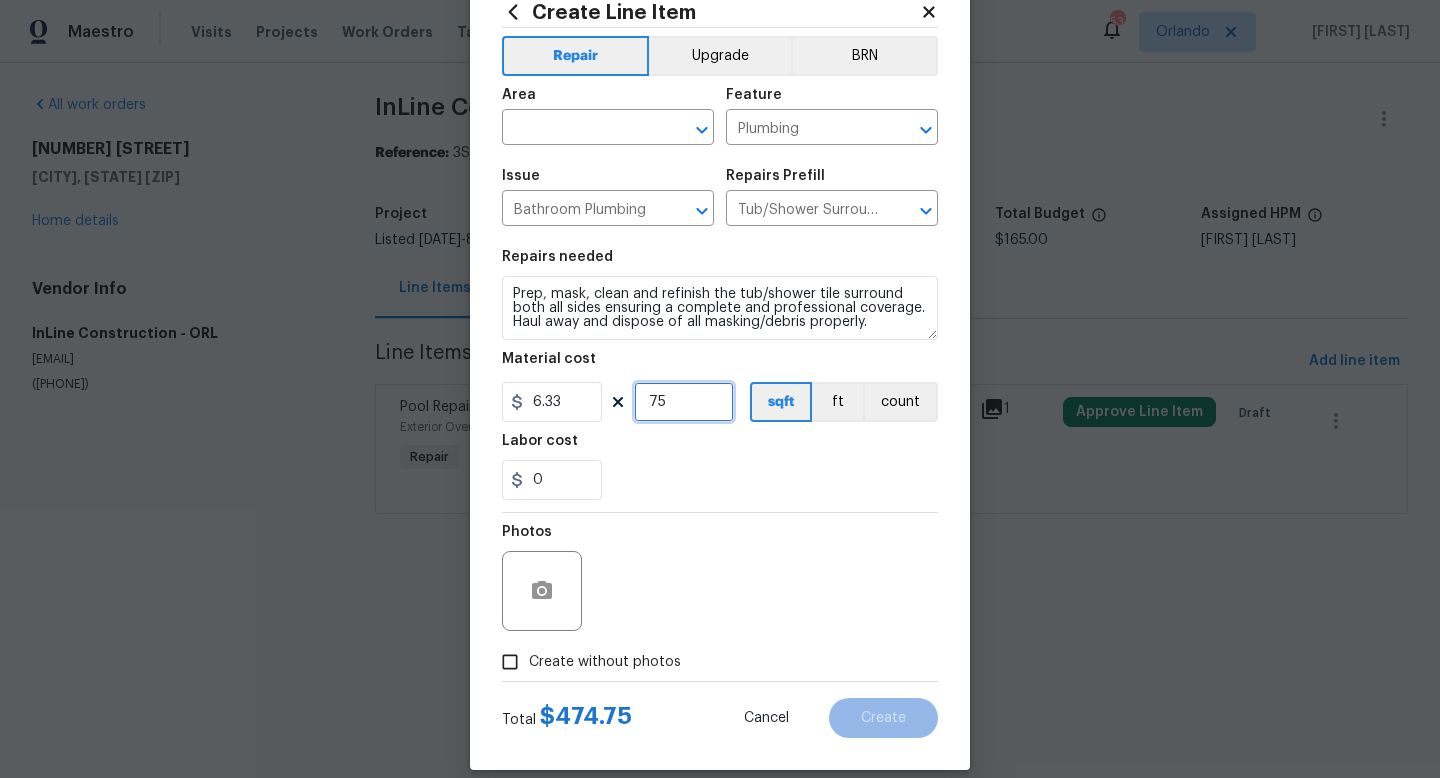 scroll, scrollTop: 72, scrollLeft: 0, axis: vertical 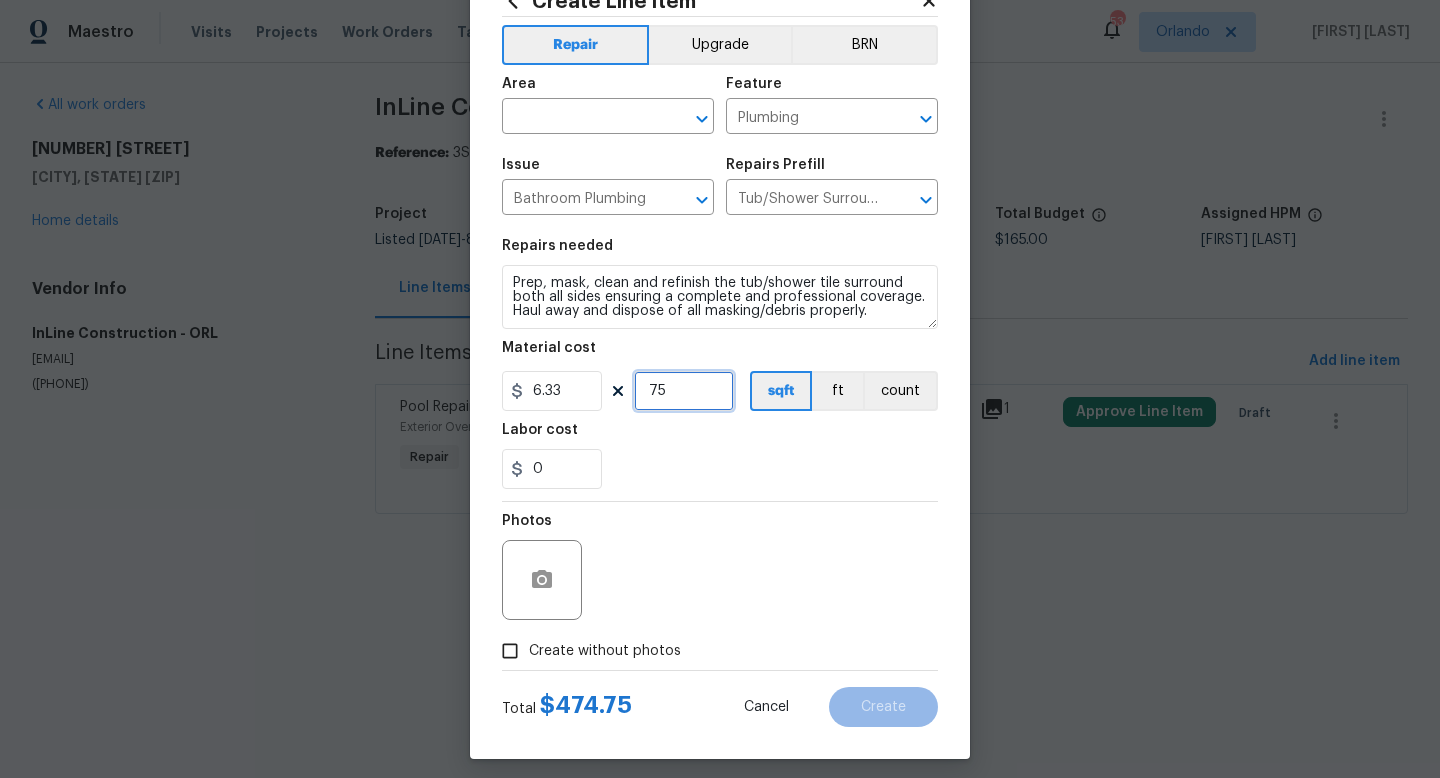 type on "75" 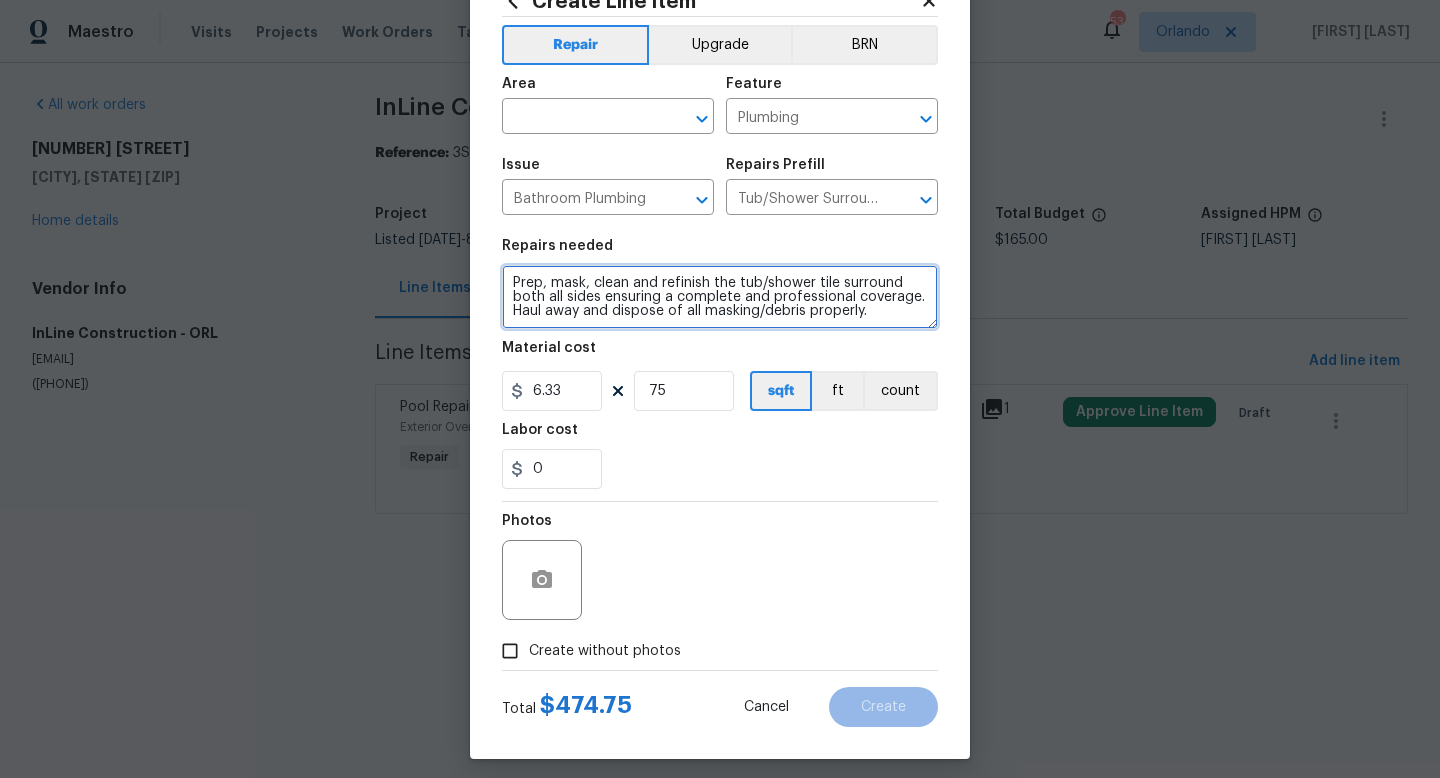 click on "Prep, mask, clean and refinish the tub/shower tile surround both all sides ensuring a complete and professional coverage. Haul away and dispose of all masking/debris properly." at bounding box center (720, 297) 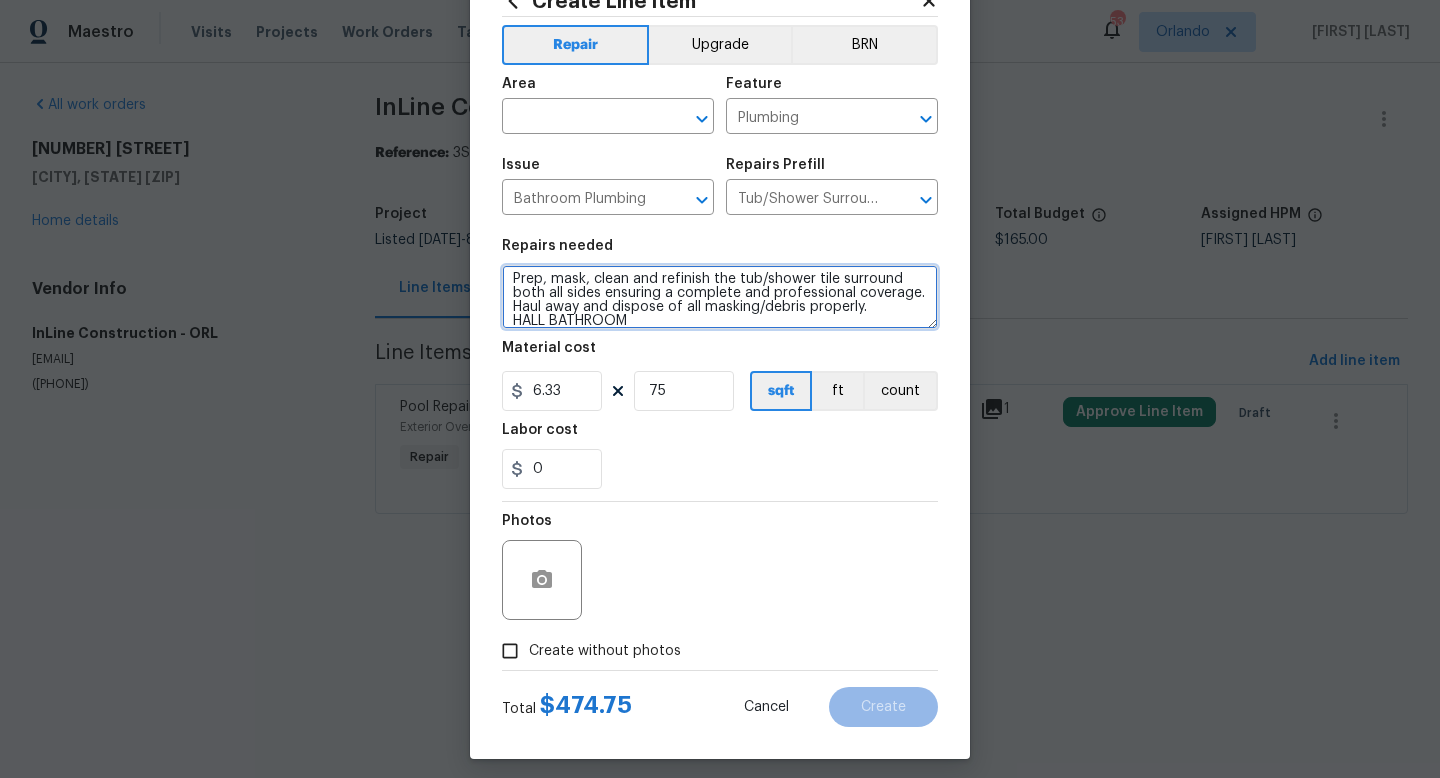type on "Prep, mask, clean and refinish the tub/shower tile surround both all sides ensuring a complete and professional coverage. Haul away and dispose of all masking/debris properly.
HALL BATHROOM" 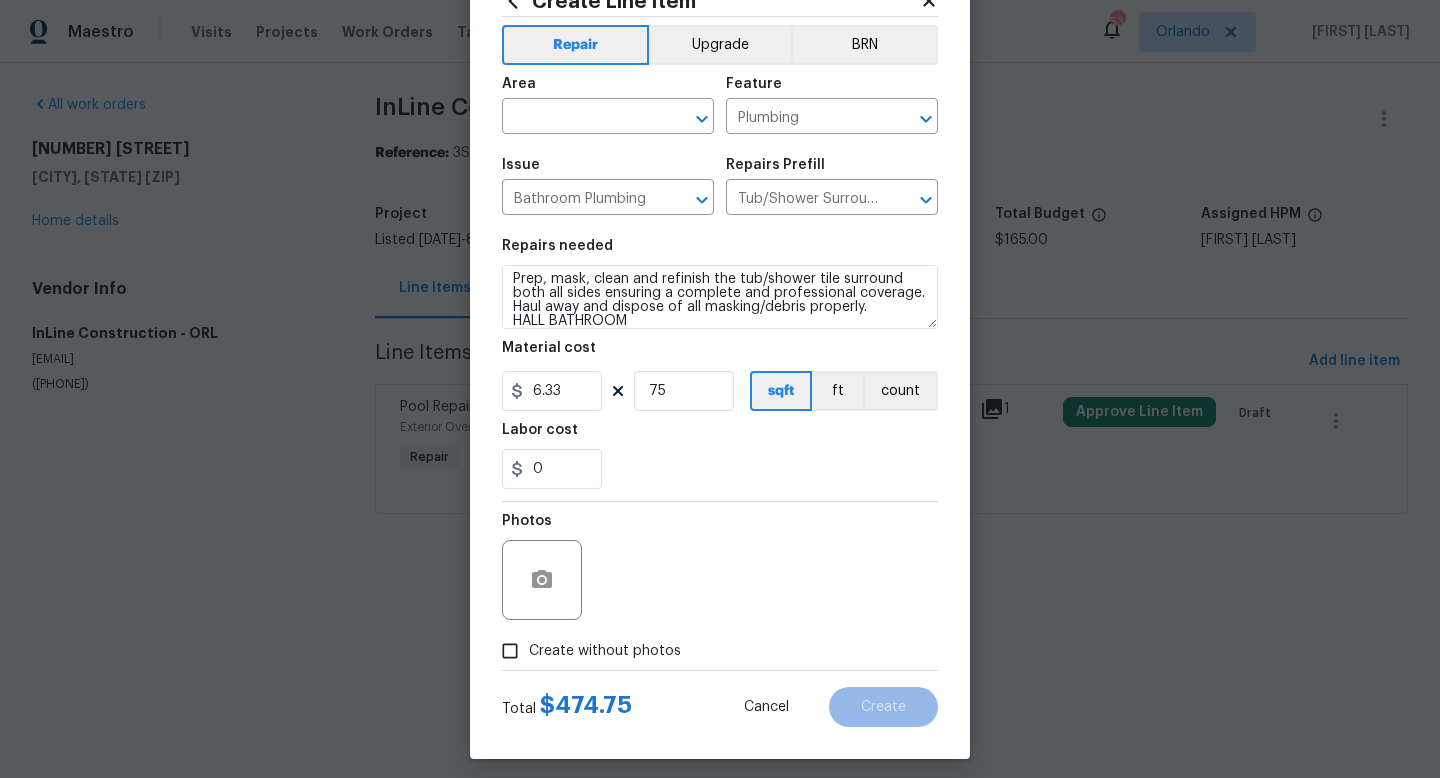 click on "Photos" at bounding box center (720, 567) 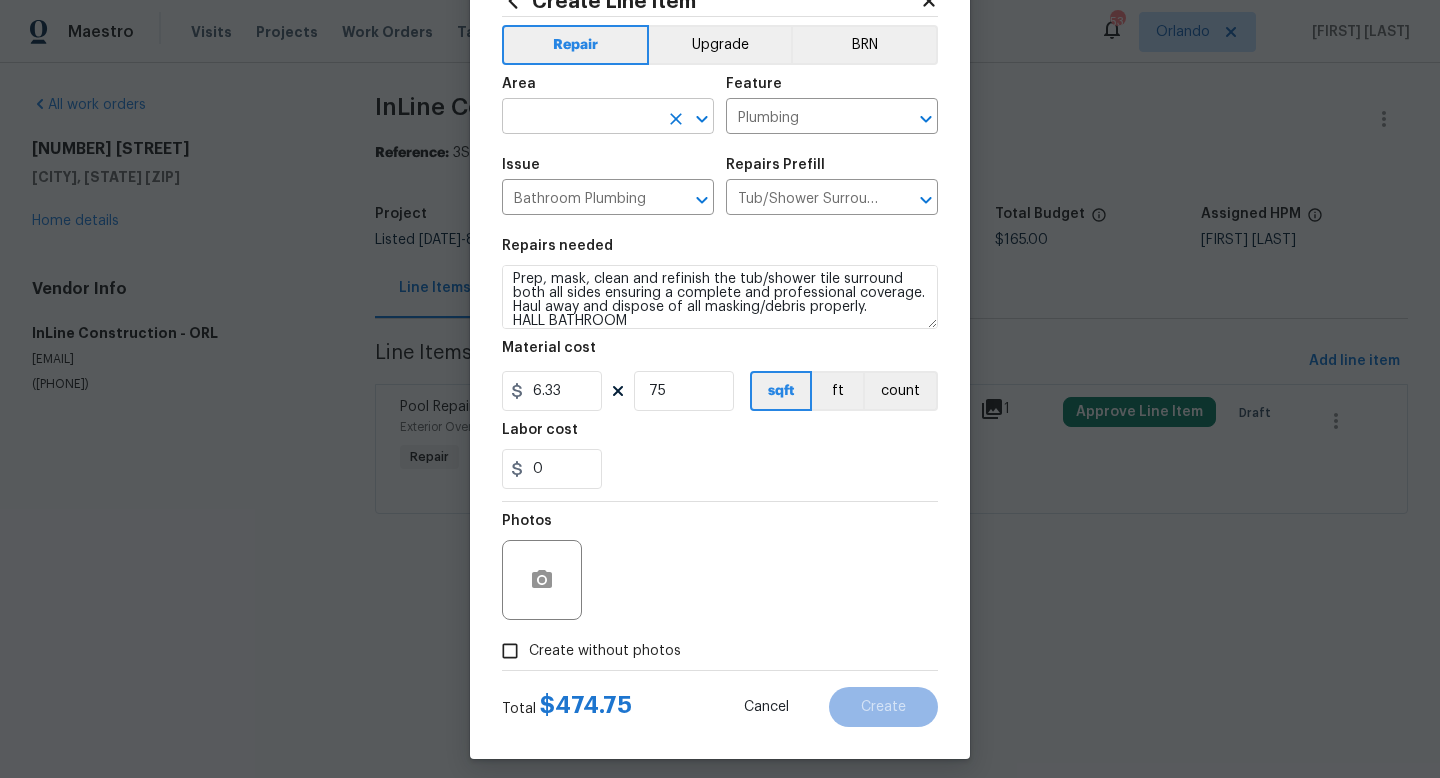 click at bounding box center [580, 118] 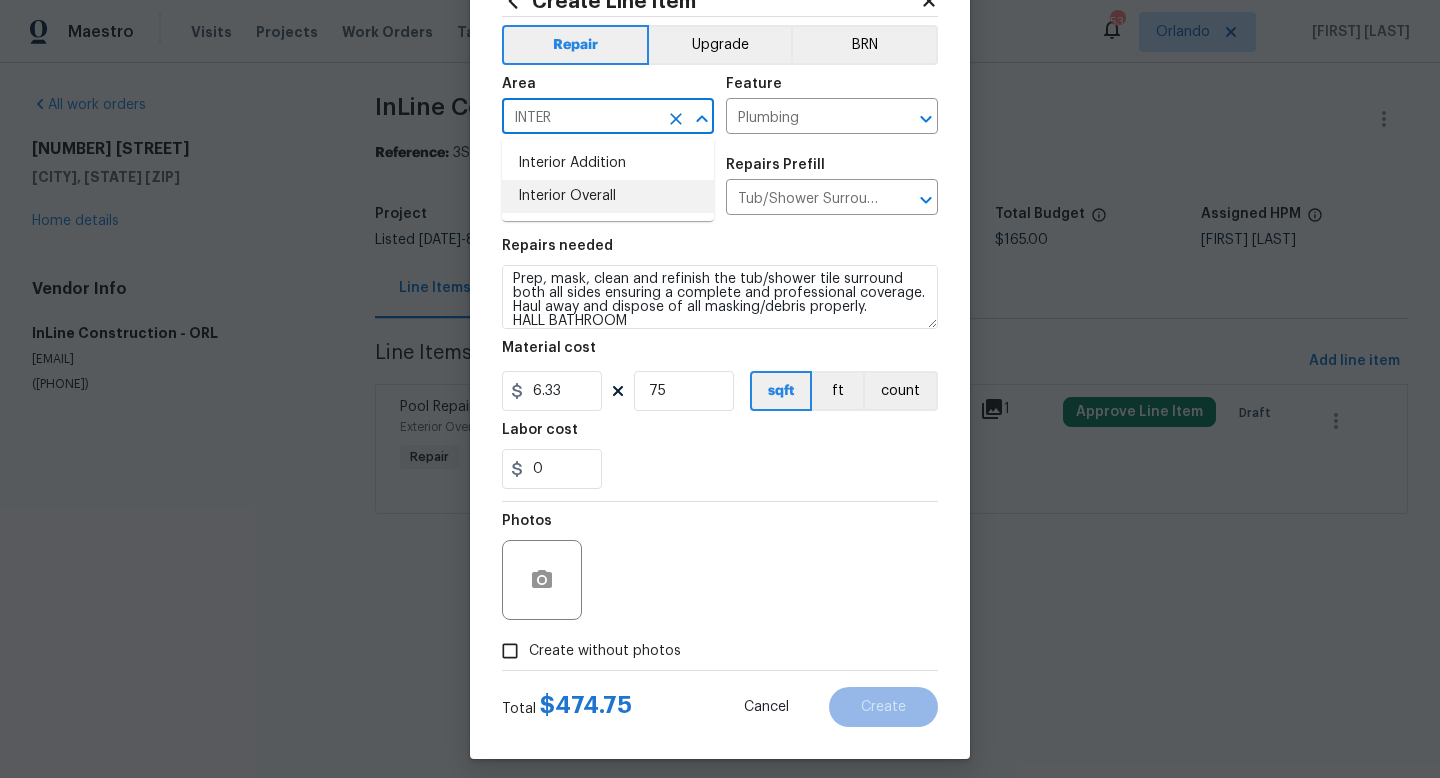 click on "Interior Overall" at bounding box center [608, 196] 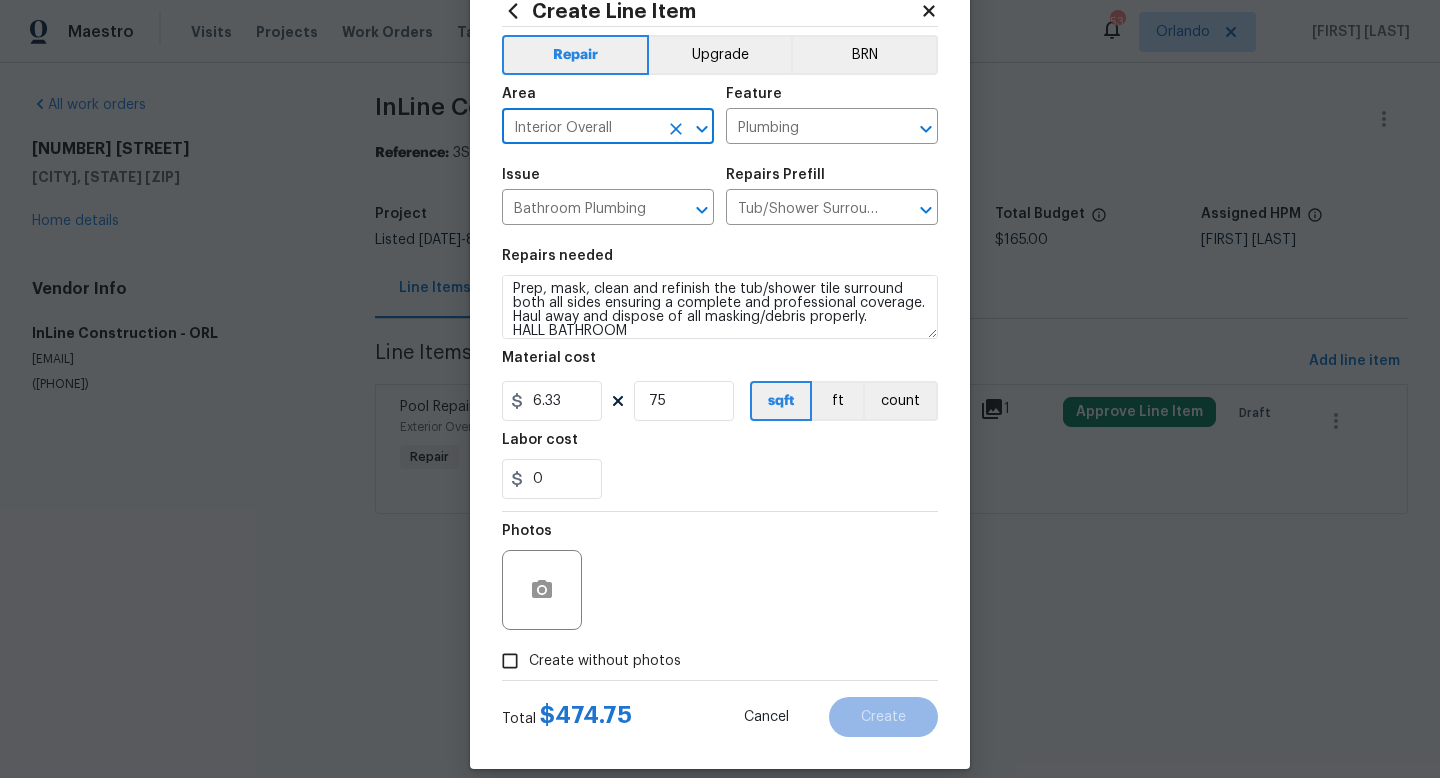 scroll, scrollTop: 60, scrollLeft: 0, axis: vertical 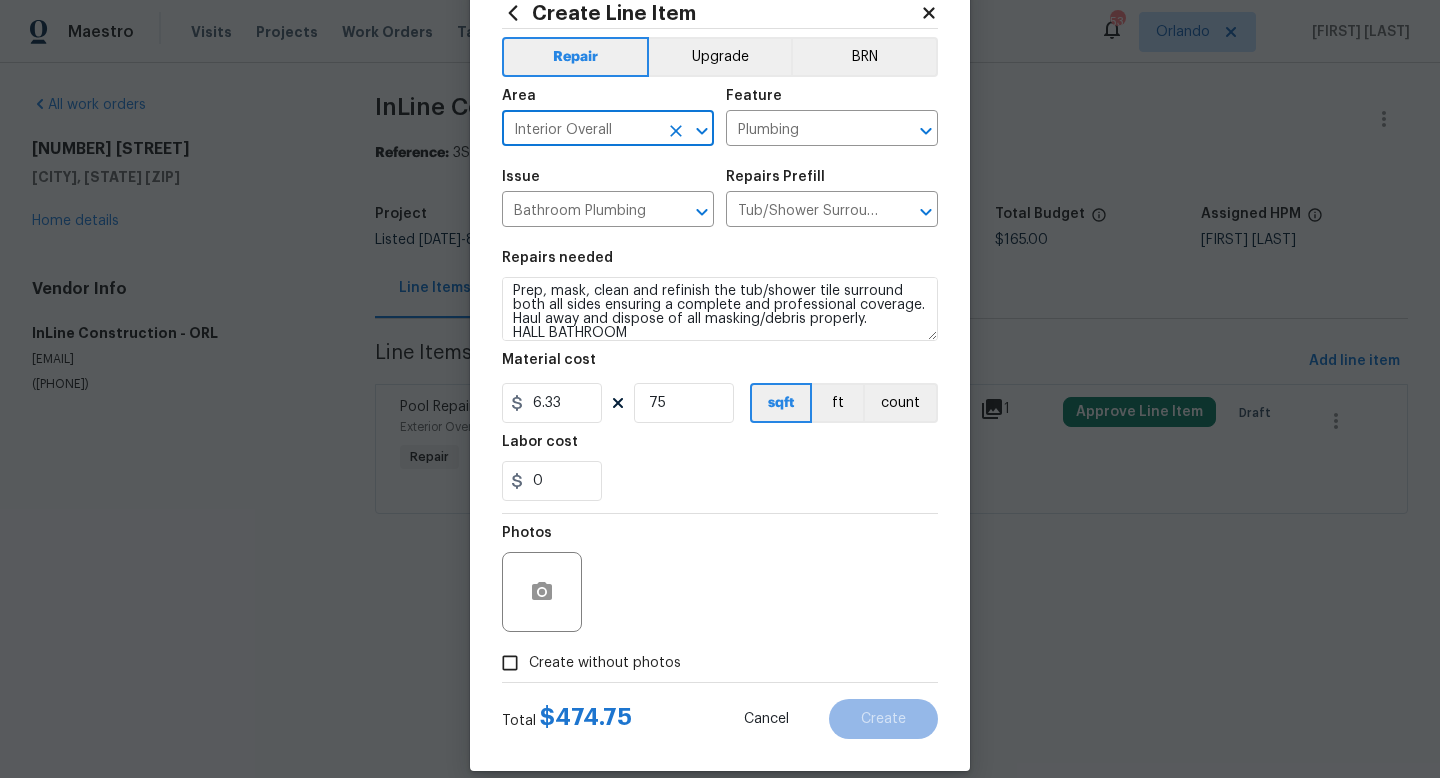 type on "Interior Overall" 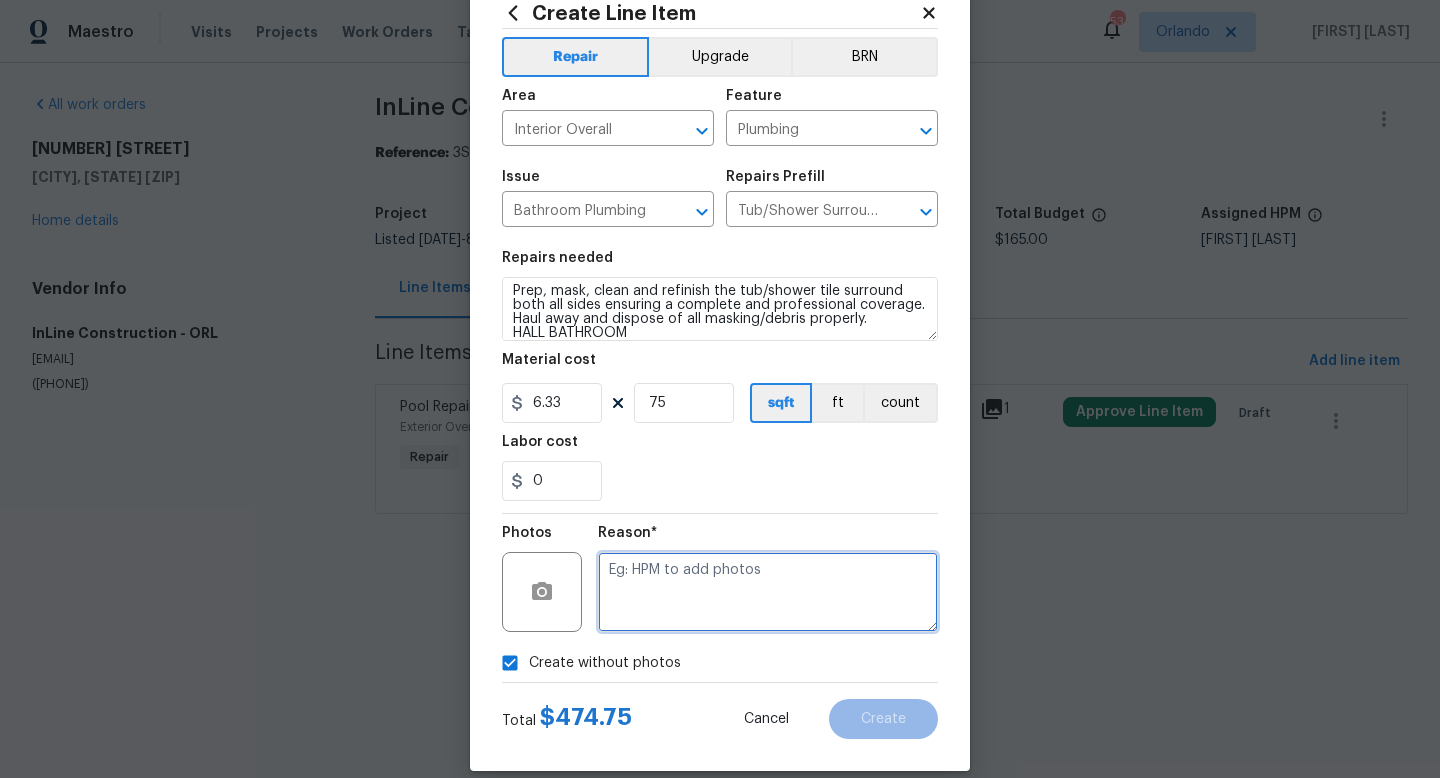 click at bounding box center (768, 592) 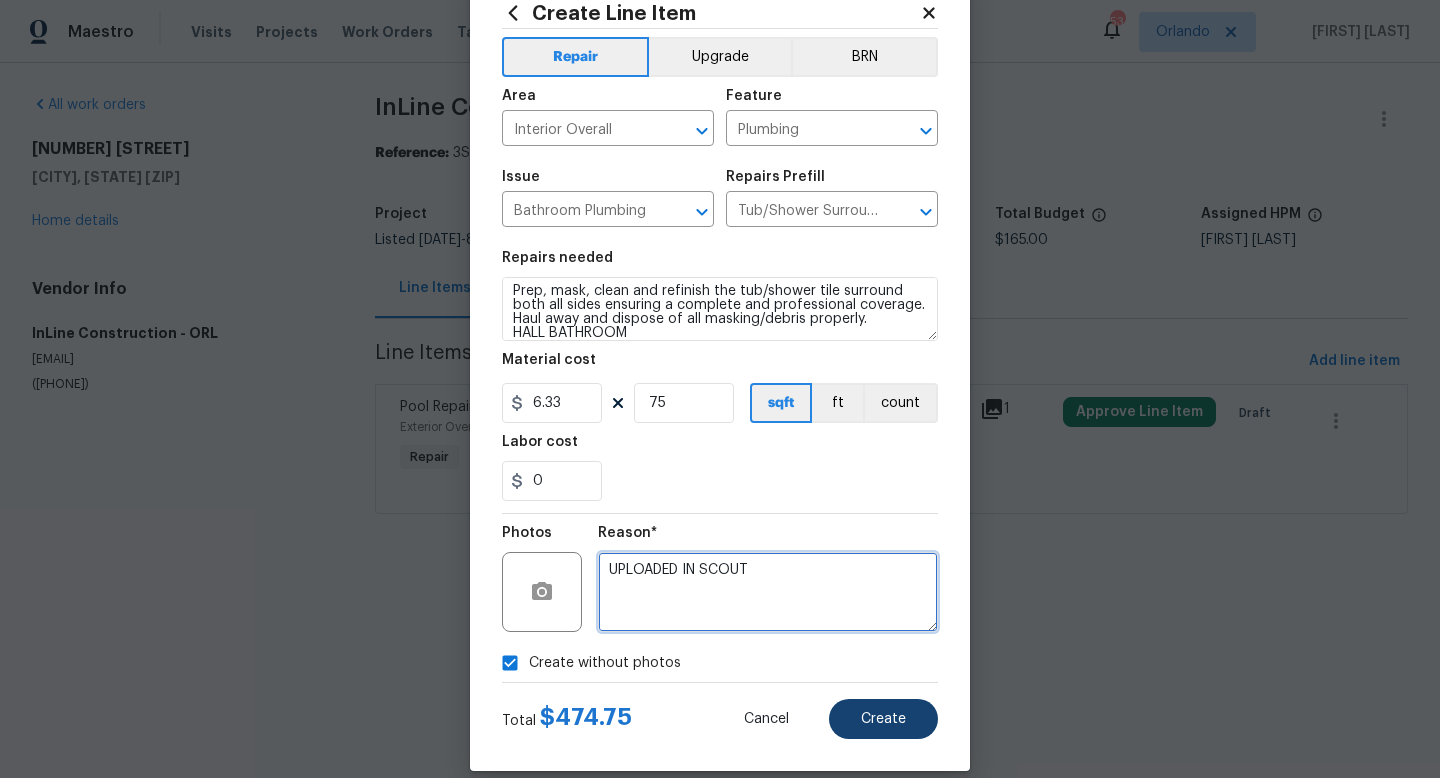 type on "UPLOADED IN SCOUT" 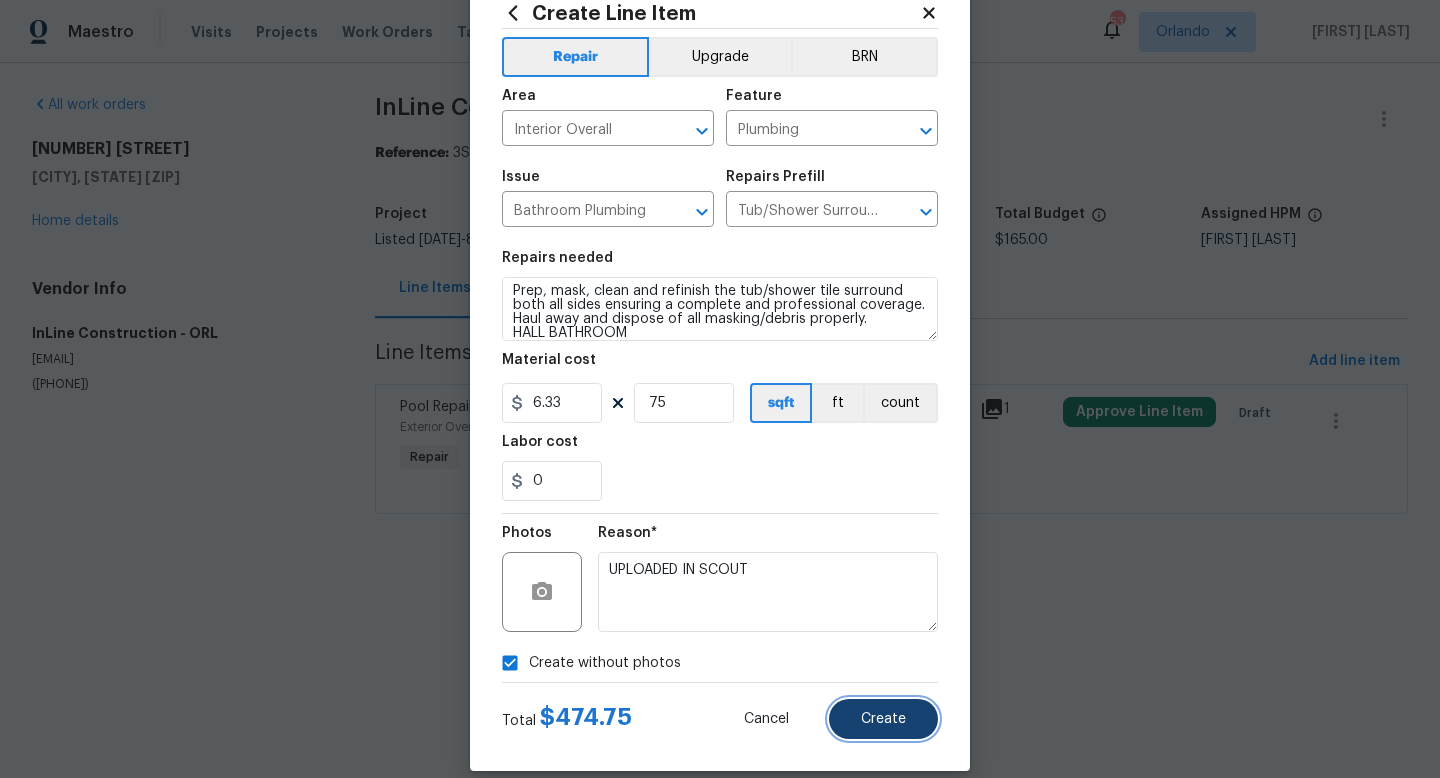 click on "Create" at bounding box center [883, 719] 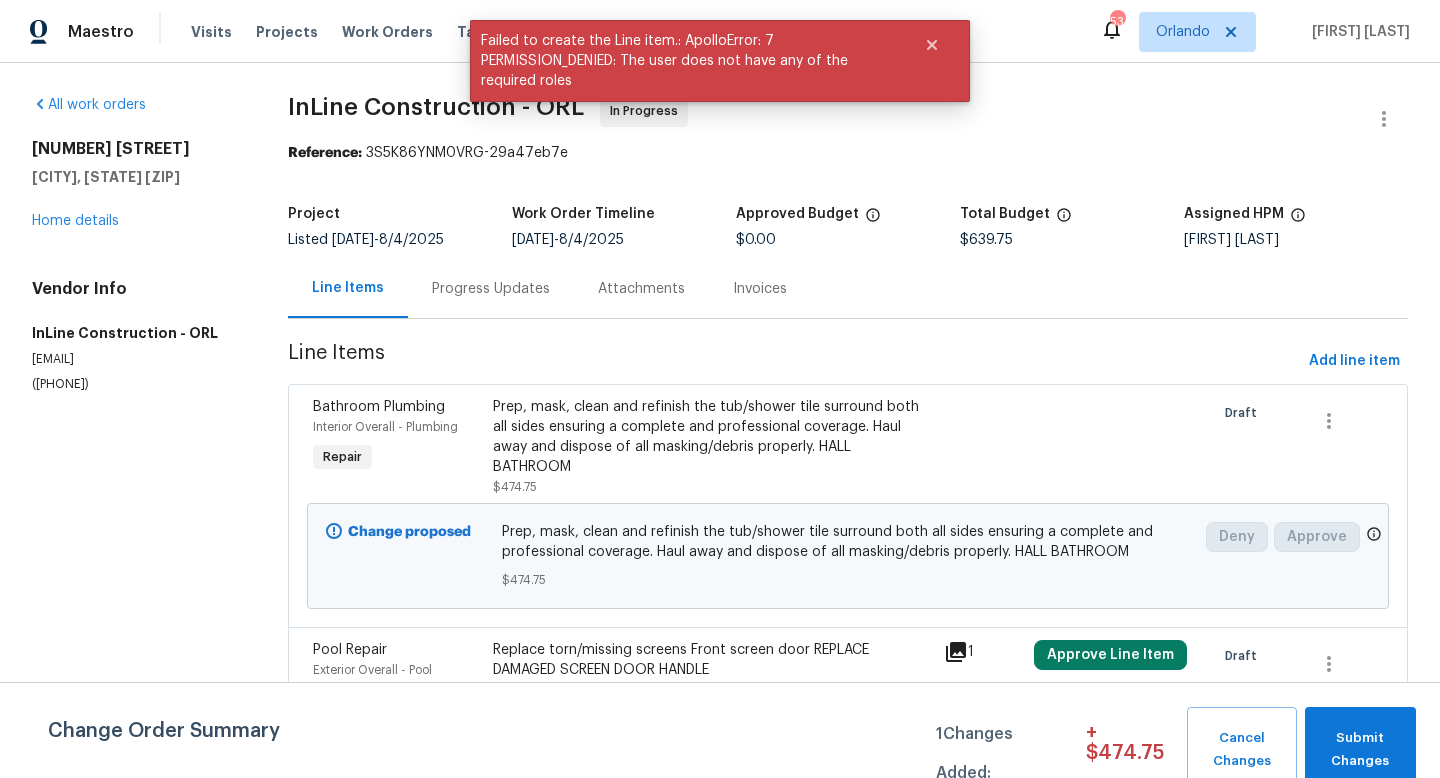scroll, scrollTop: 16, scrollLeft: 0, axis: vertical 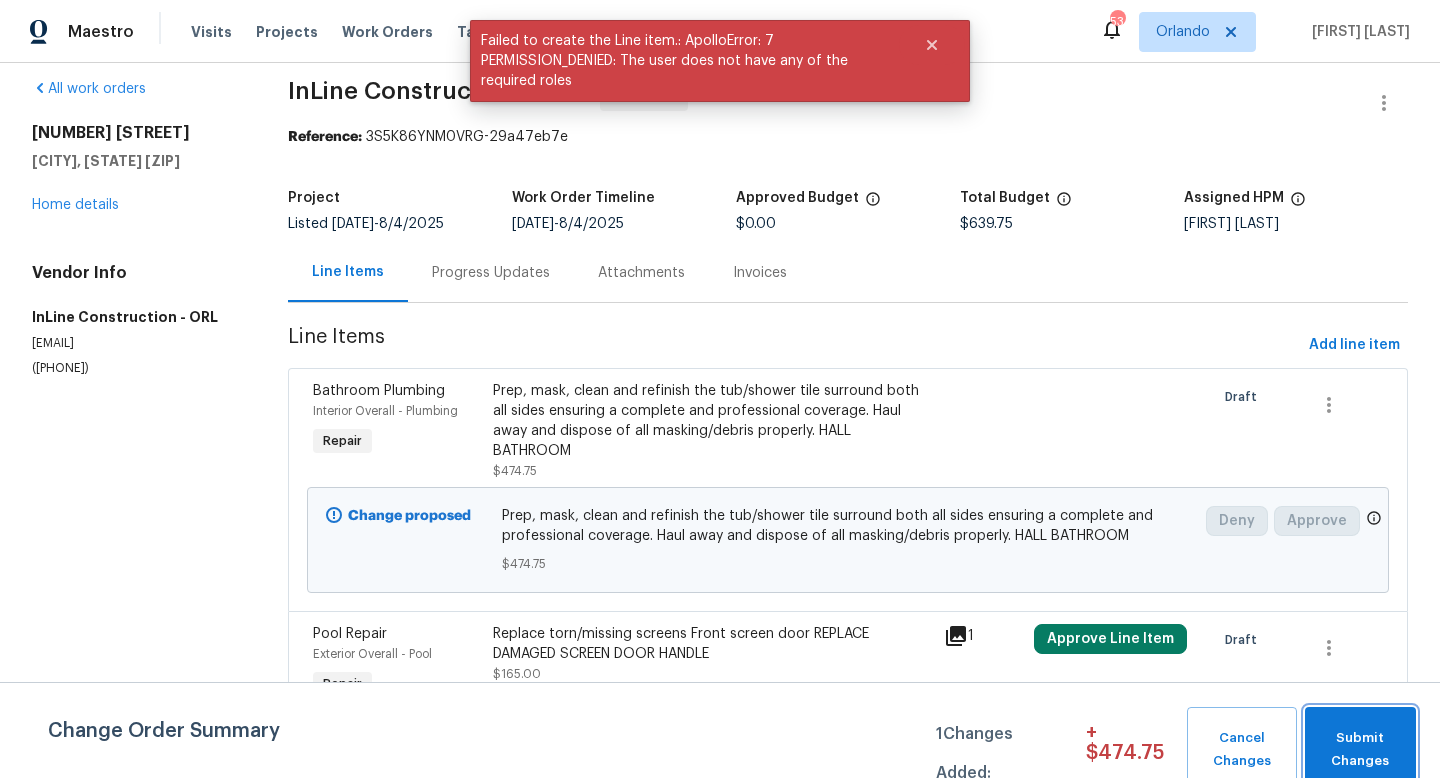 click on "Submit Changes" at bounding box center [1360, 750] 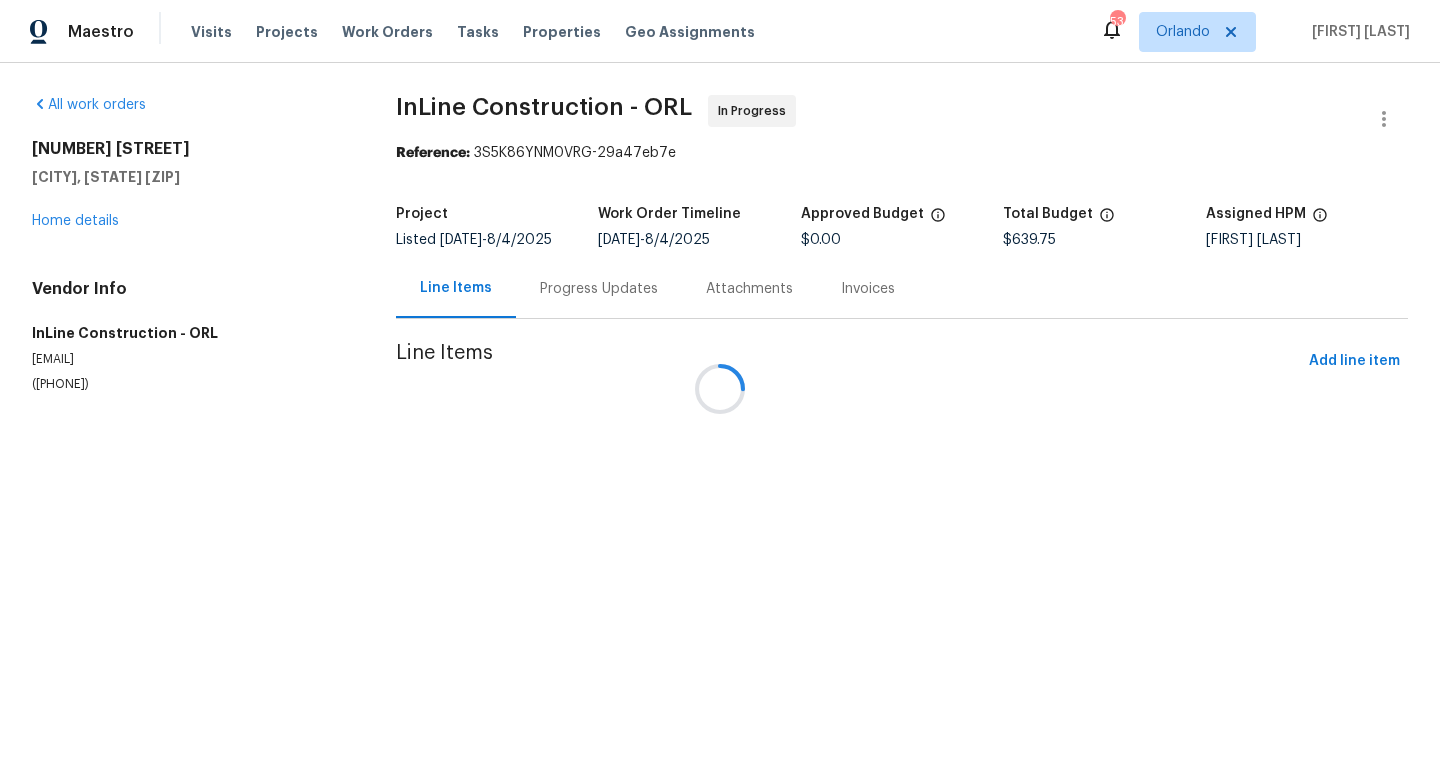 scroll, scrollTop: 0, scrollLeft: 0, axis: both 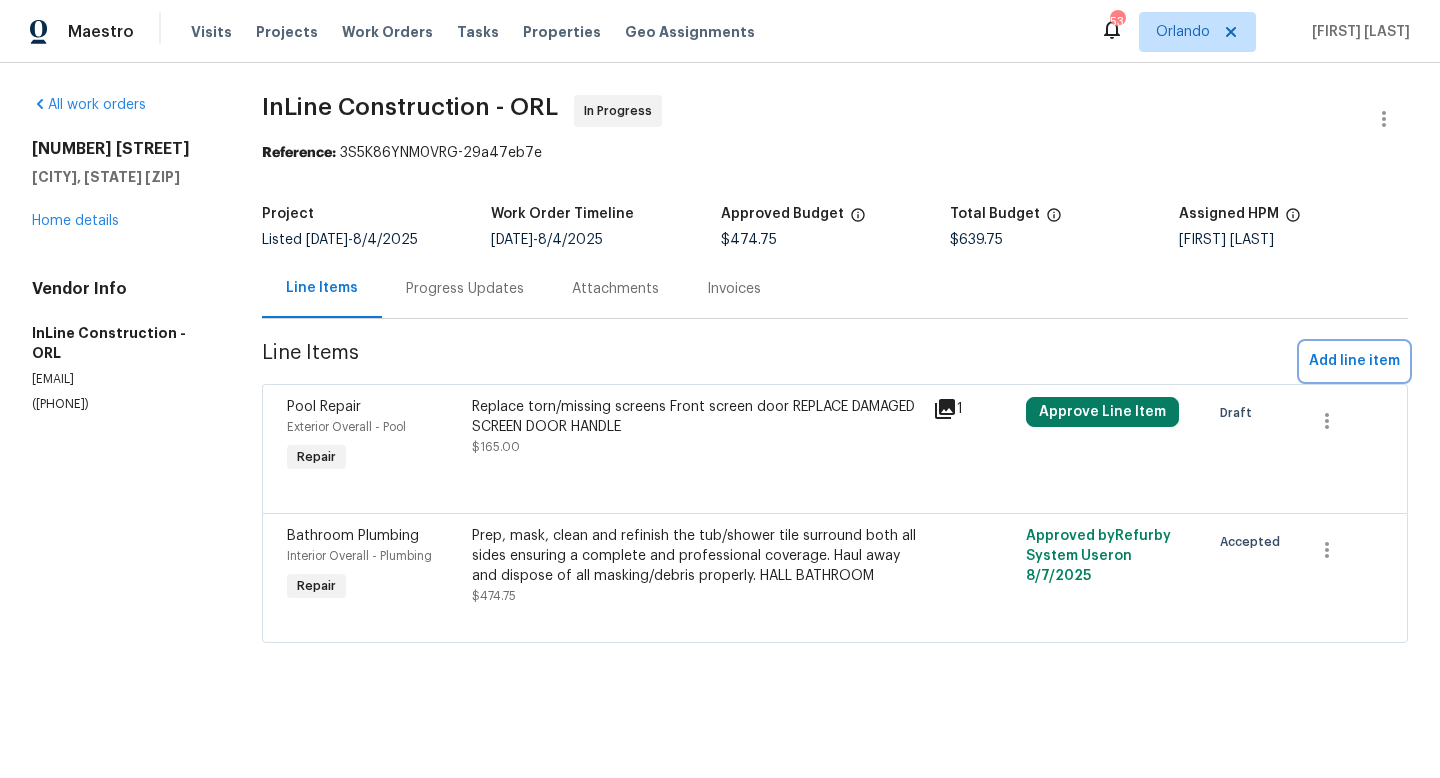 click on "Add line item" at bounding box center [1354, 361] 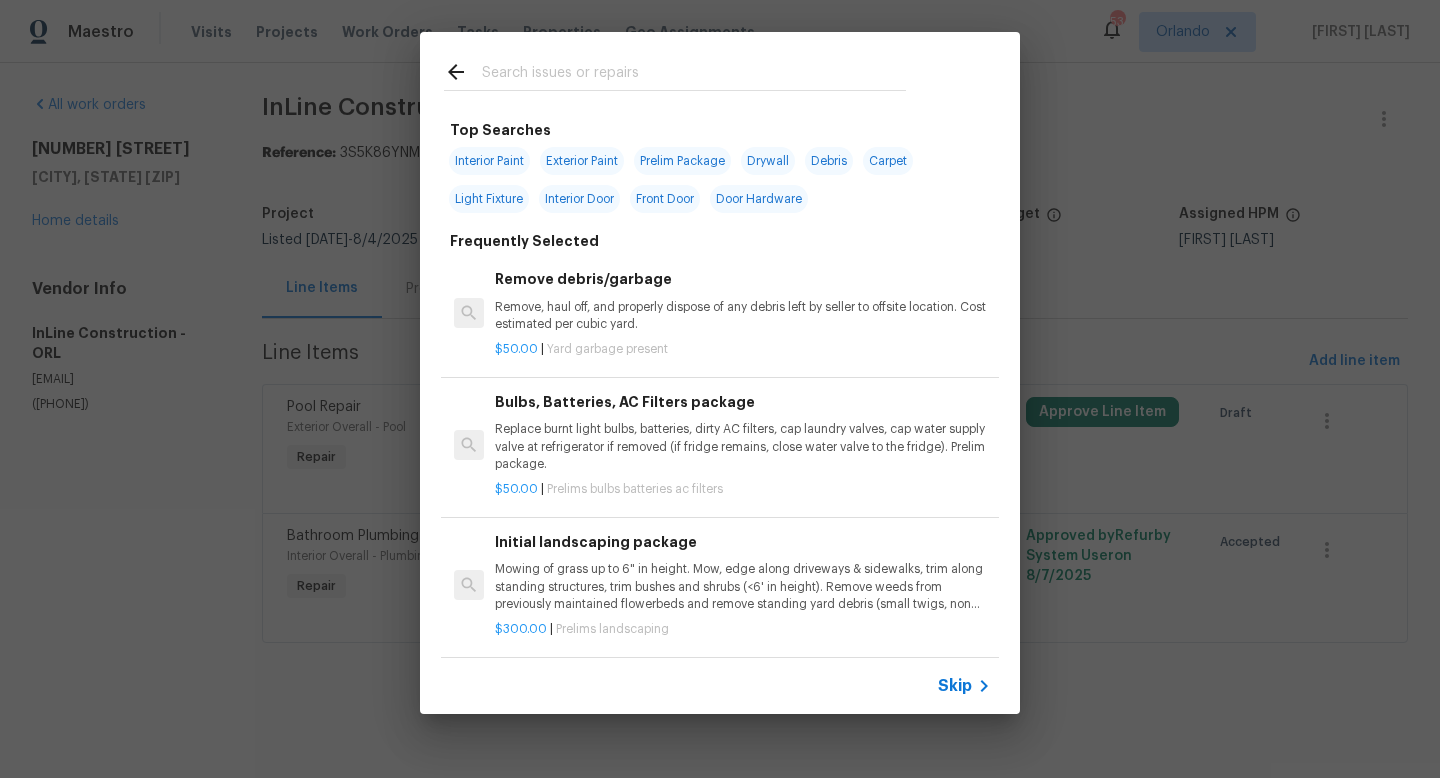 click at bounding box center (694, 75) 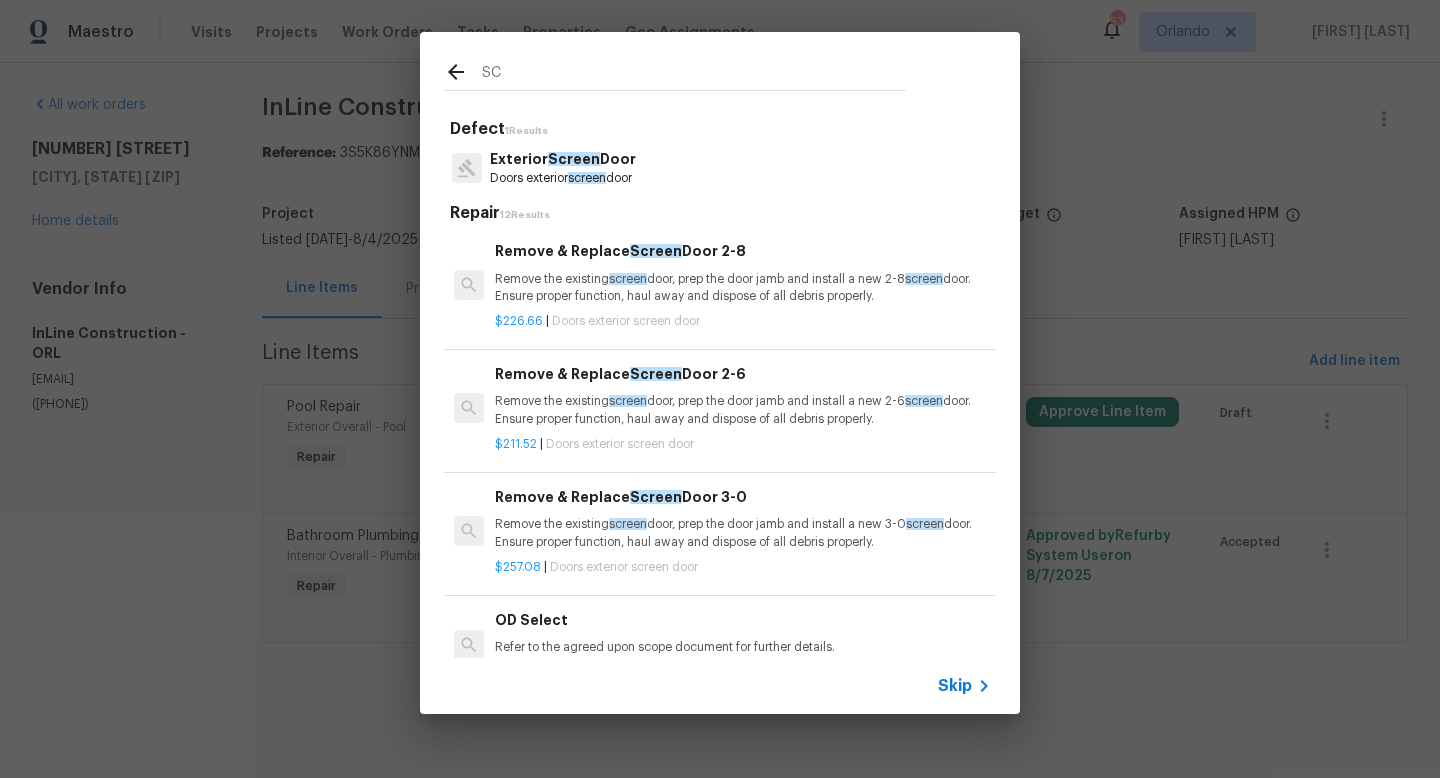 type on "S" 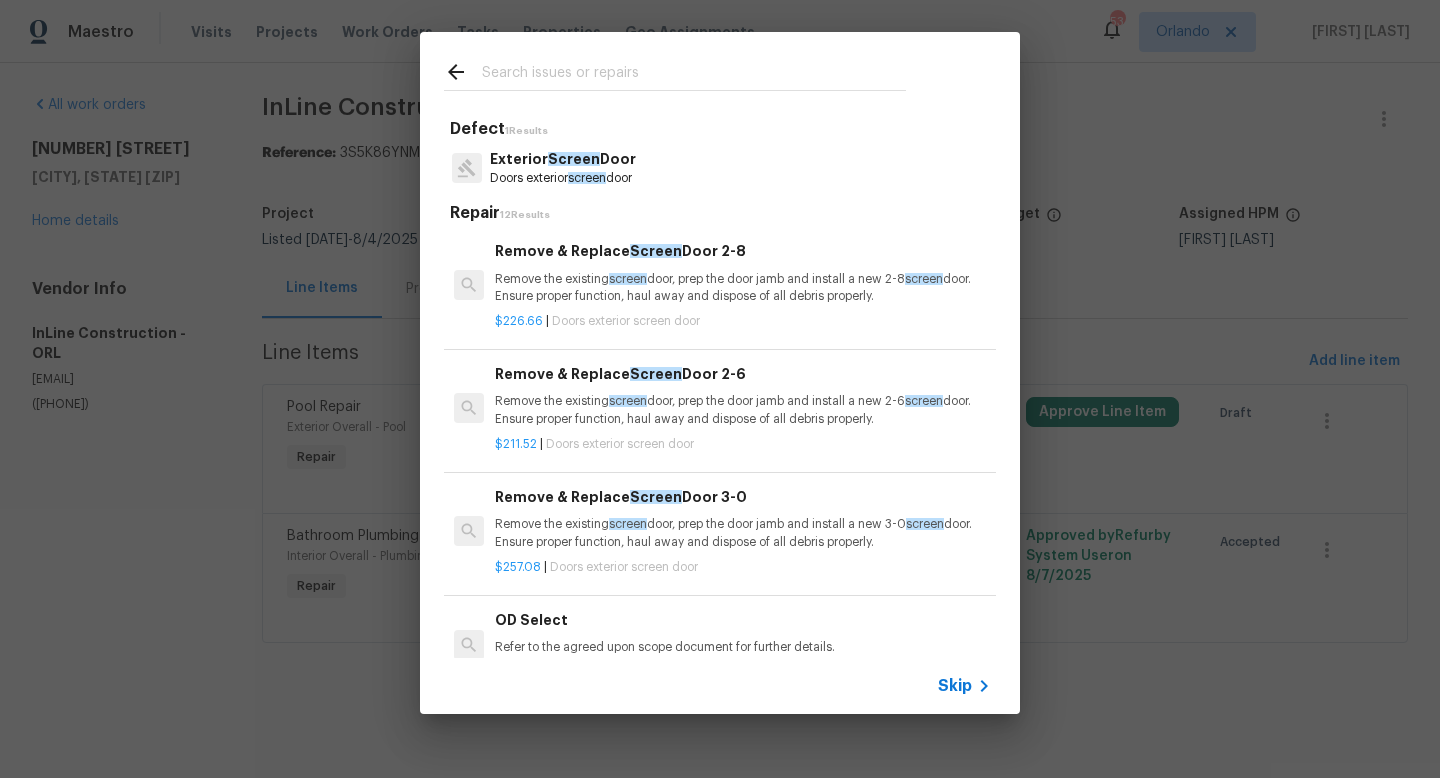 type on "F" 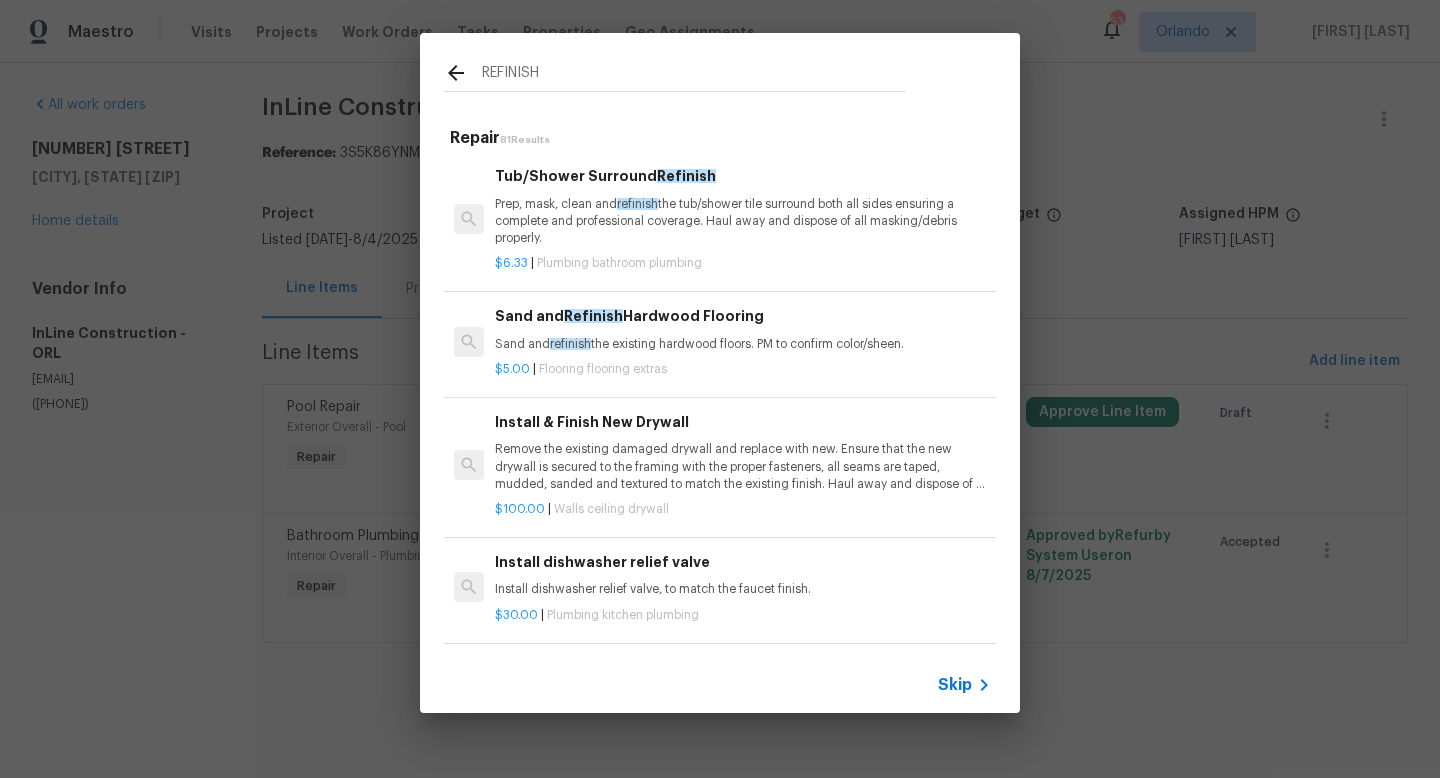 type on "REFINISH" 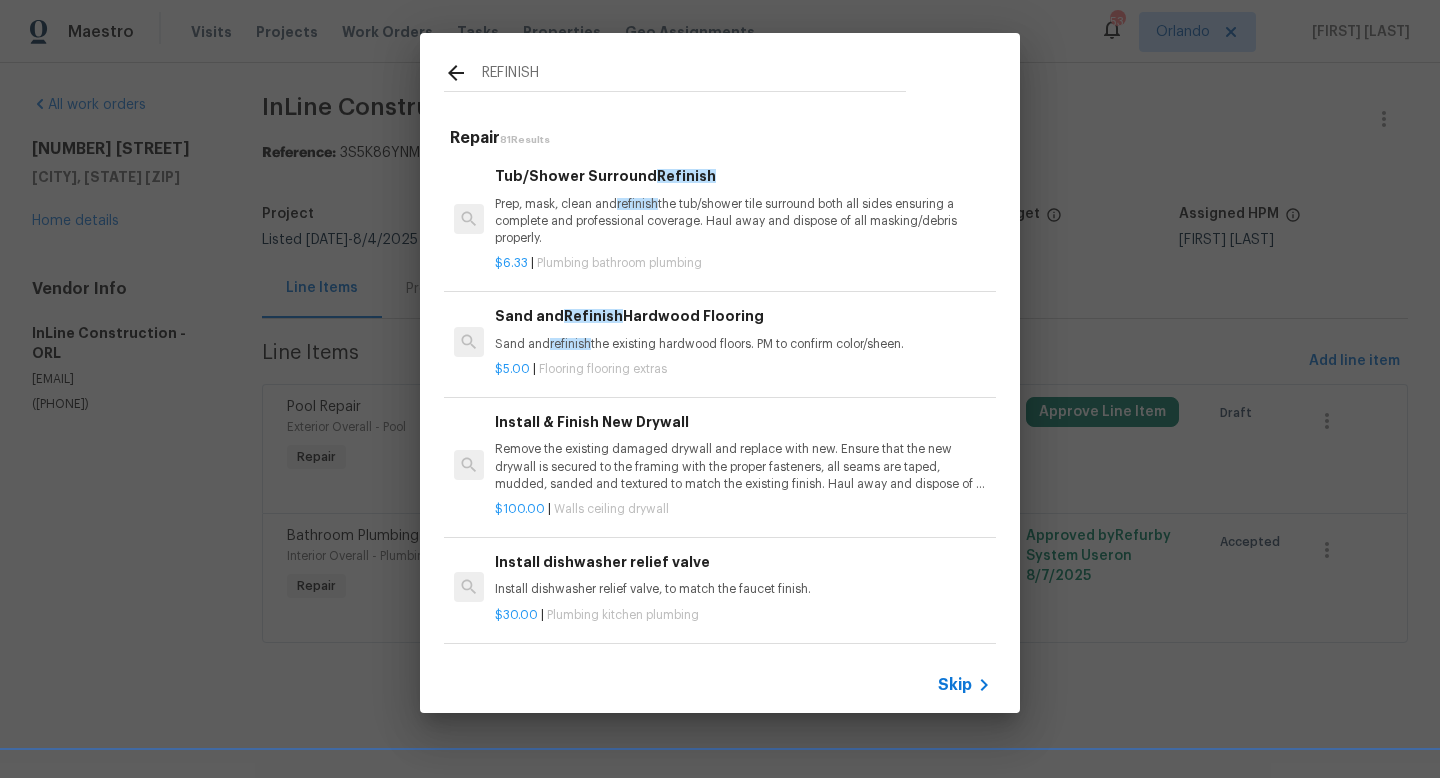click on "Prep, mask, clean and  refinish  the tub/shower tile surround both all sides ensuring a complete and professional coverage. Haul away and dispose of all masking/debris properly." at bounding box center [743, 221] 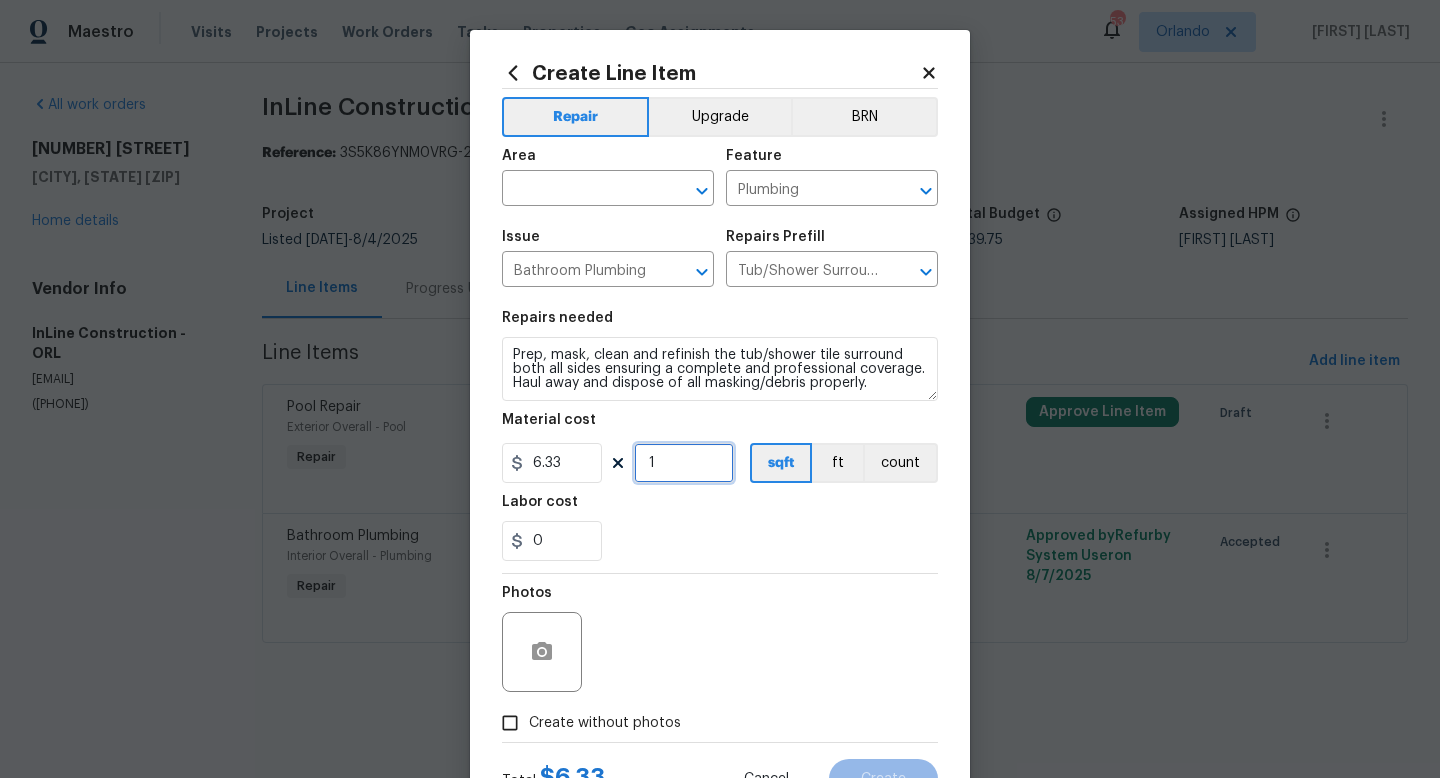 click on "1" at bounding box center [684, 463] 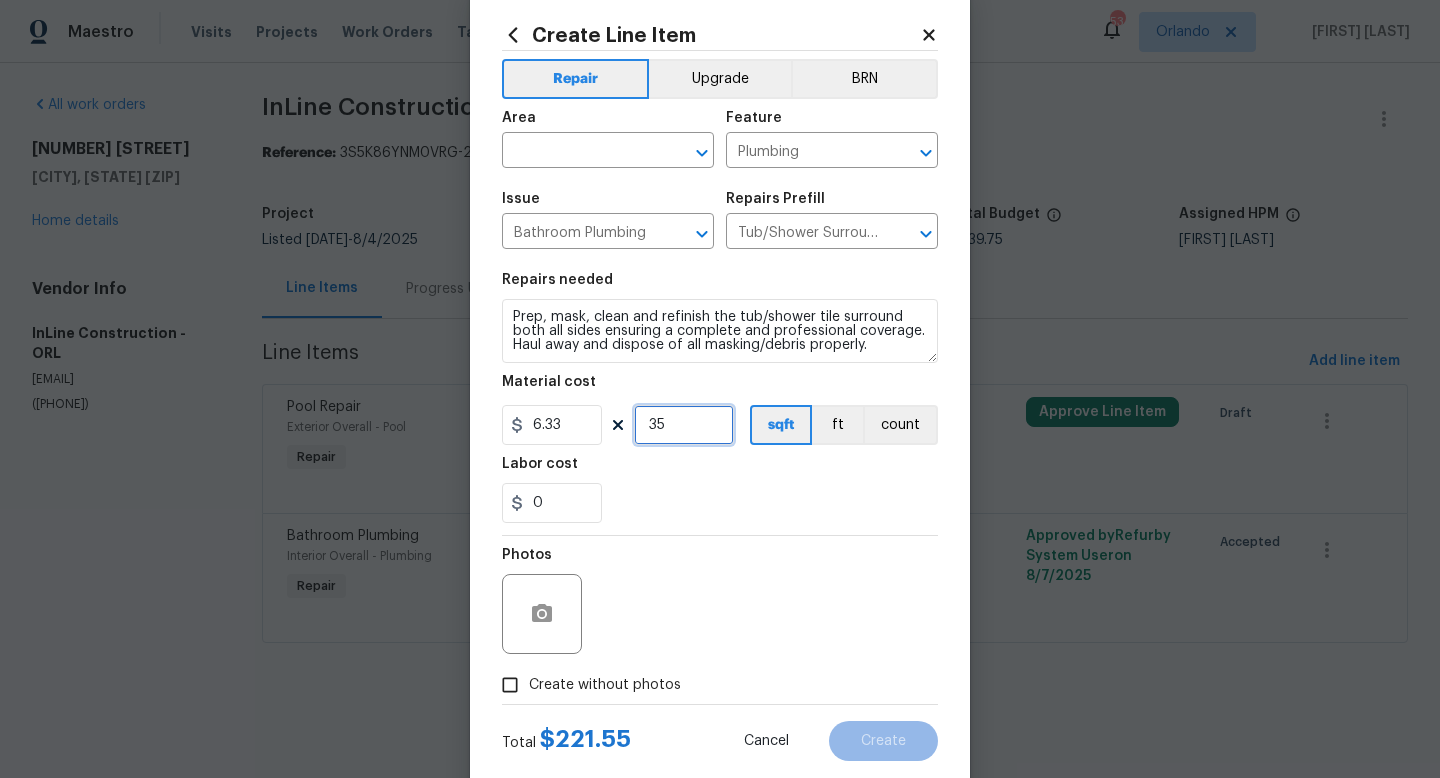scroll, scrollTop: 41, scrollLeft: 0, axis: vertical 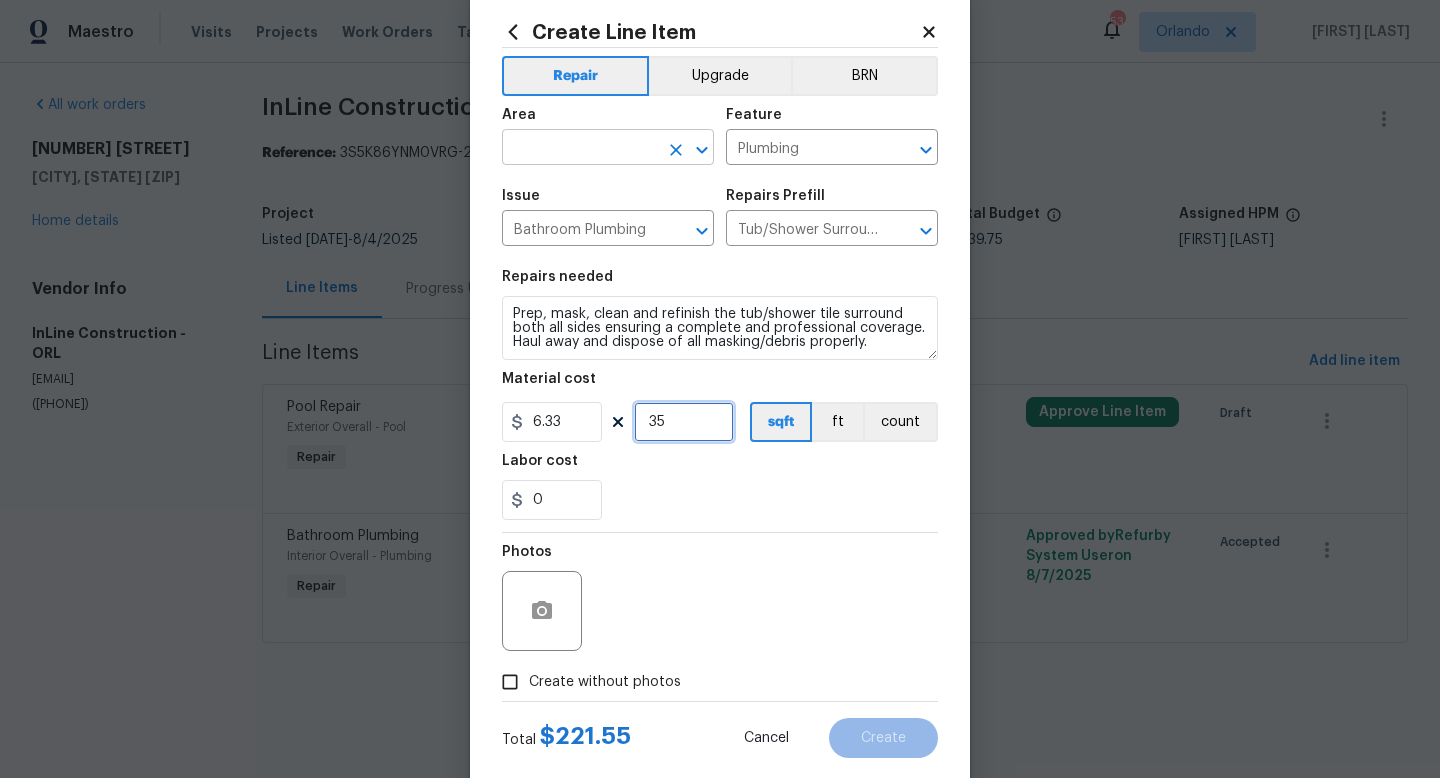 type on "35" 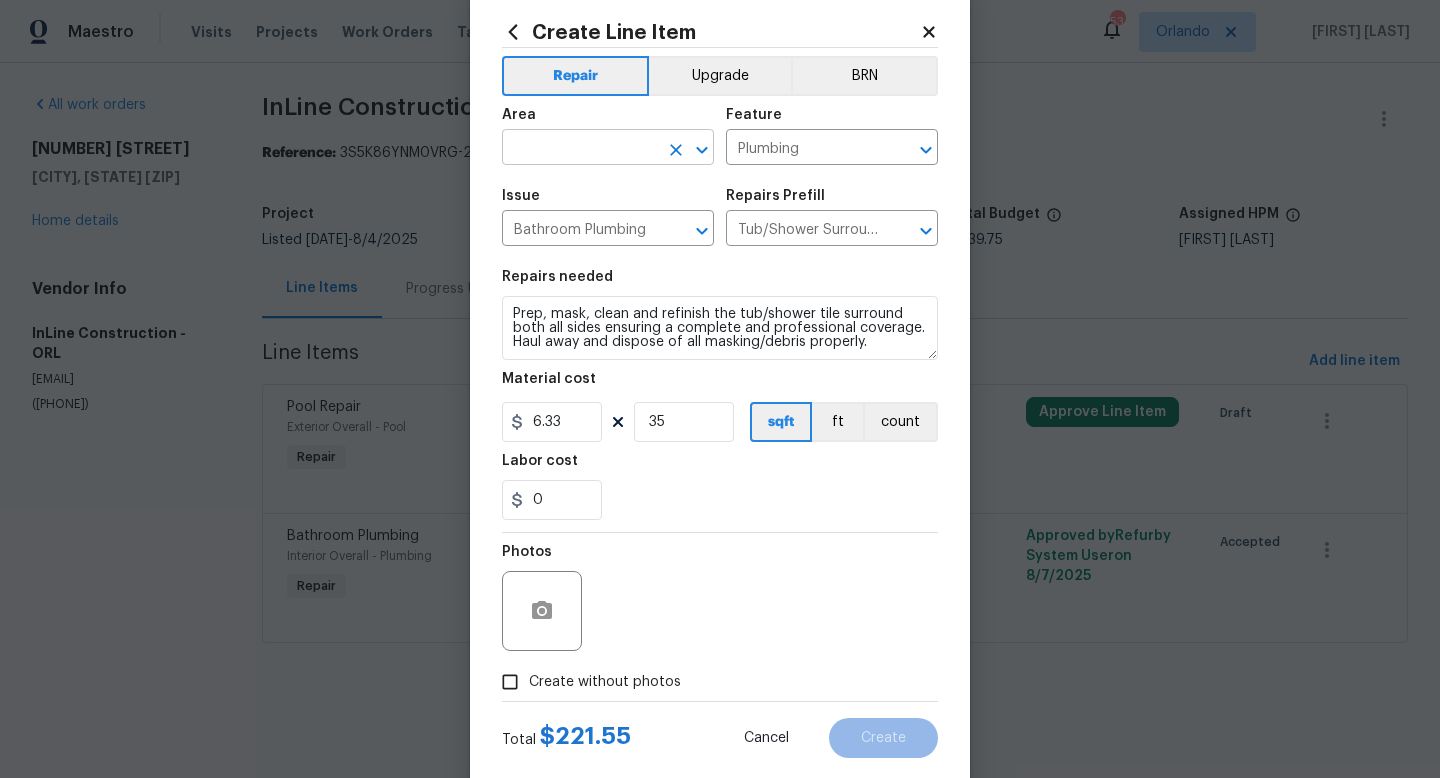 click at bounding box center (580, 149) 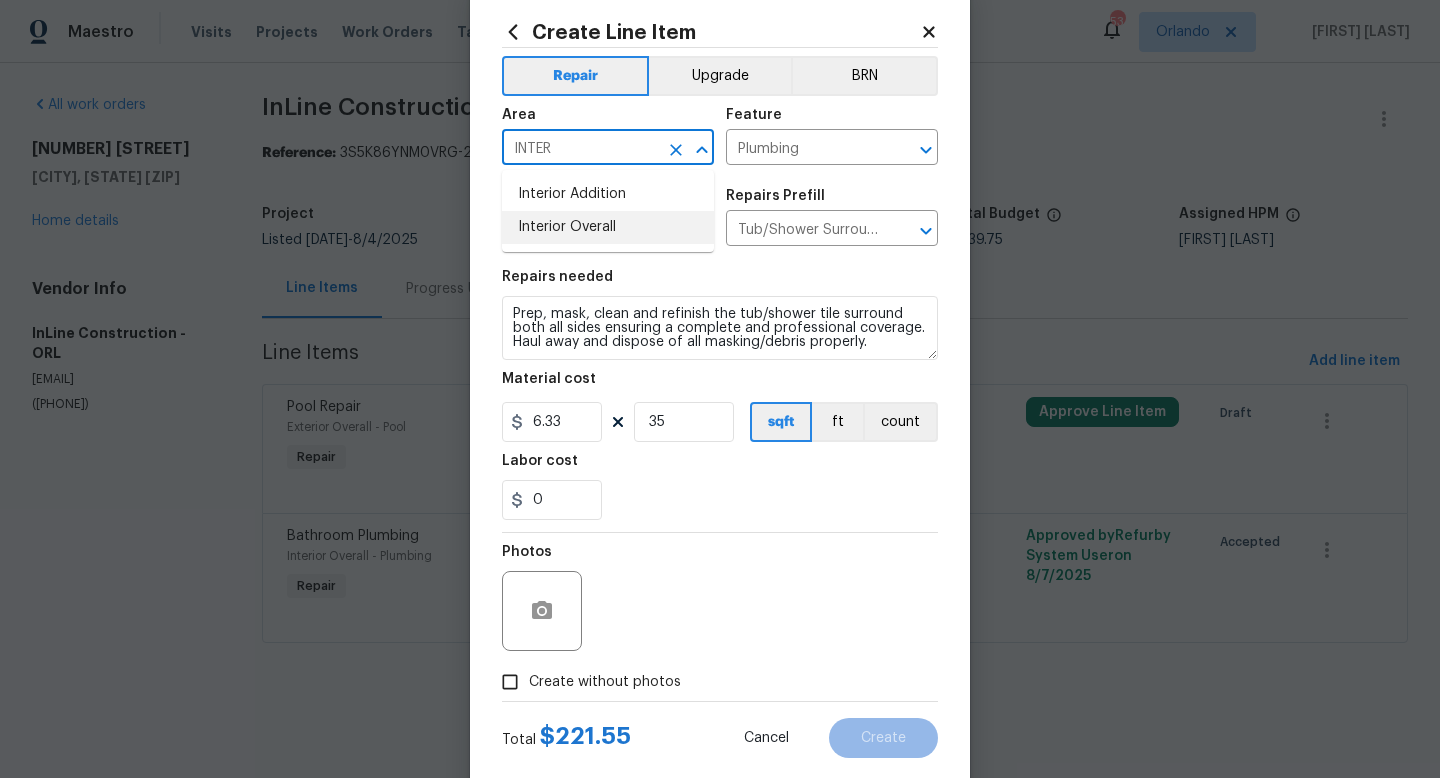 click on "Interior Overall" at bounding box center [608, 227] 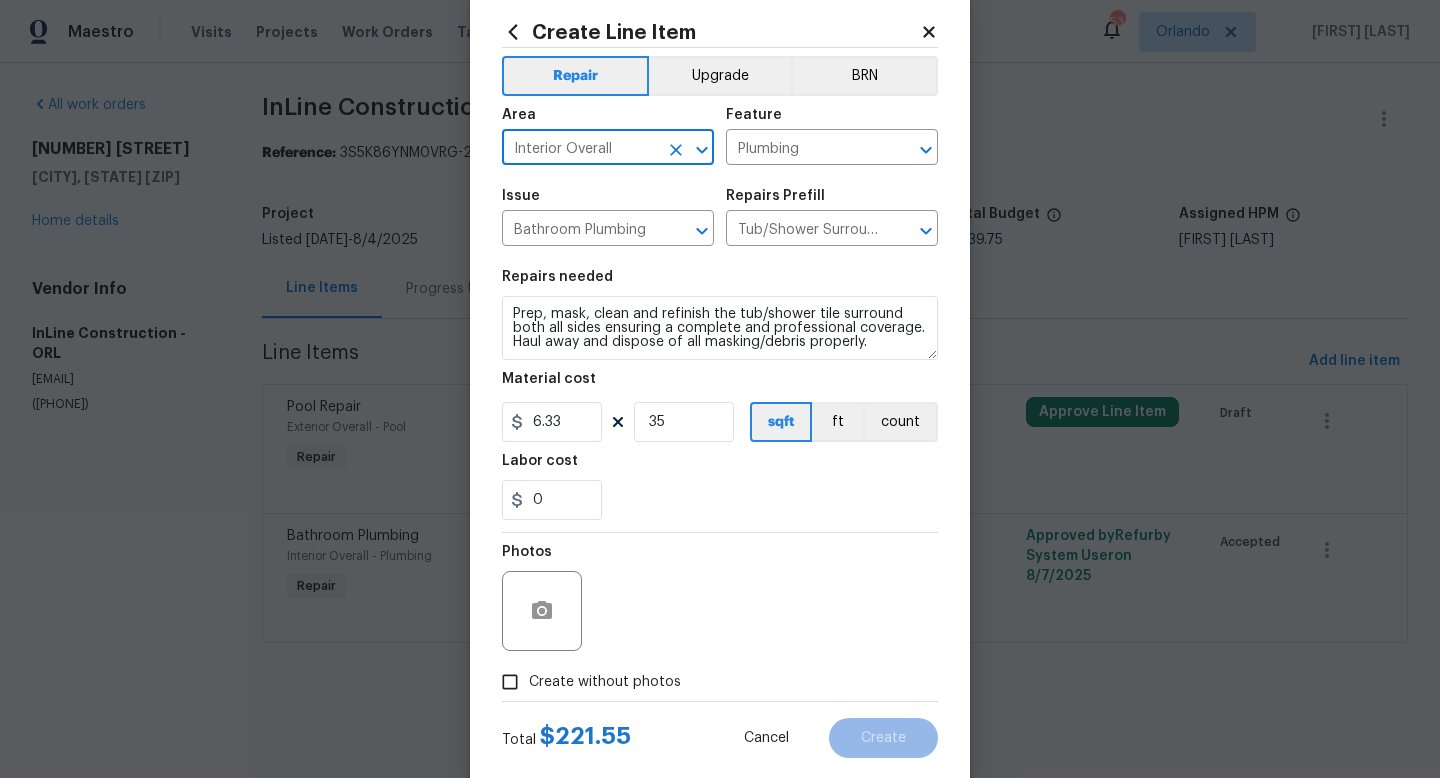 scroll, scrollTop: 64, scrollLeft: 0, axis: vertical 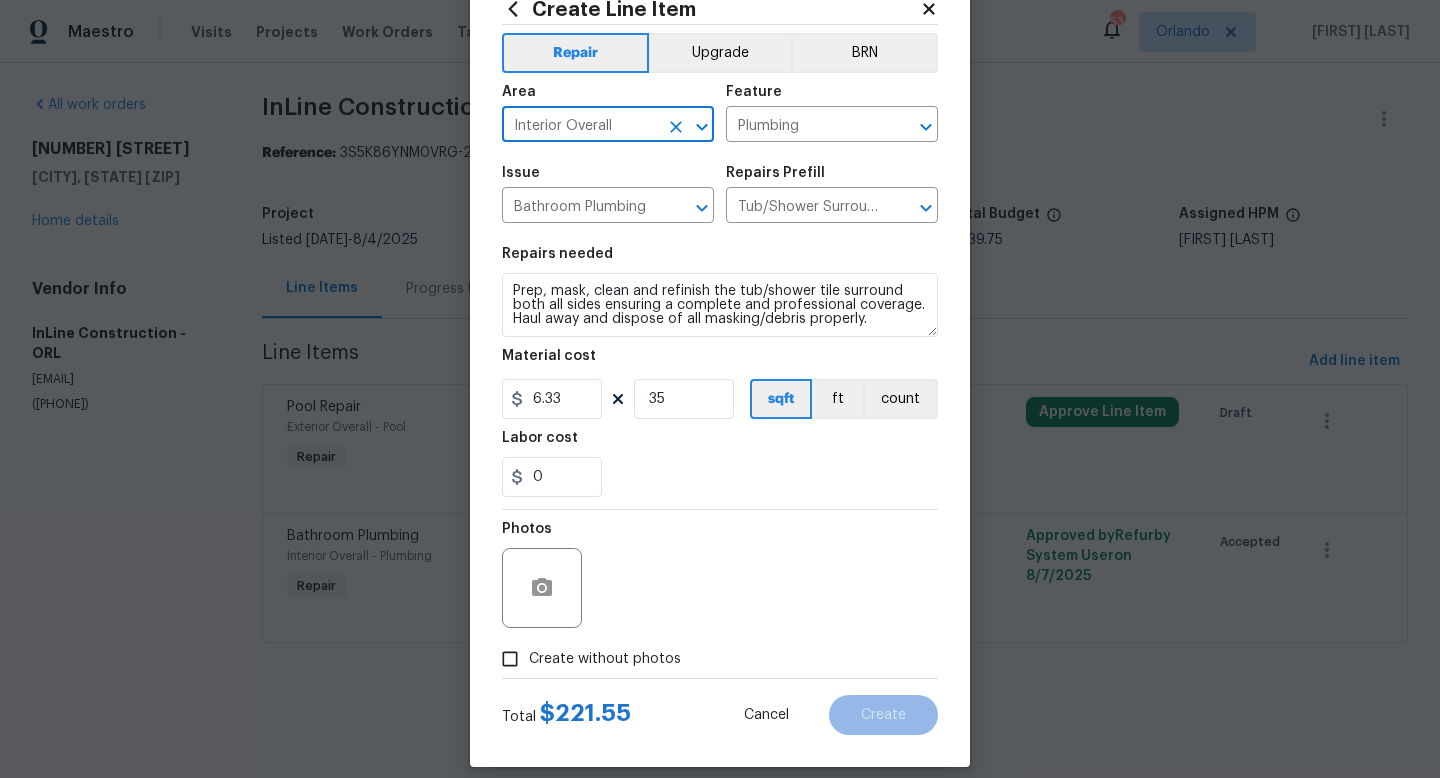 type on "Interior Overall" 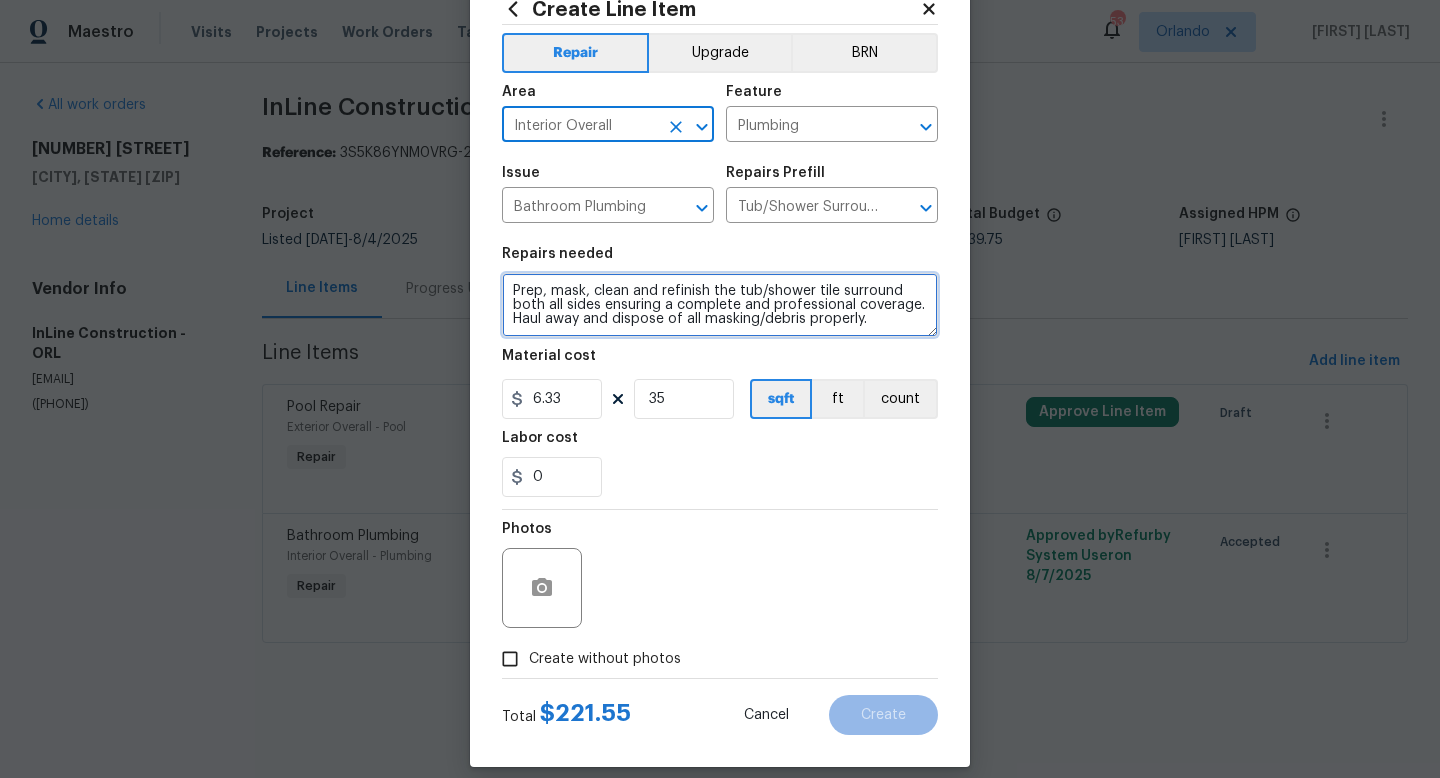 click on "Prep, mask, clean and refinish the tub/shower tile surround both all sides ensuring a complete and professional coverage. Haul away and dispose of all masking/debris properly." at bounding box center (720, 305) 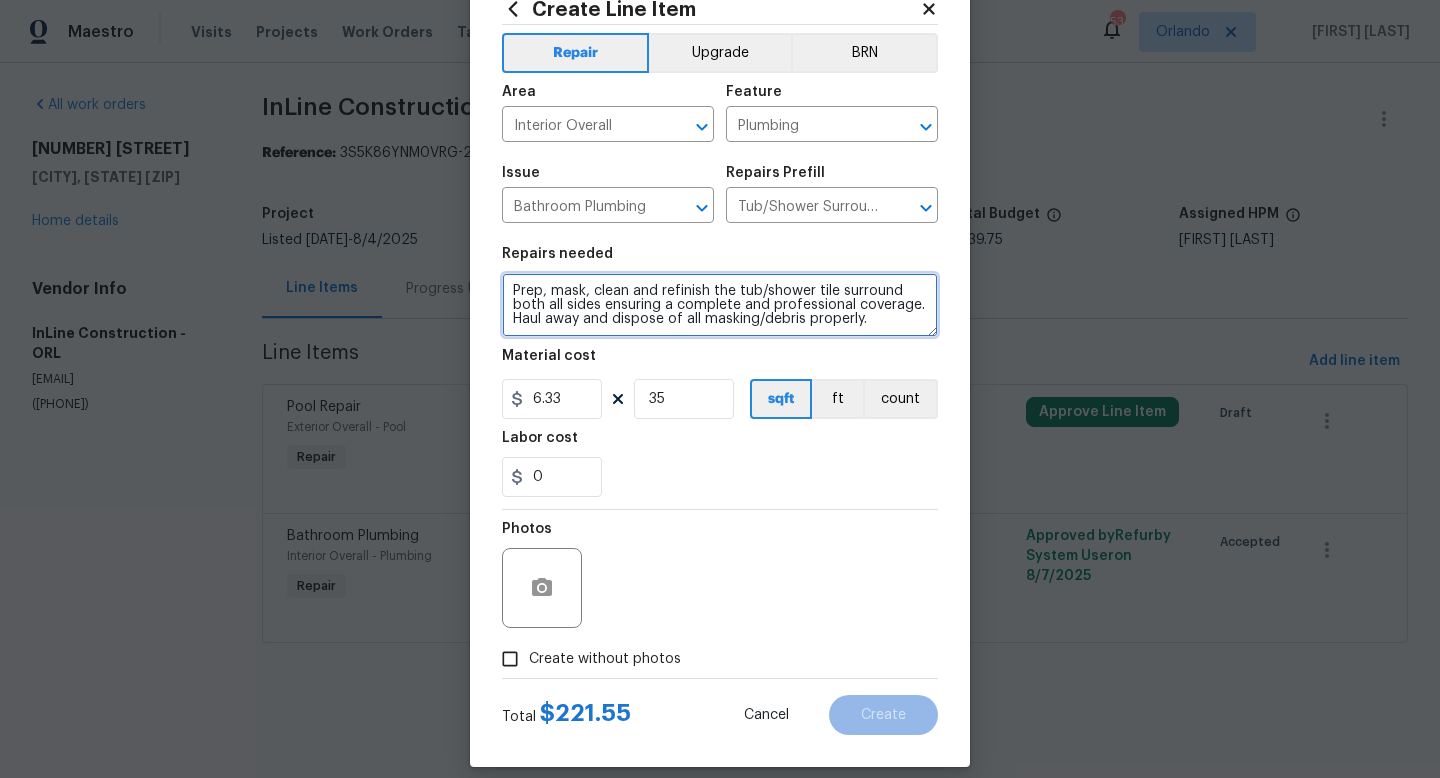 scroll, scrollTop: 4, scrollLeft: 0, axis: vertical 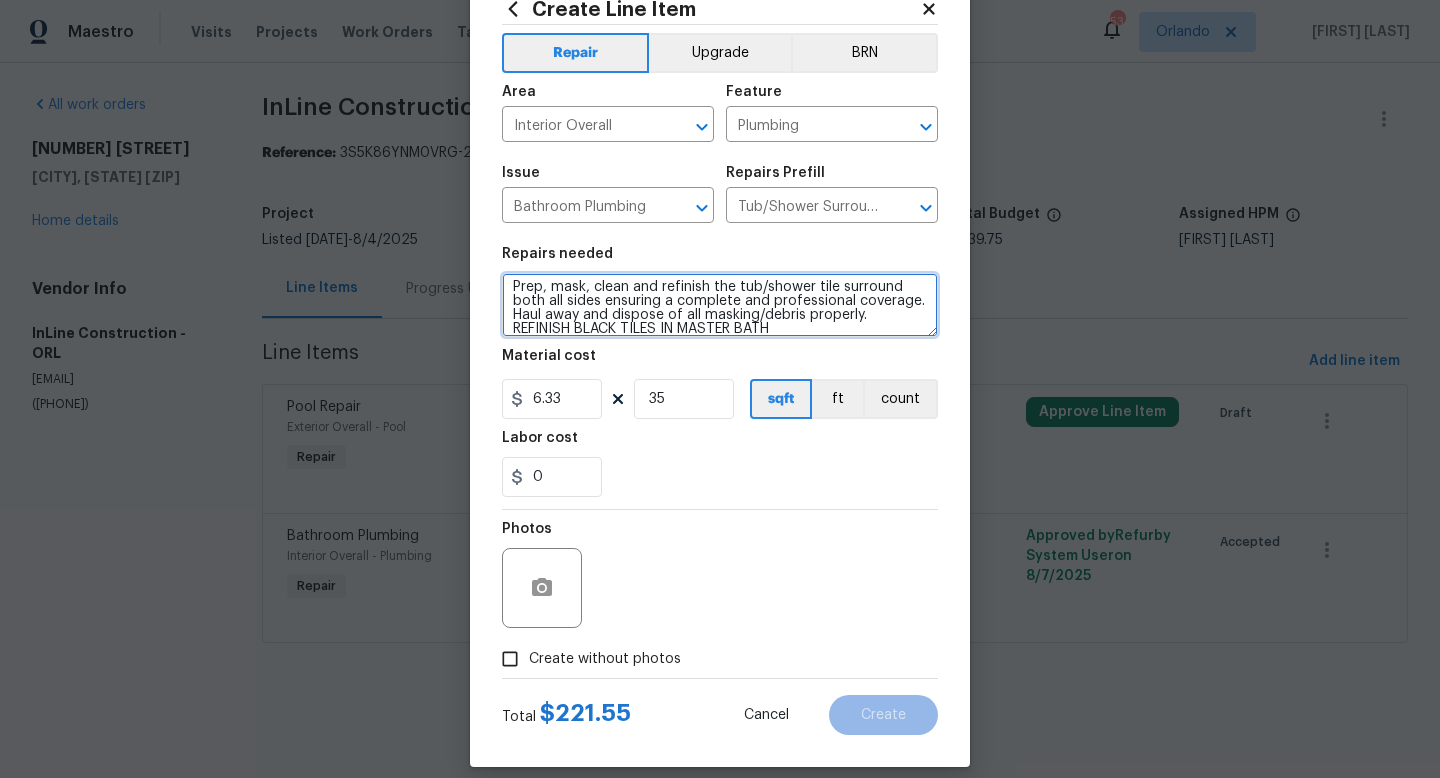type on "Prep, mask, clean and refinish the tub/shower tile surround both all sides ensuring a complete and professional coverage. Haul away and dispose of all masking/debris properly.
REFINISH BLACK TILES IN MASTER BATH" 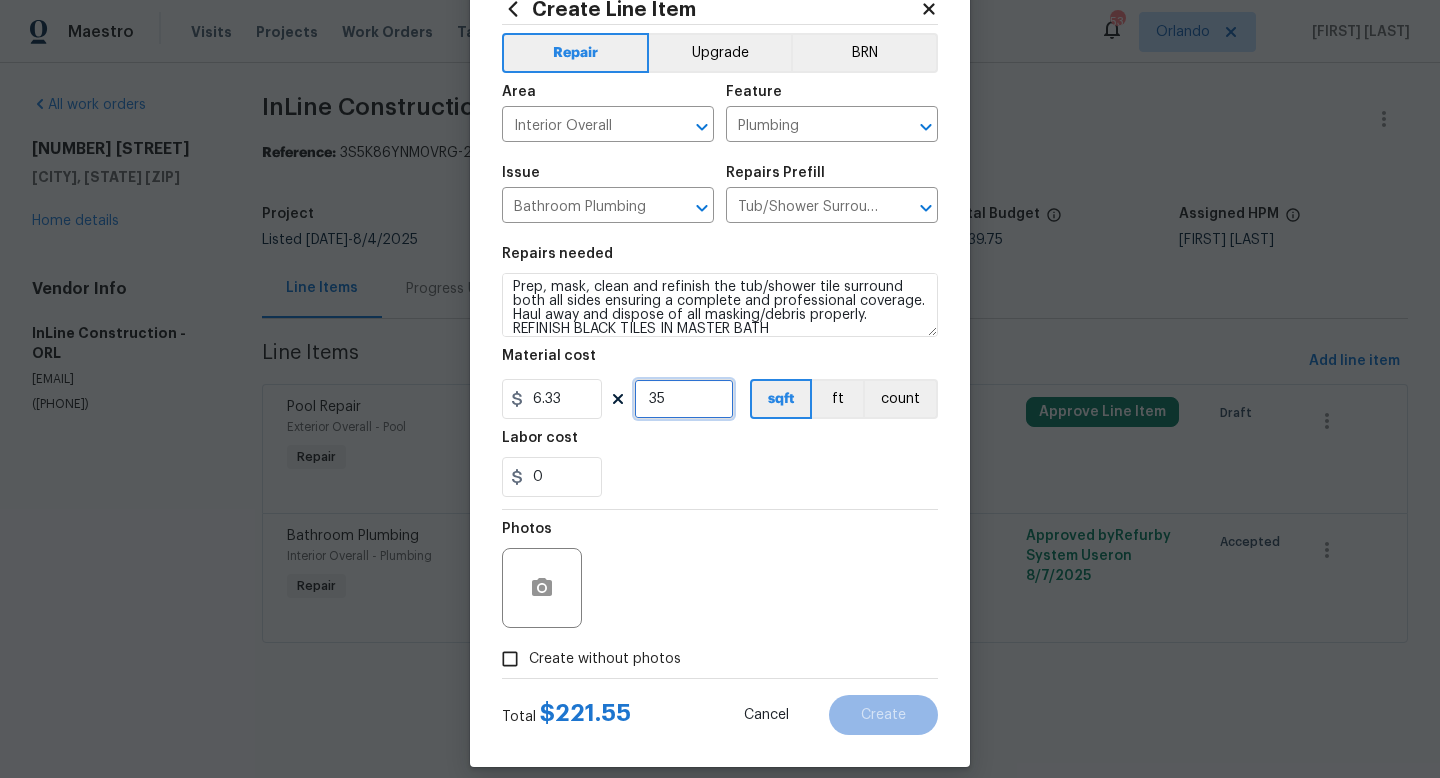 click on "35" at bounding box center (684, 399) 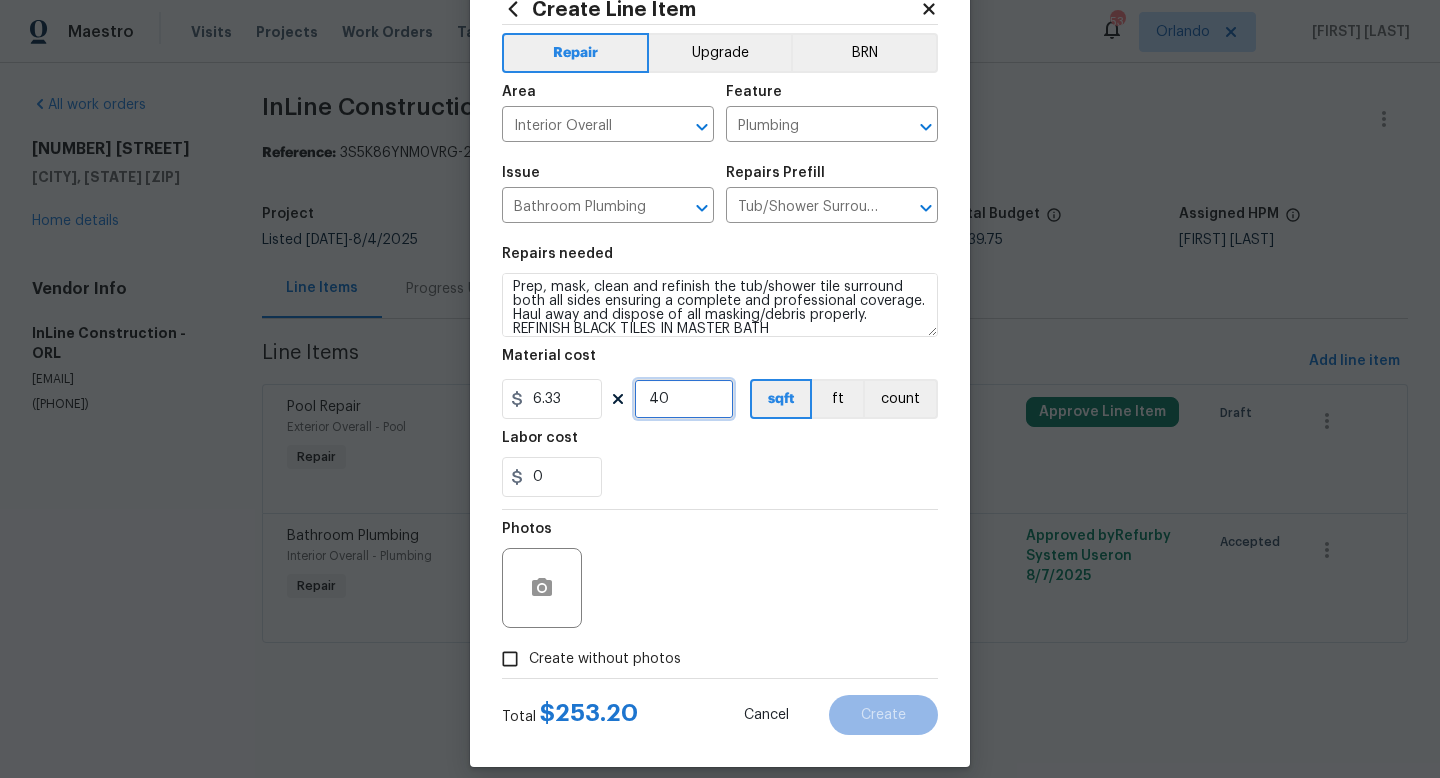 type on "40" 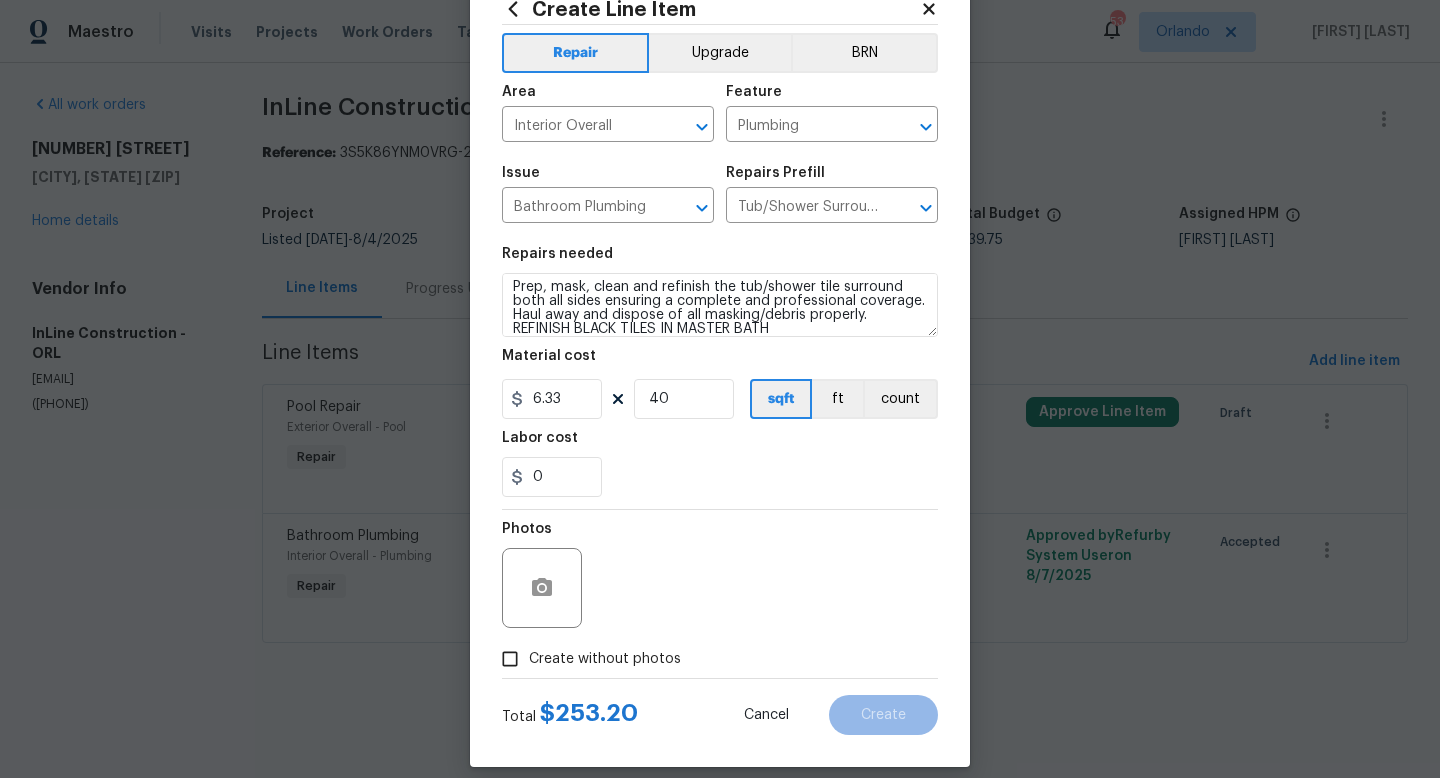 click on "Photos" at bounding box center [720, 575] 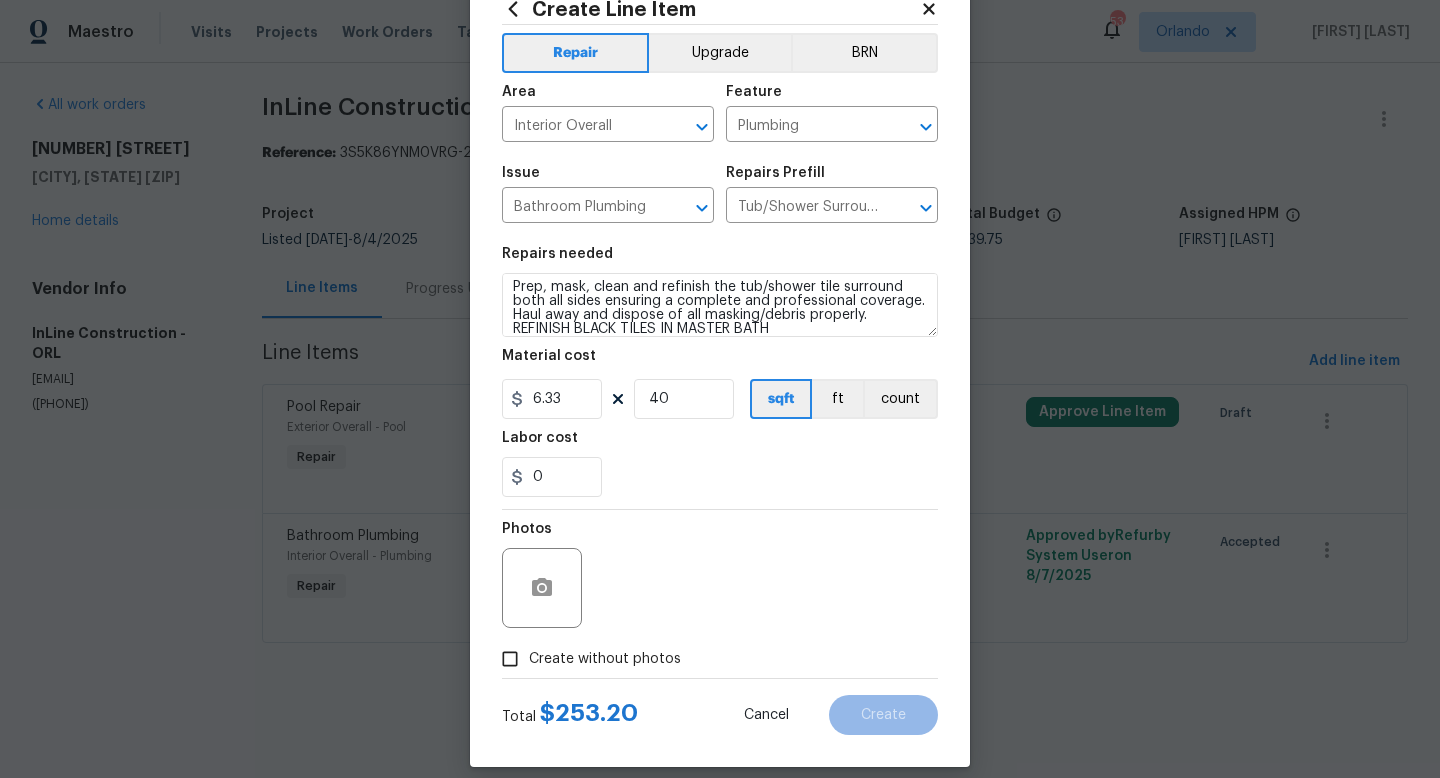 scroll, scrollTop: 78, scrollLeft: 0, axis: vertical 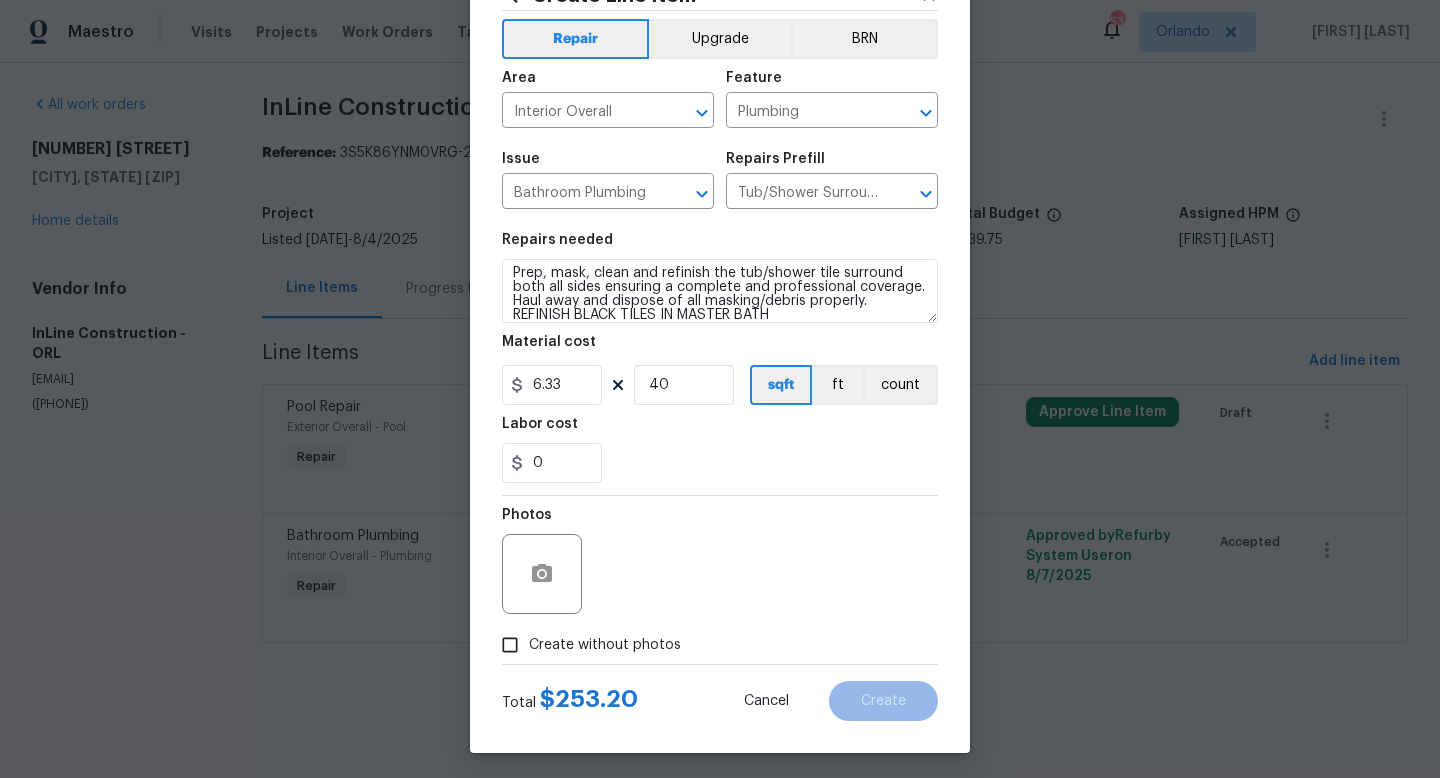 click on "Create without photos" at bounding box center (605, 645) 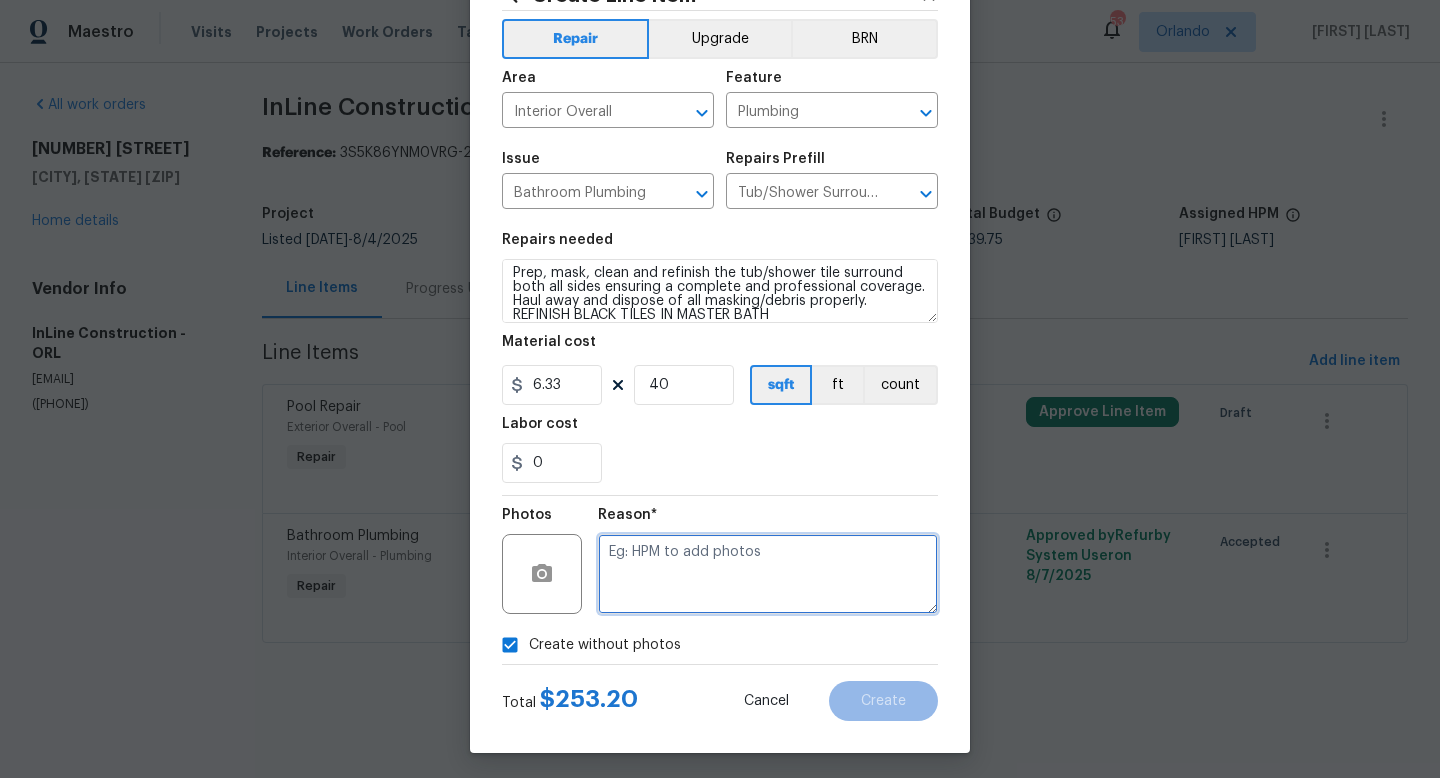 click at bounding box center (768, 574) 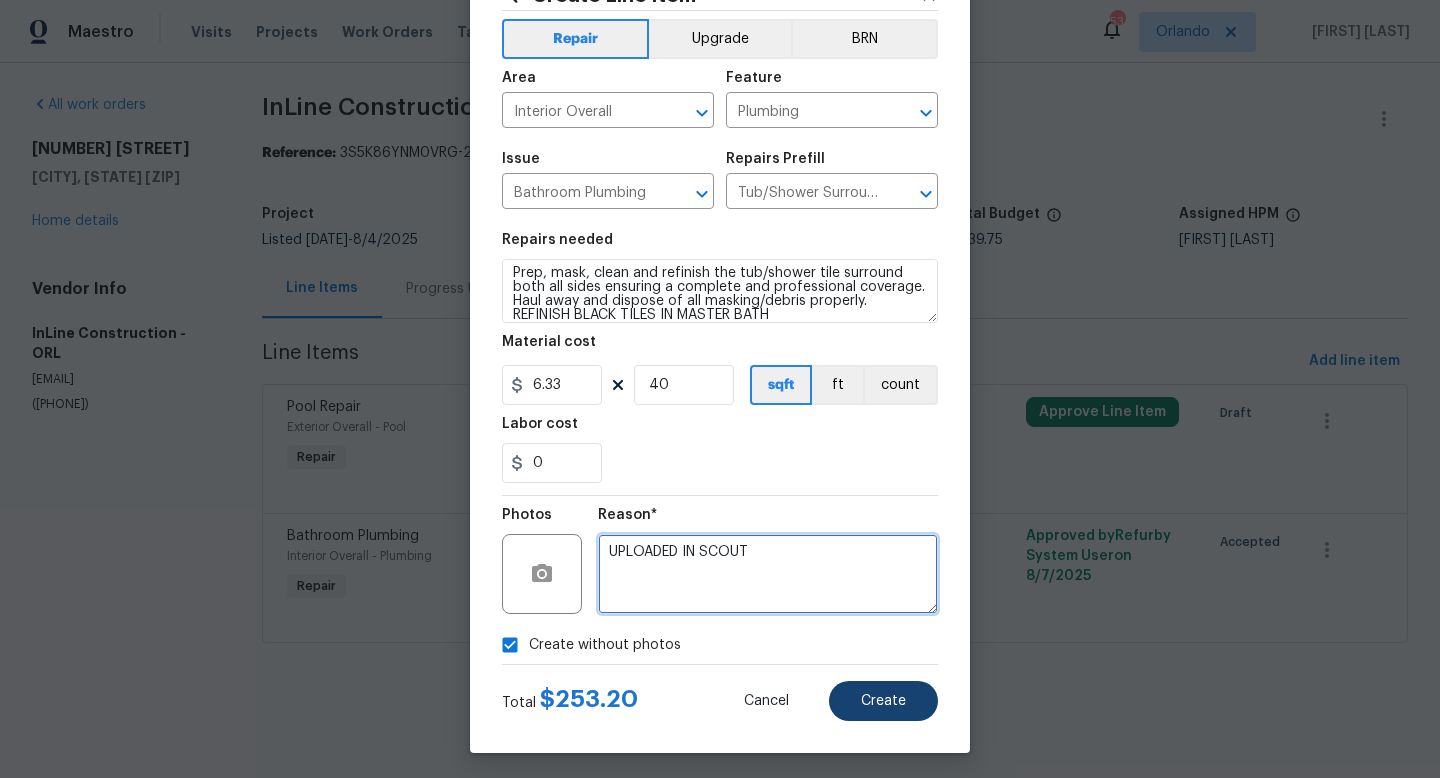 type on "UPLOADED IN SCOUT" 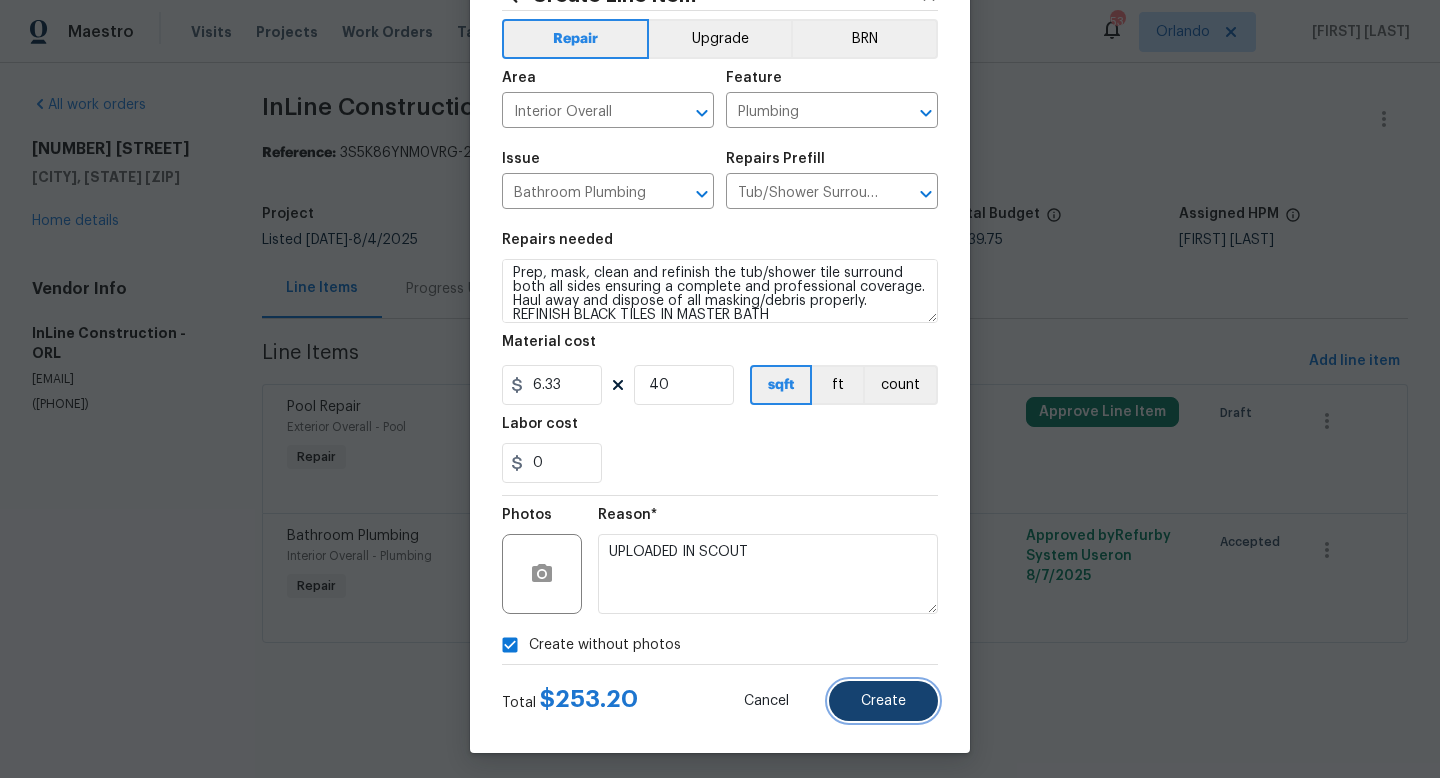 click on "Create" at bounding box center [883, 701] 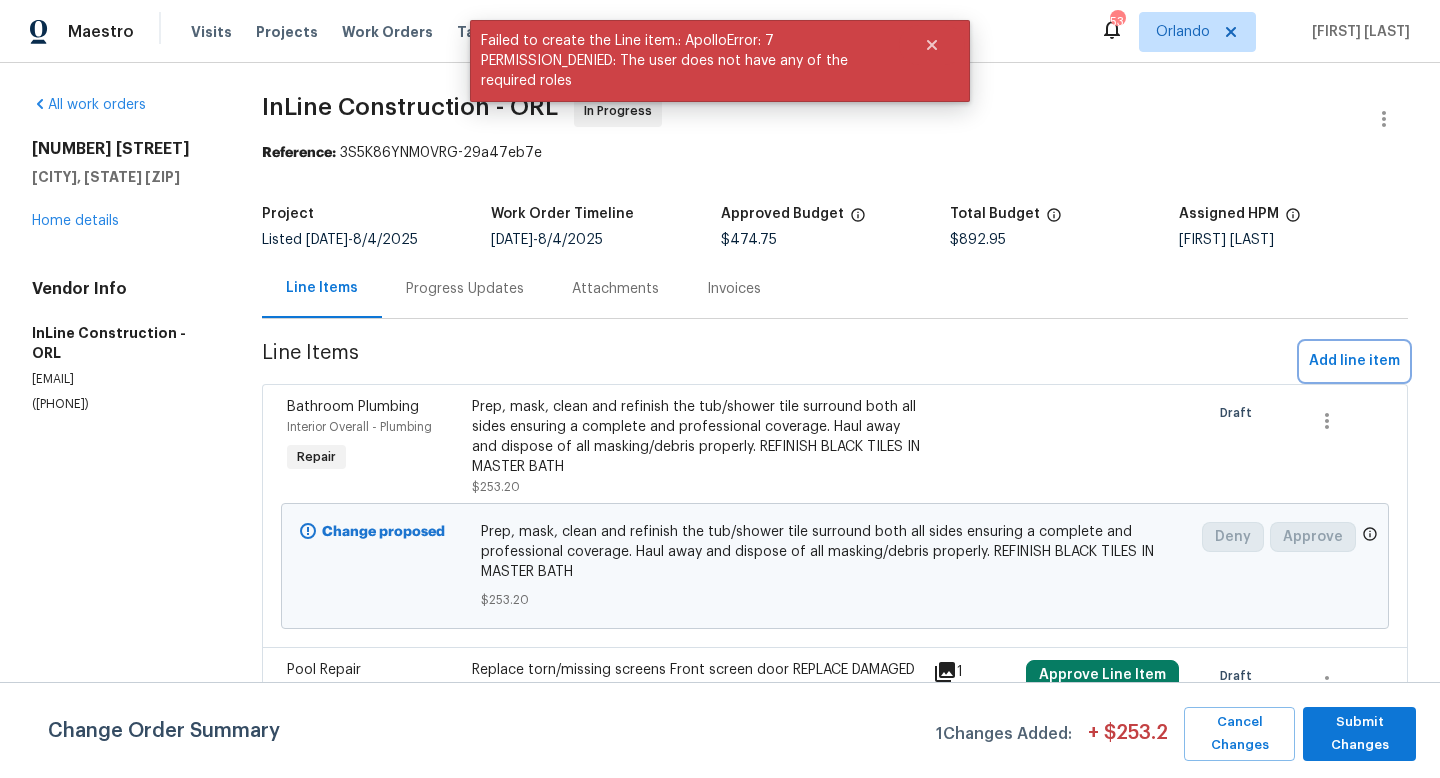 click on "Add line item" at bounding box center [1354, 361] 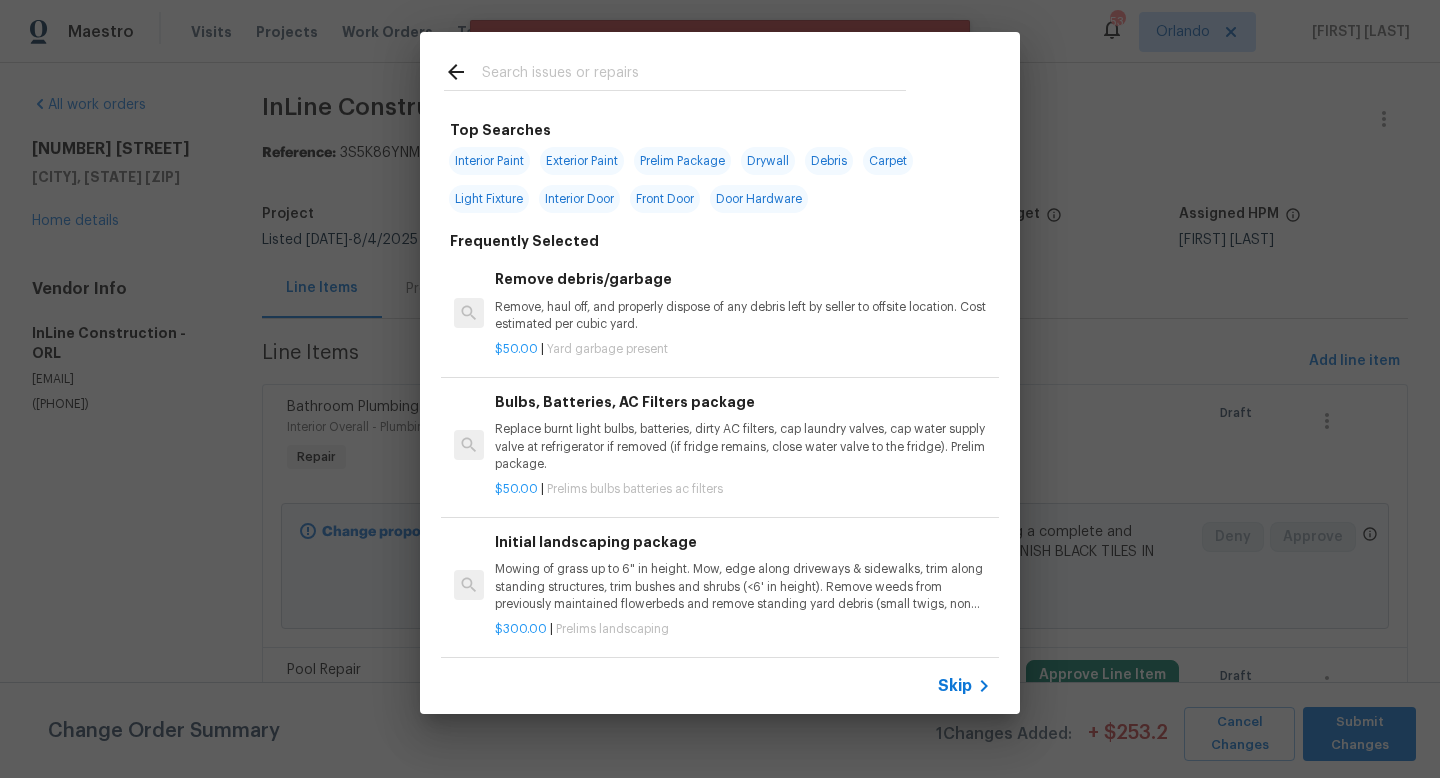 click at bounding box center (694, 75) 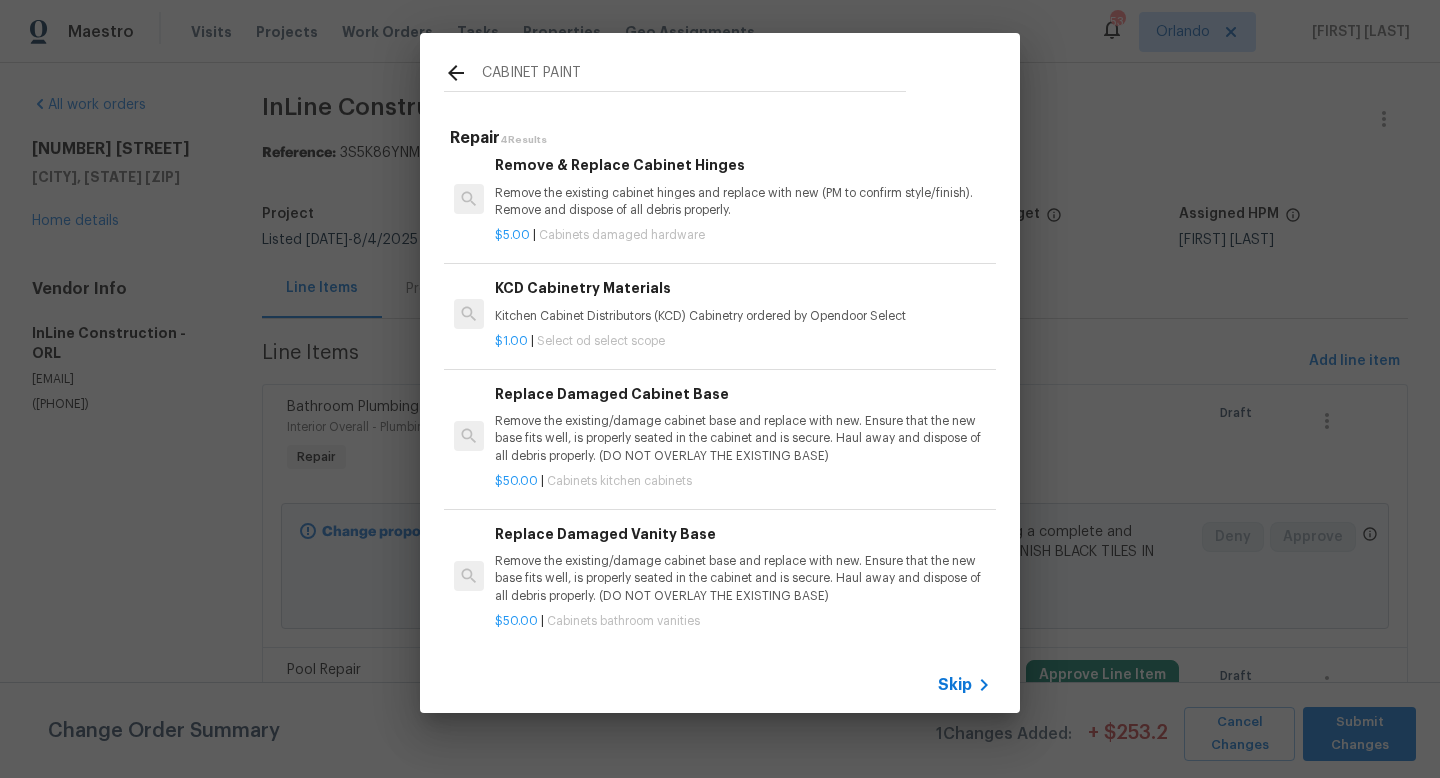 scroll, scrollTop: 0, scrollLeft: 0, axis: both 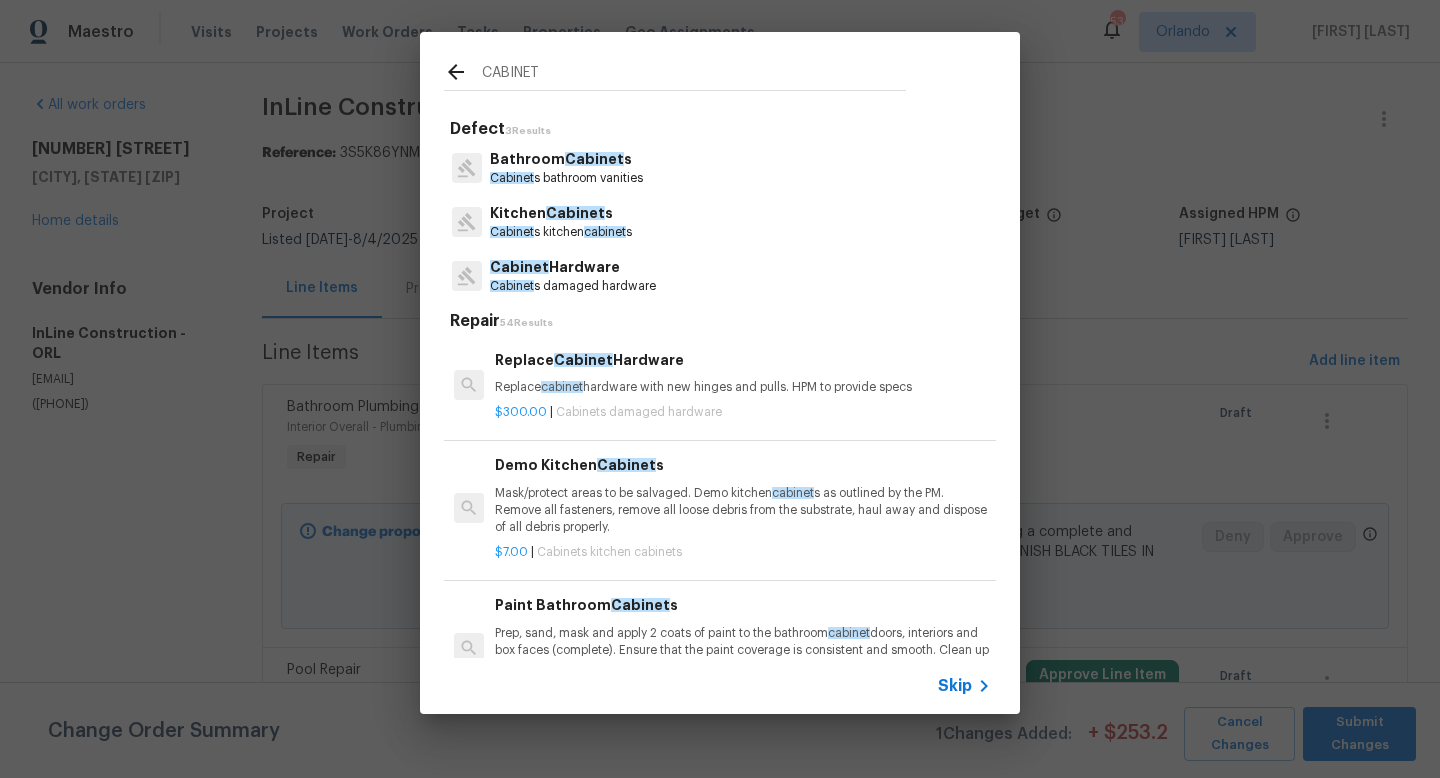 type on "CABINET" 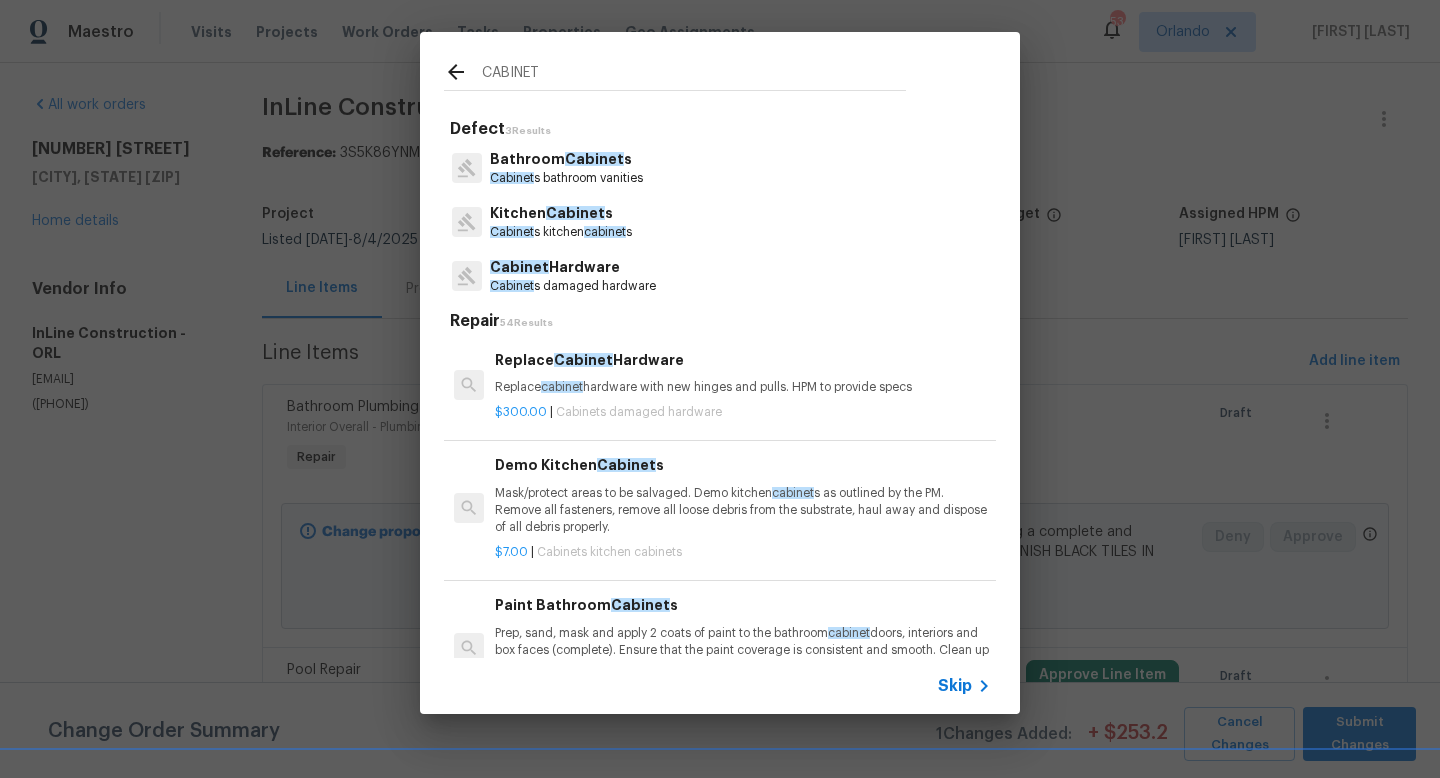 click on "Kitchen  Cabinet s" at bounding box center (561, 213) 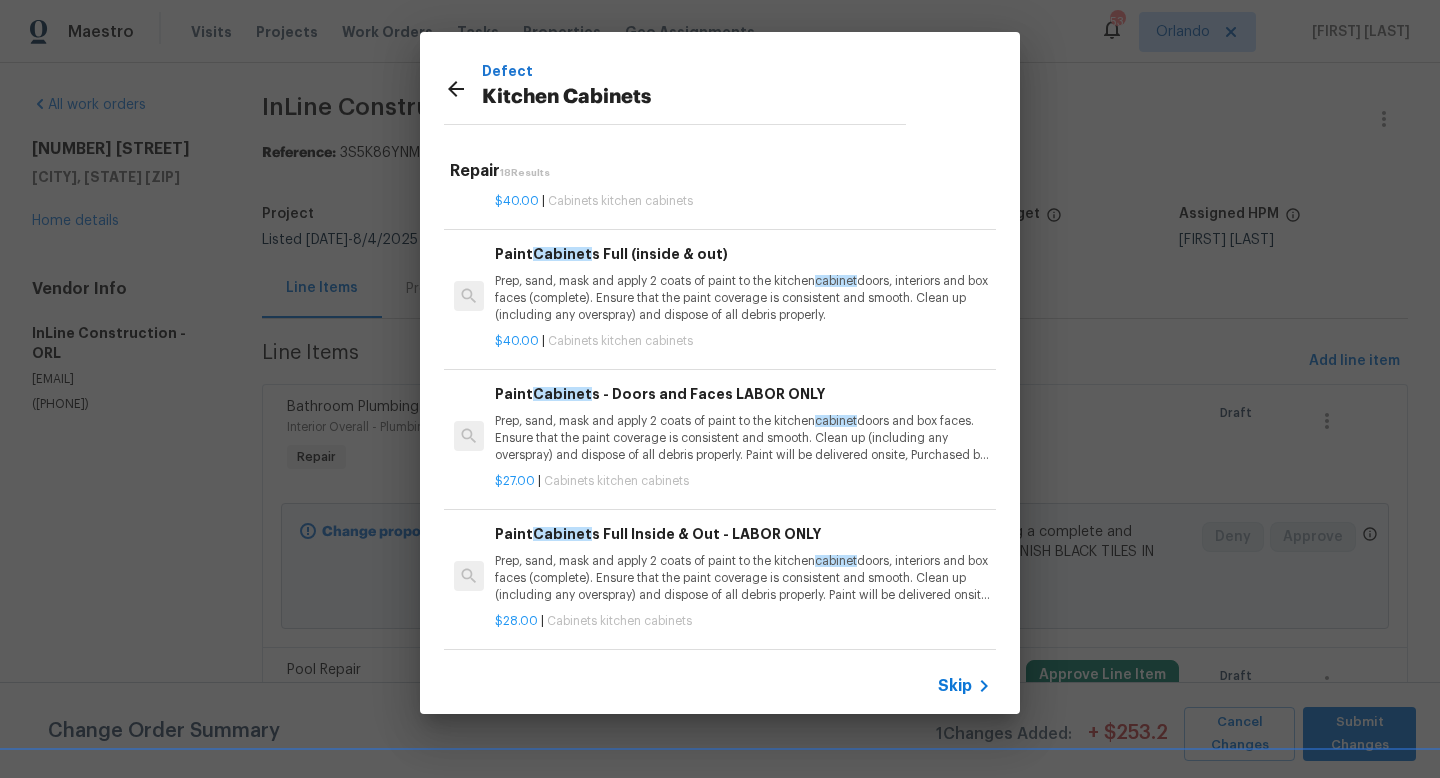 scroll, scrollTop: 1493, scrollLeft: 0, axis: vertical 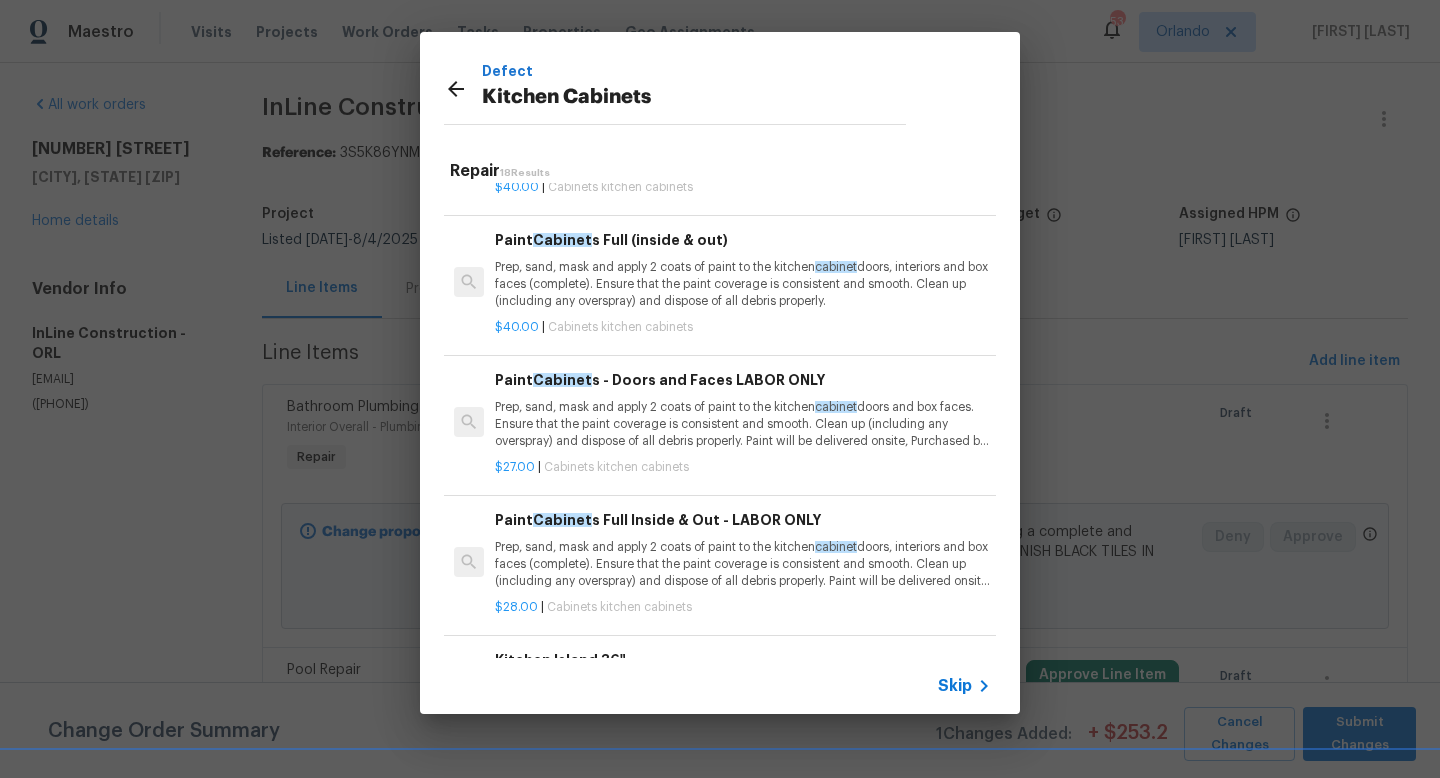 click on "Prep, sand, mask and apply 2 coats of paint to the kitchen  cabinet  doors, interiors and box faces (complete). Ensure that the paint coverage is consistent and smooth. Clean up (including any overspray) and dispose of all debris properly. Paint will be delivered onsite, Purchased by Opendoor." at bounding box center (743, 564) 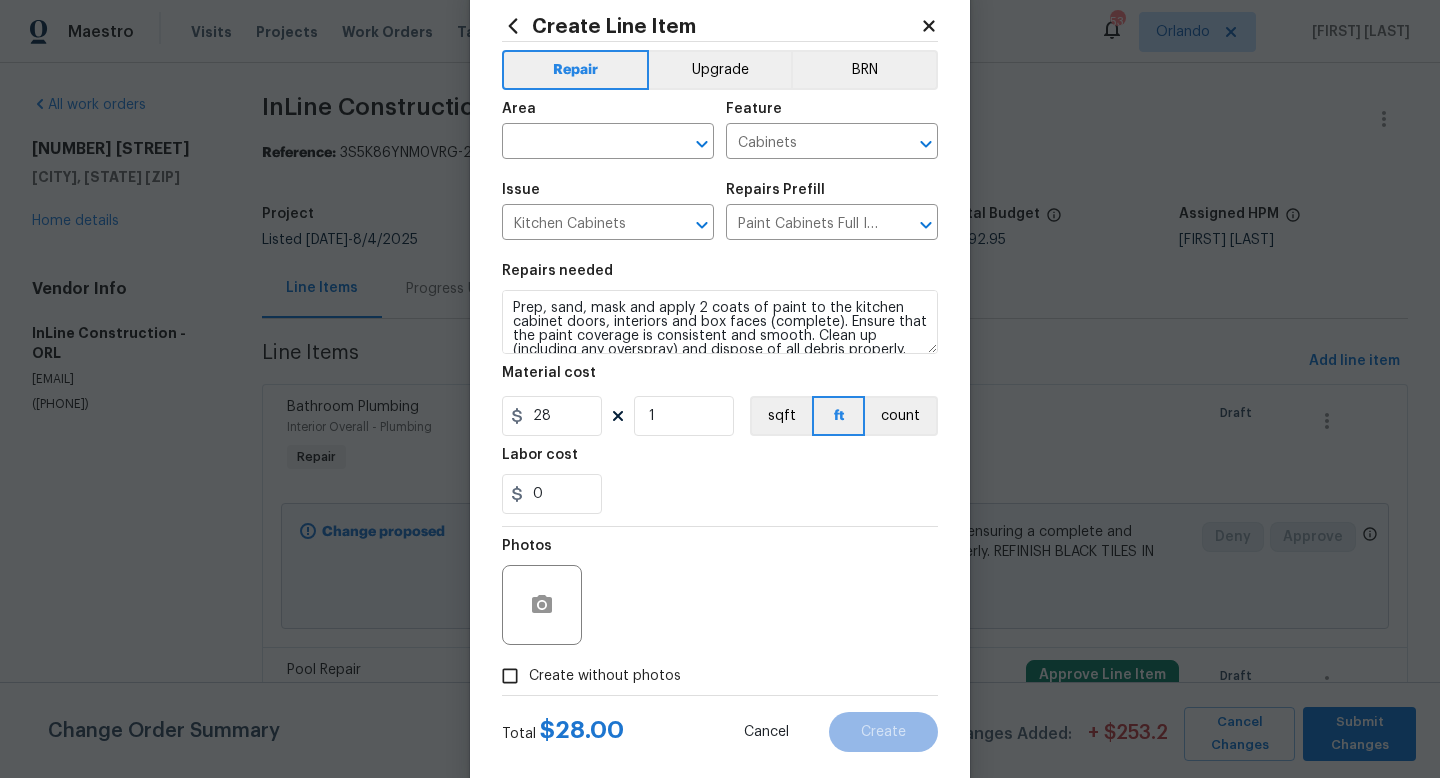 scroll, scrollTop: 69, scrollLeft: 0, axis: vertical 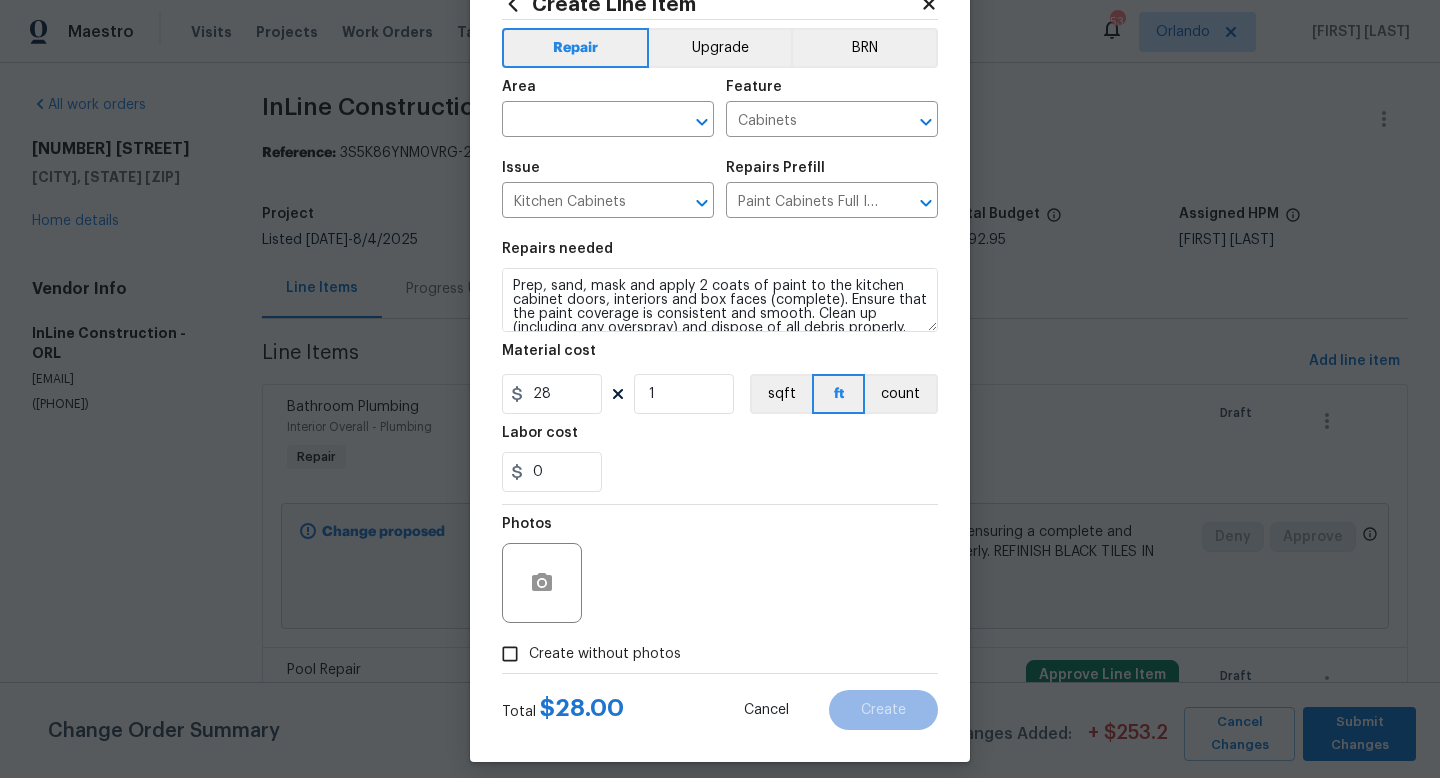 click on "Create without photos" at bounding box center (605, 654) 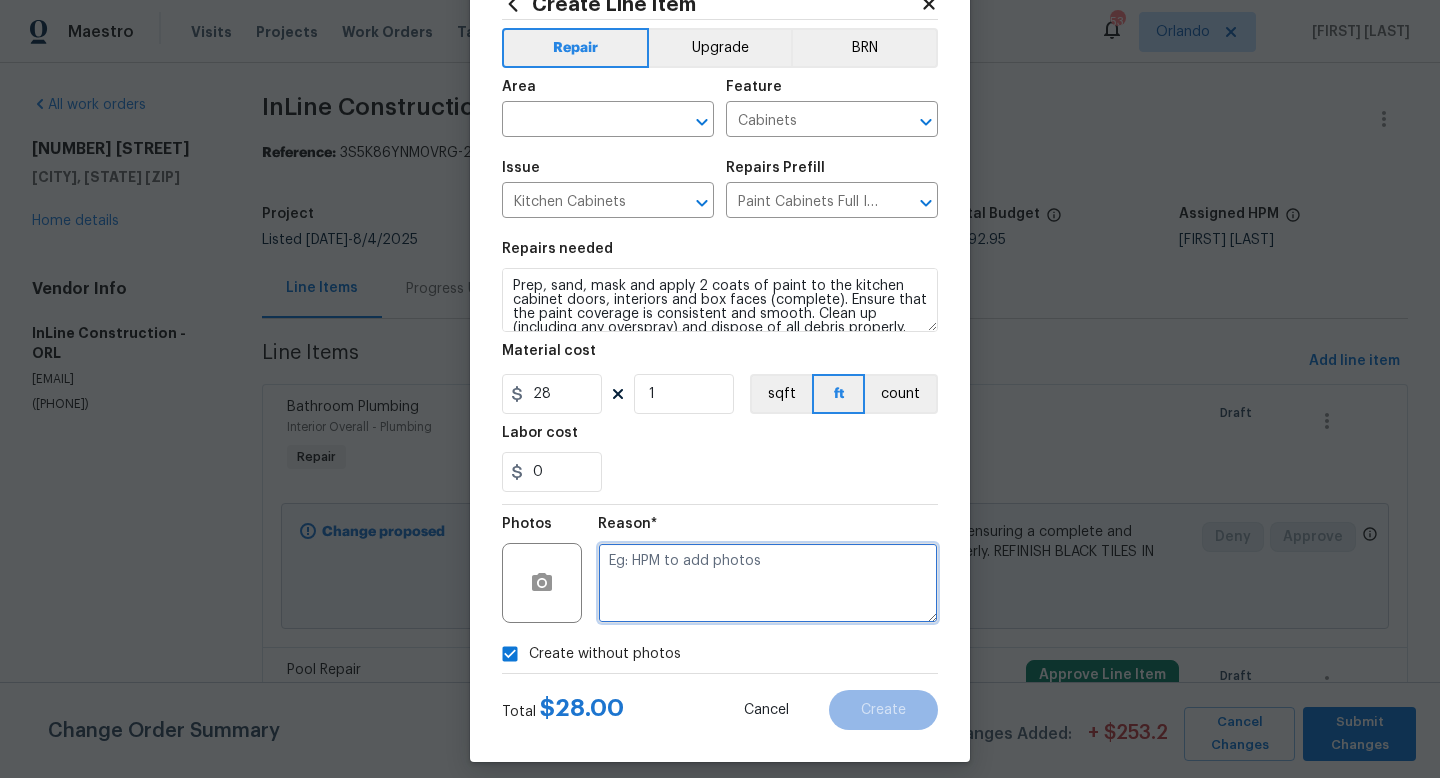 click at bounding box center [768, 583] 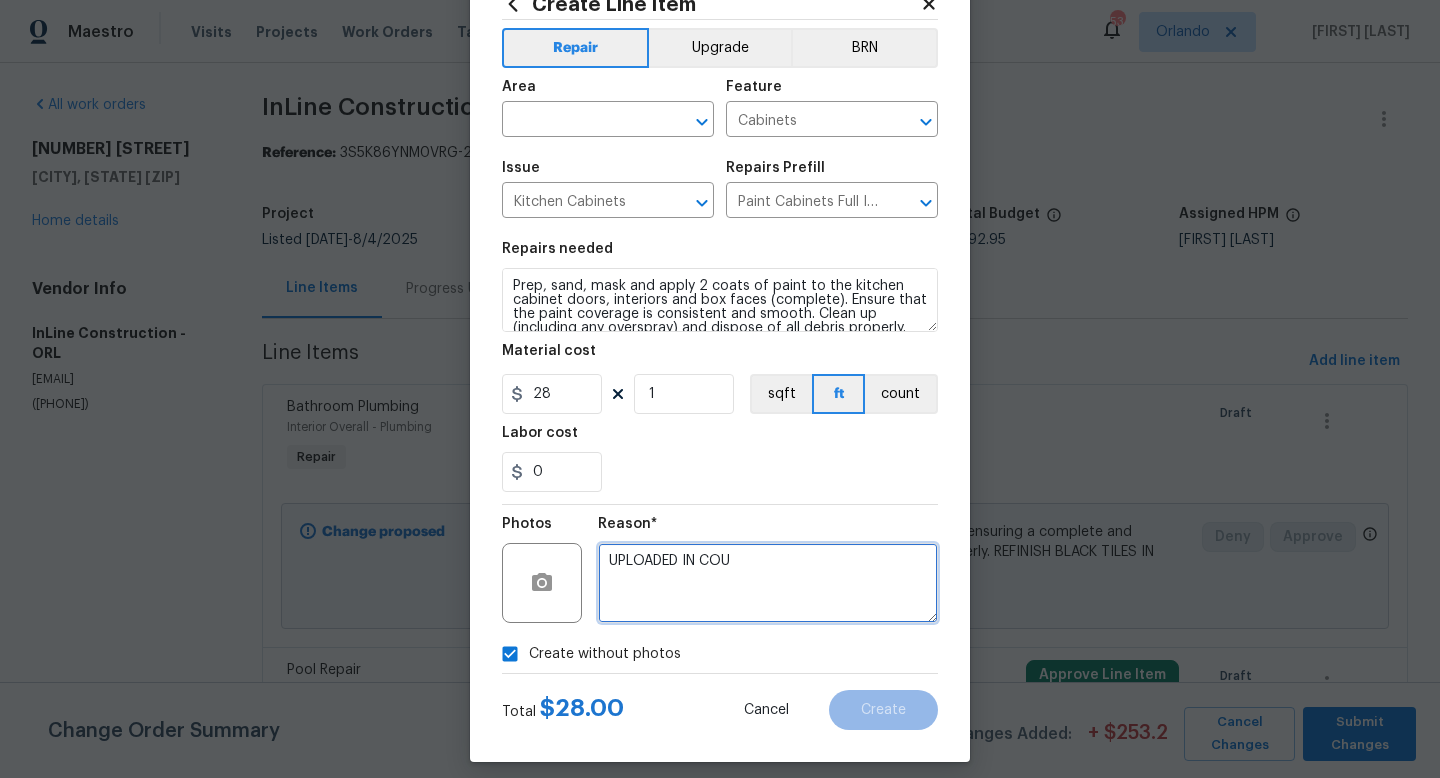 scroll, scrollTop: 84, scrollLeft: 0, axis: vertical 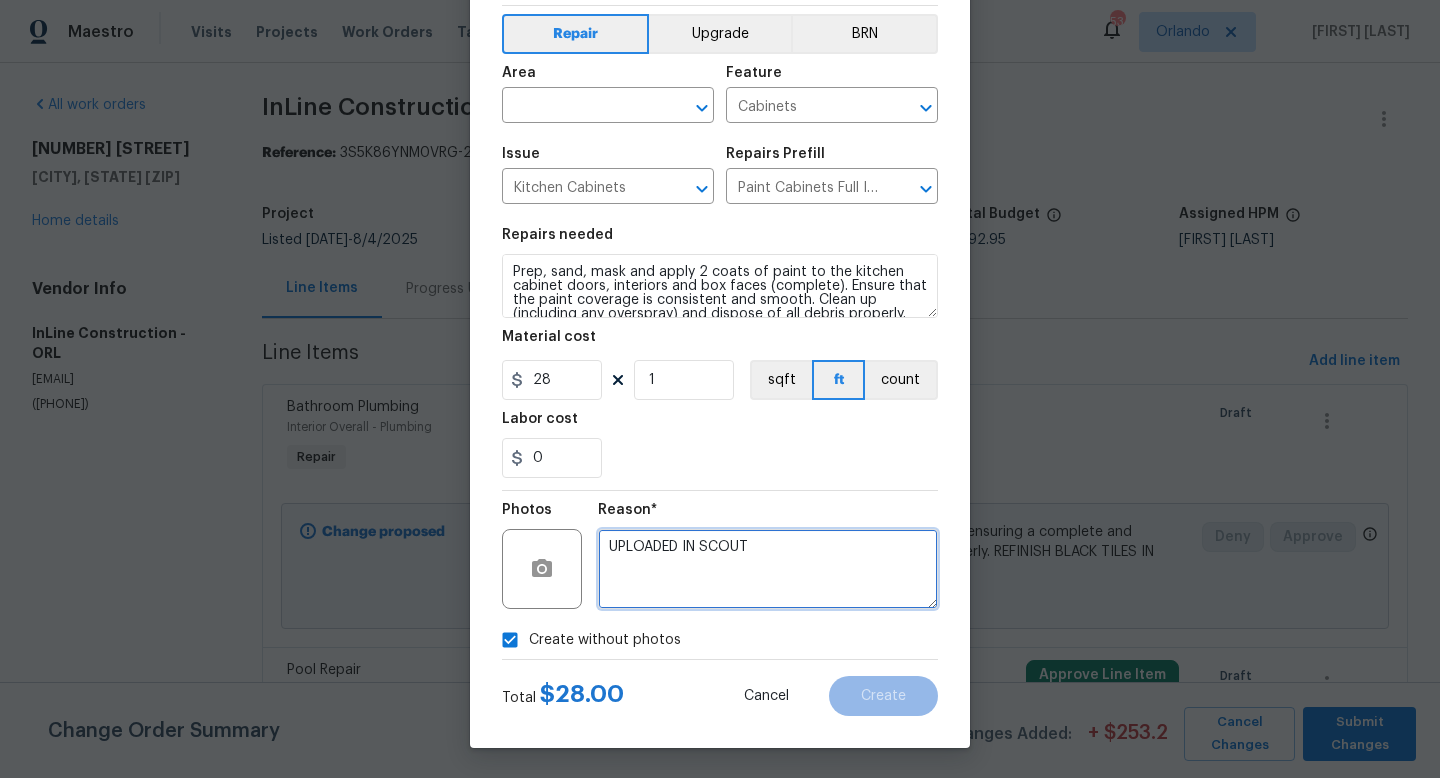 type on "UPLOADED IN SCOUT" 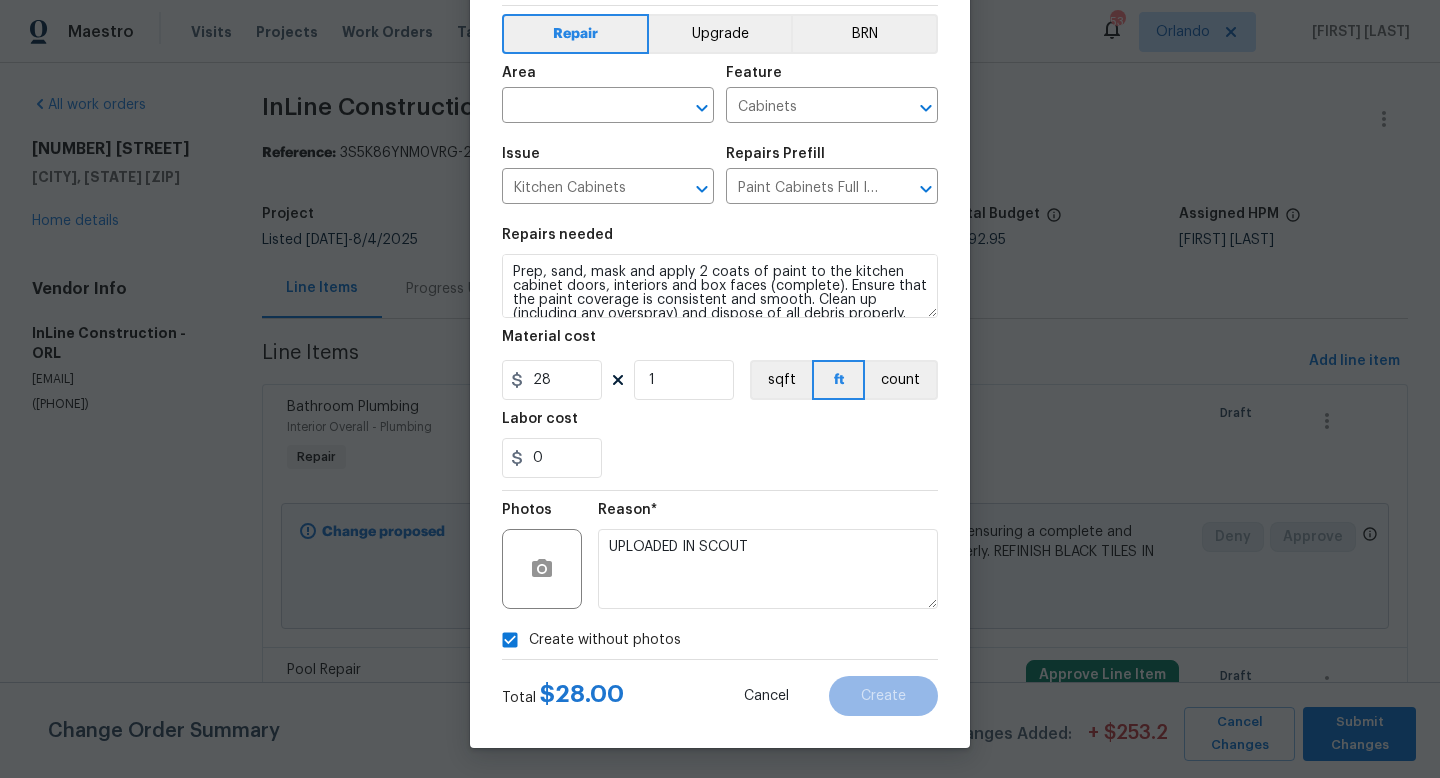 click on "Labor cost" at bounding box center (720, 425) 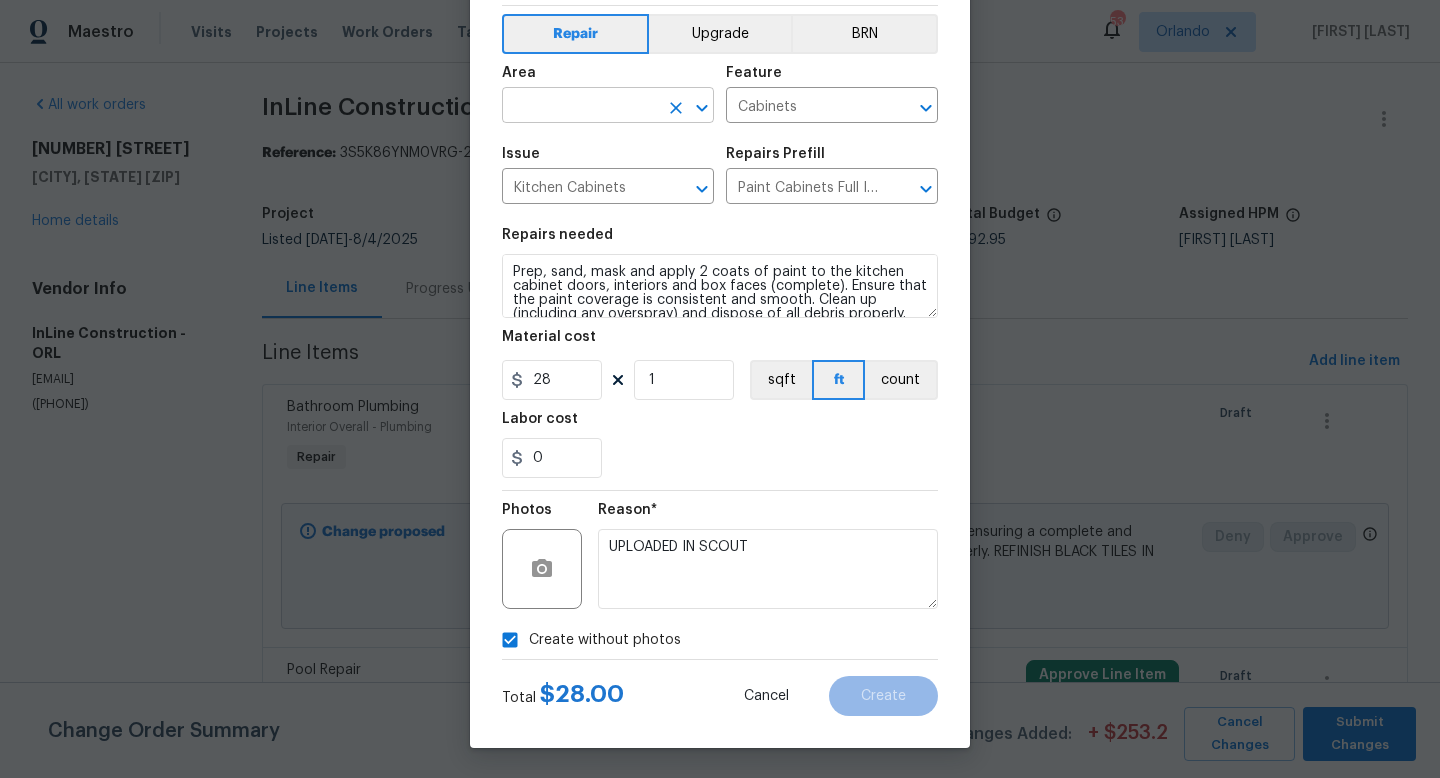 click at bounding box center [580, 107] 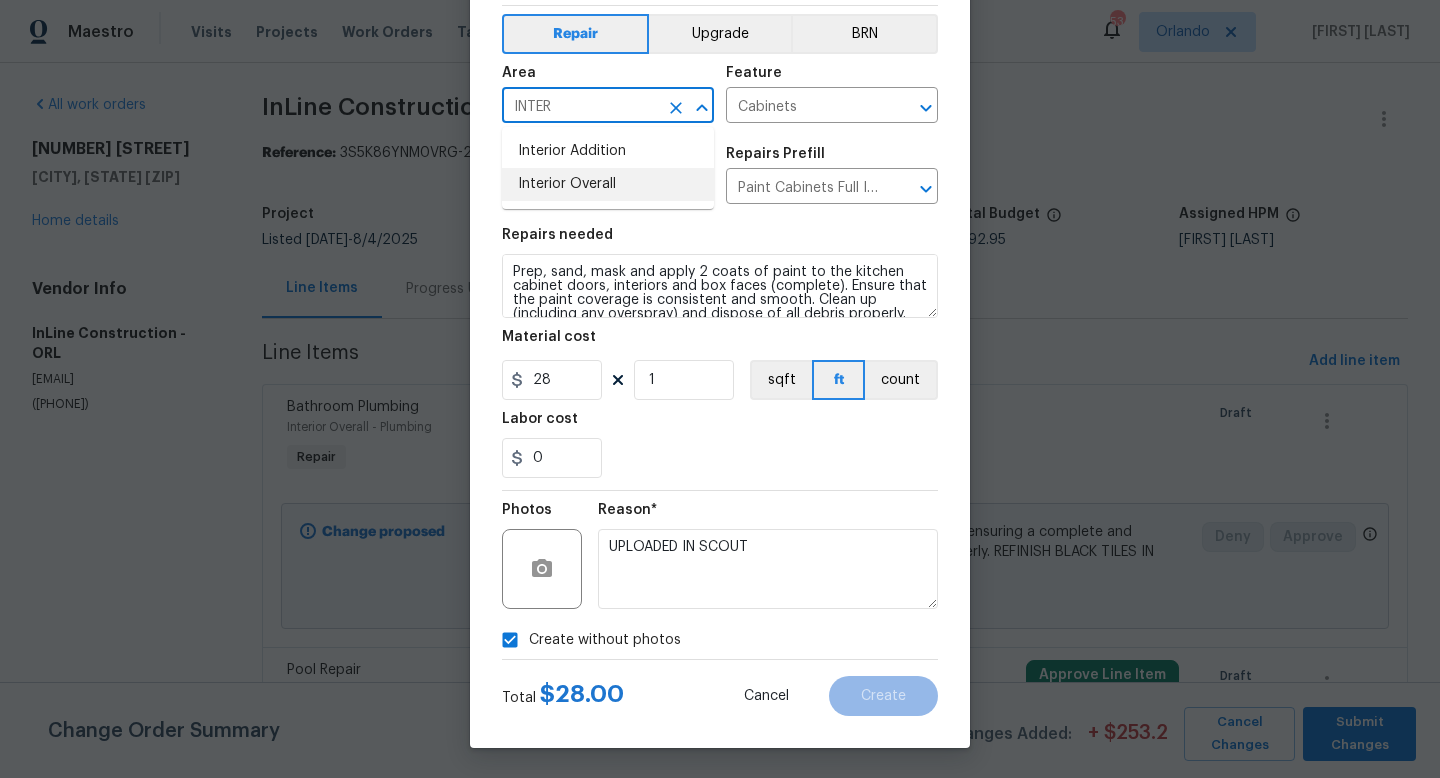 click on "Interior Overall" at bounding box center (608, 184) 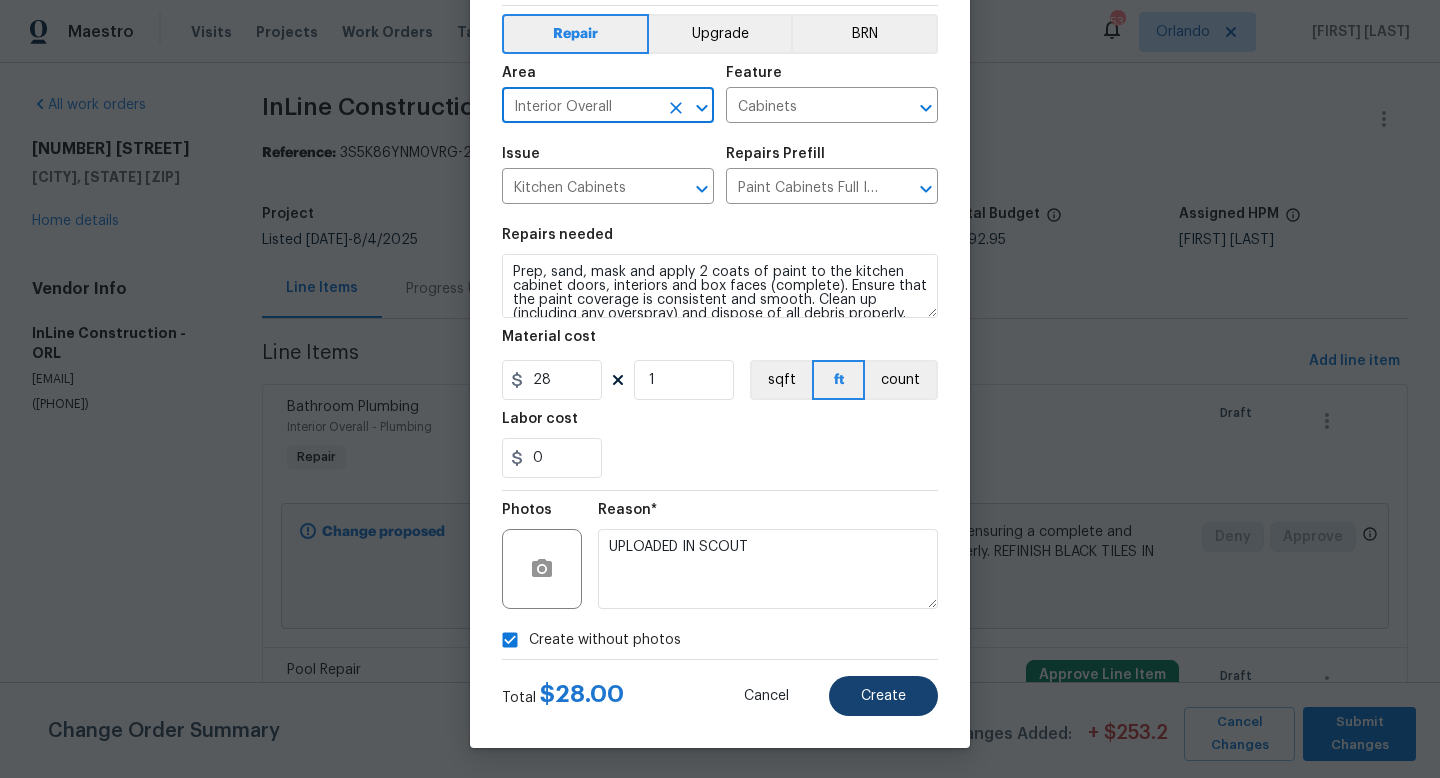 type on "Interior Overall" 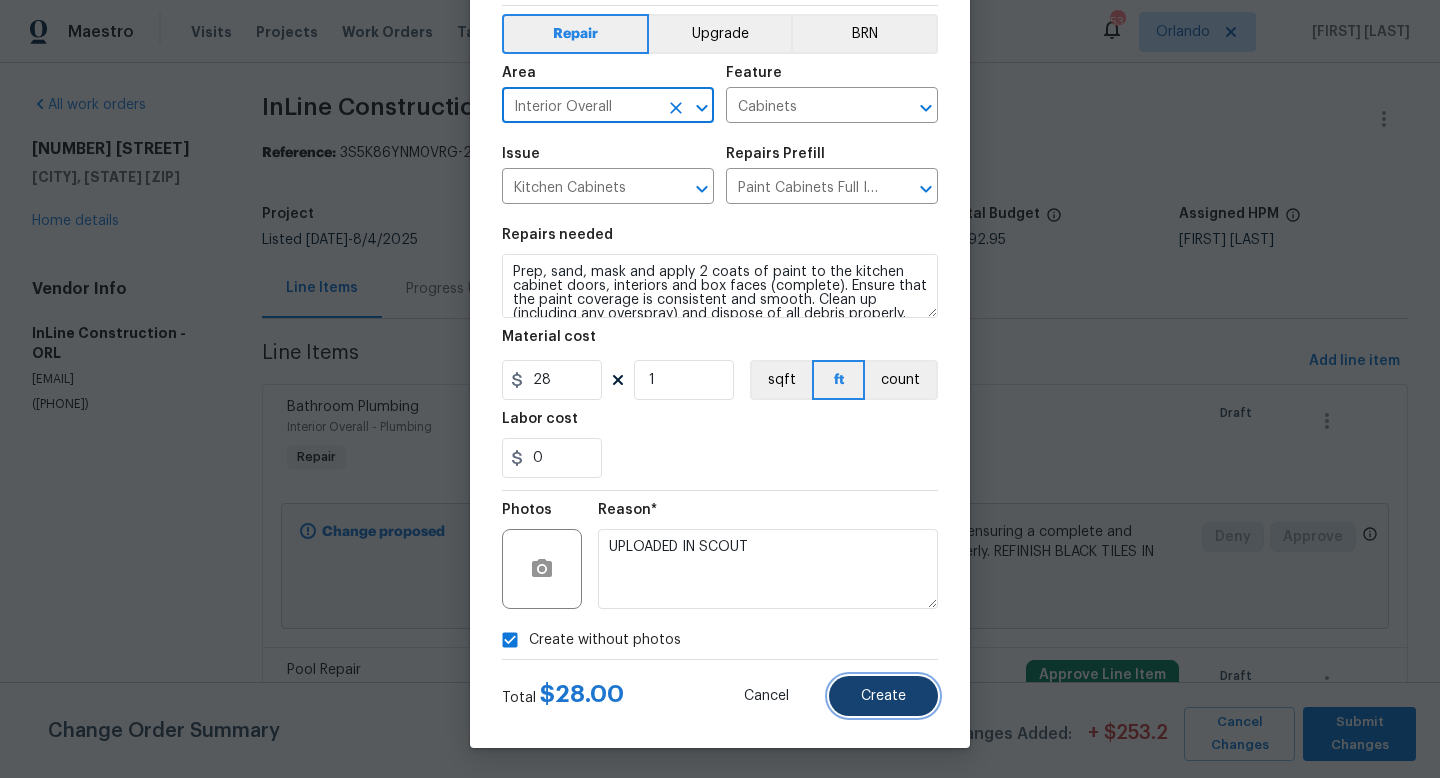 click on "Create" at bounding box center [883, 696] 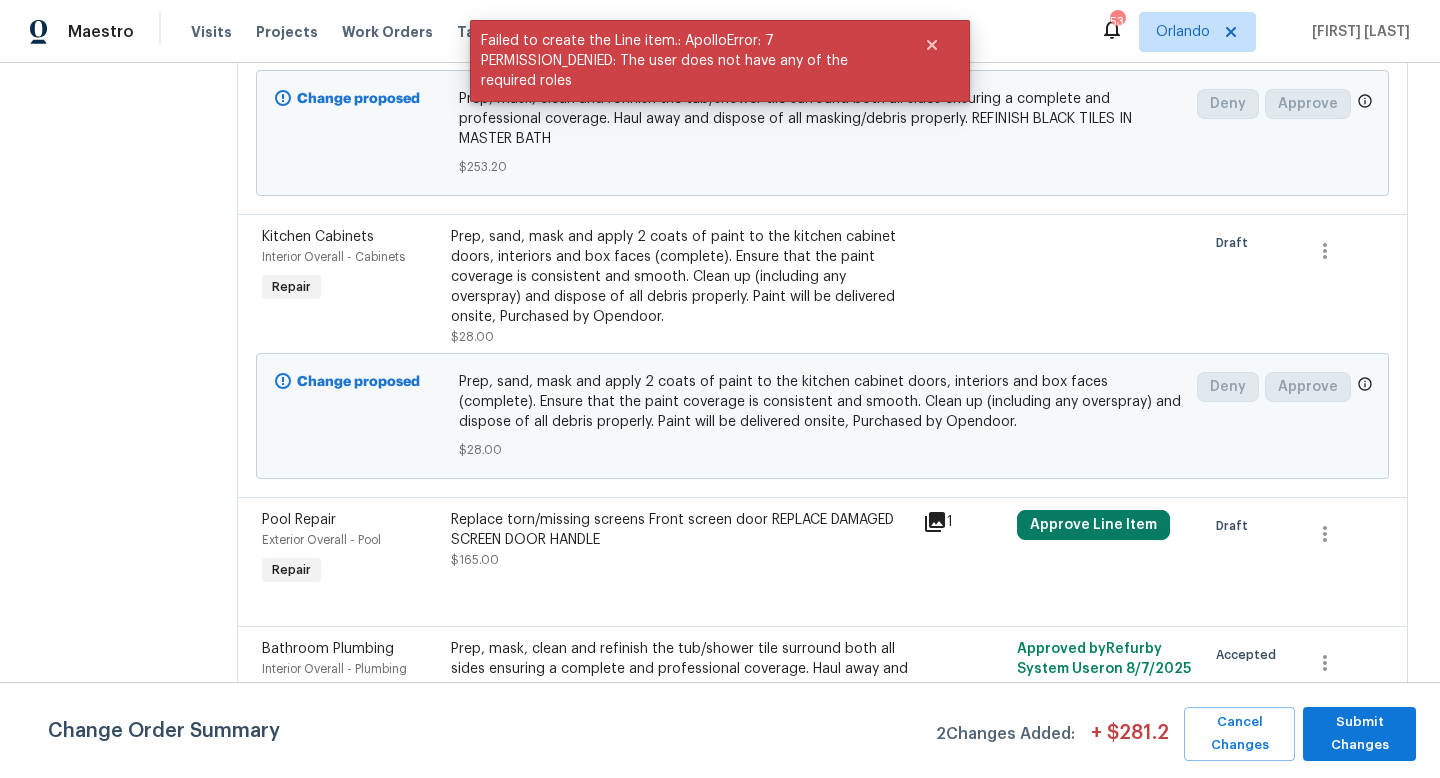 scroll, scrollTop: 434, scrollLeft: 0, axis: vertical 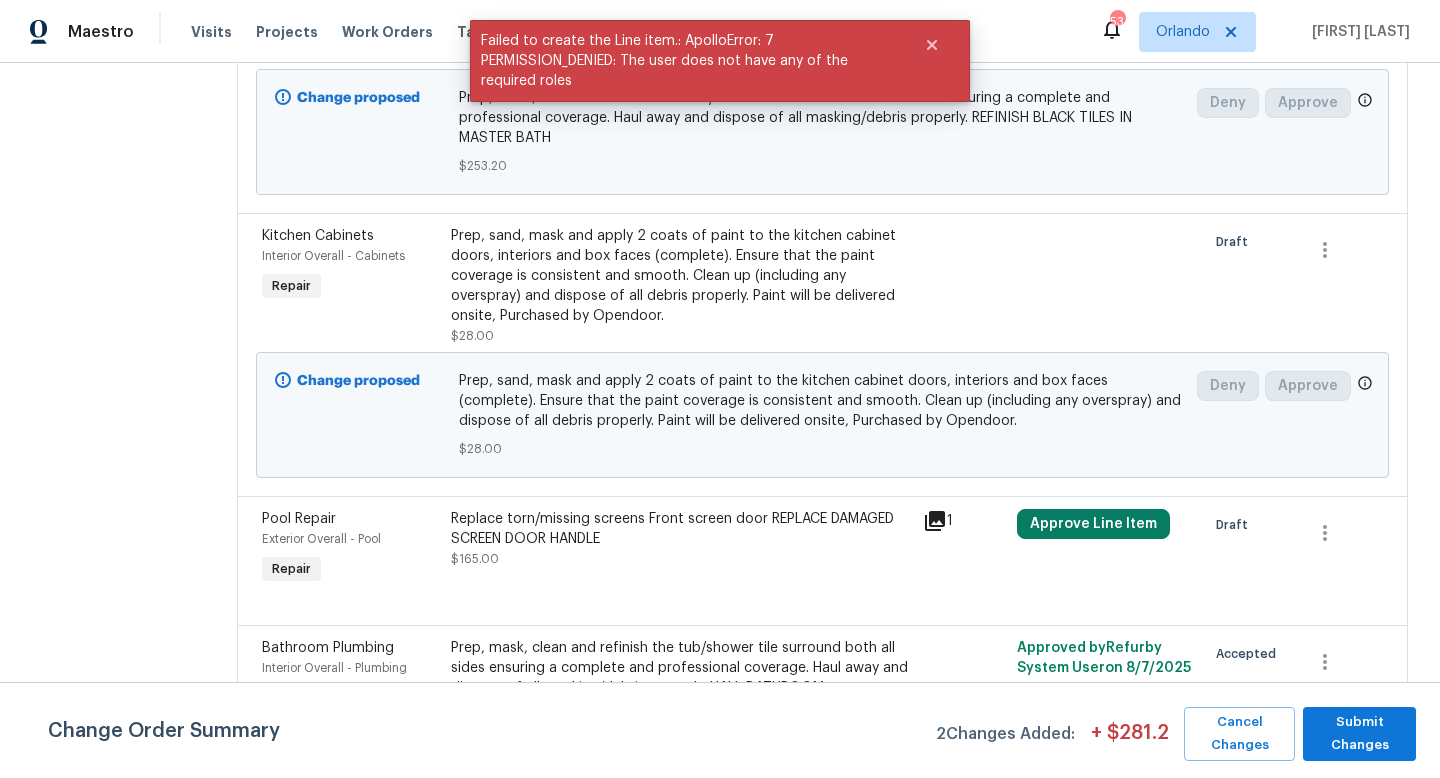click on "Prep, sand, mask and apply 2 coats of paint to the kitchen cabinet doors, interiors and box faces (complete). Ensure that the paint coverage is consistent and smooth. Clean up (including any overspray) and dispose of all debris properly. Paint will be delivered onsite, Purchased by Opendoor." at bounding box center (681, 276) 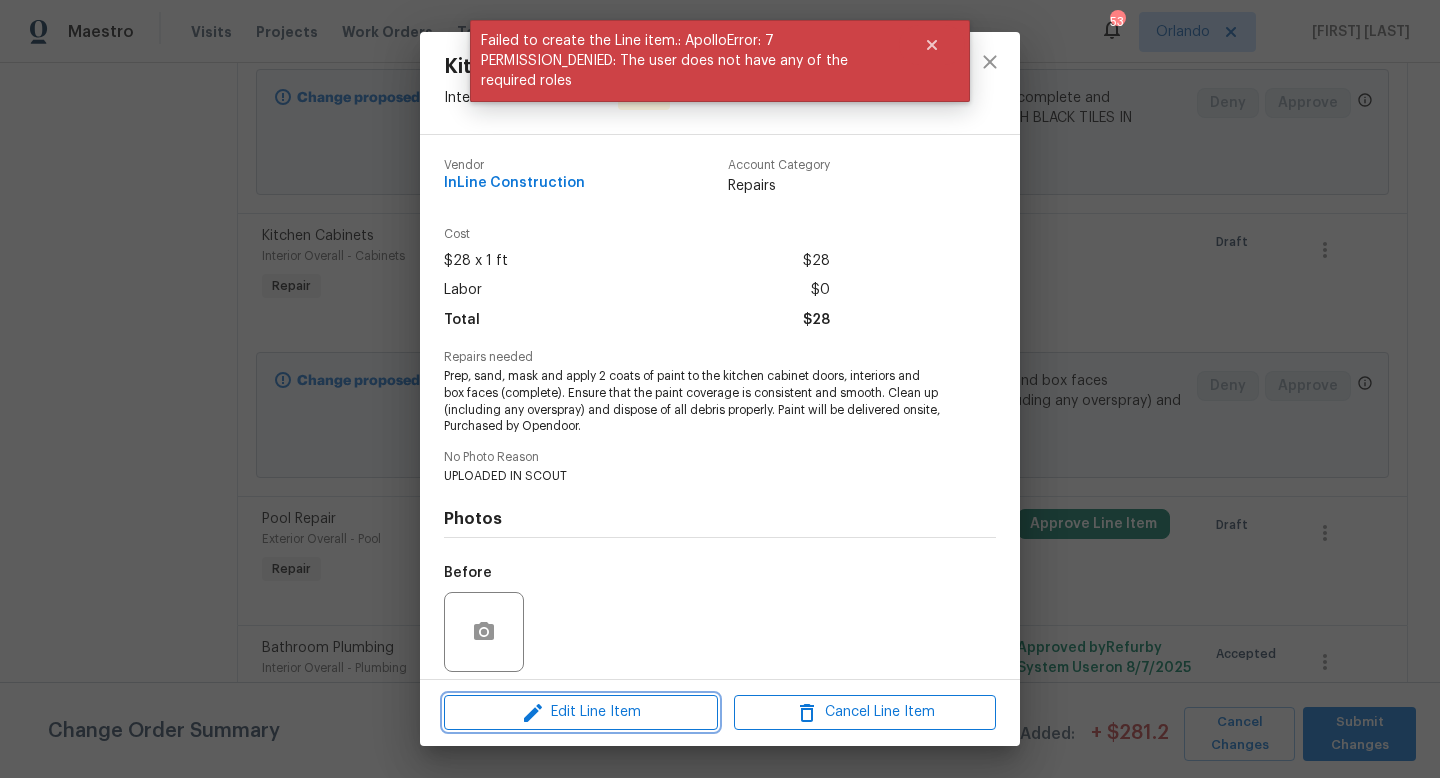 click on "Edit Line Item" at bounding box center (581, 712) 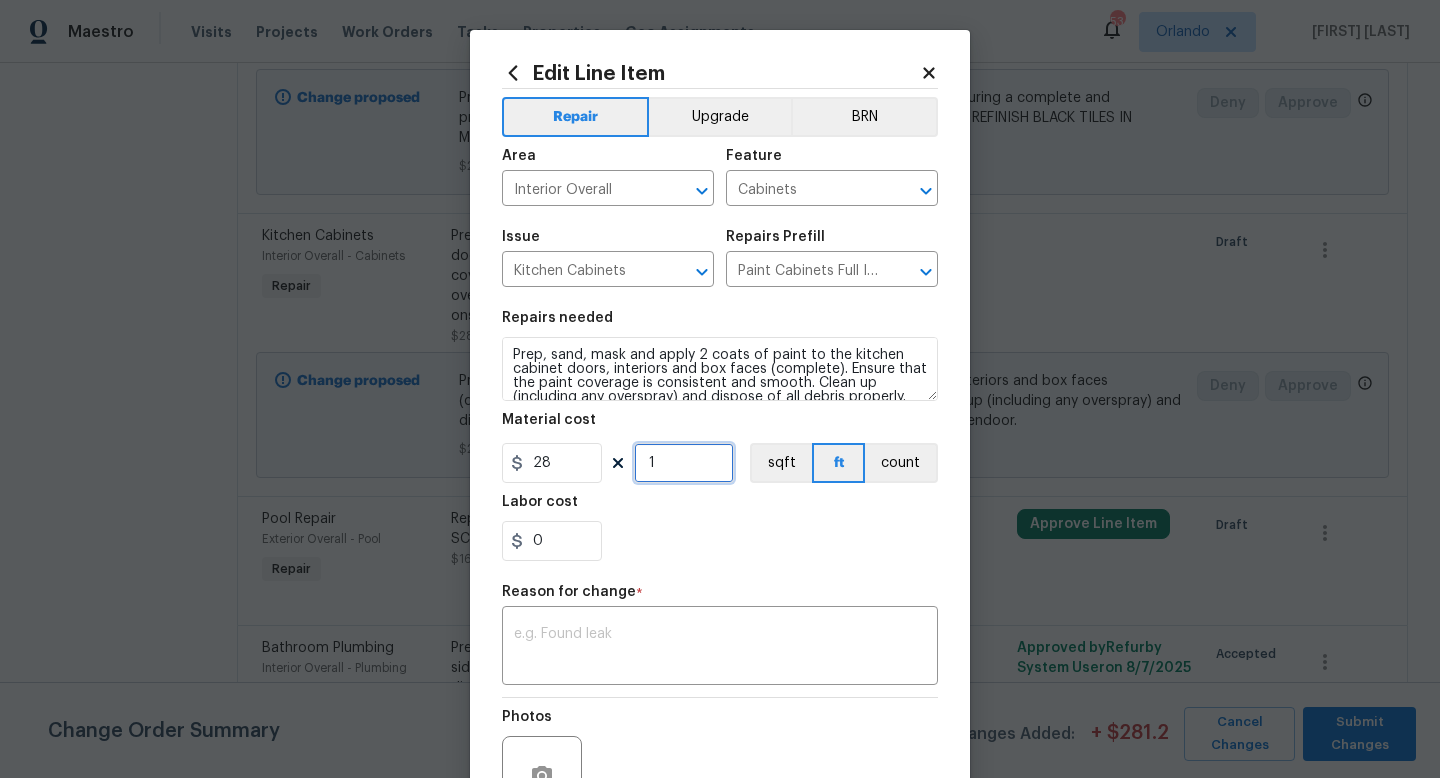 click on "1" at bounding box center [684, 463] 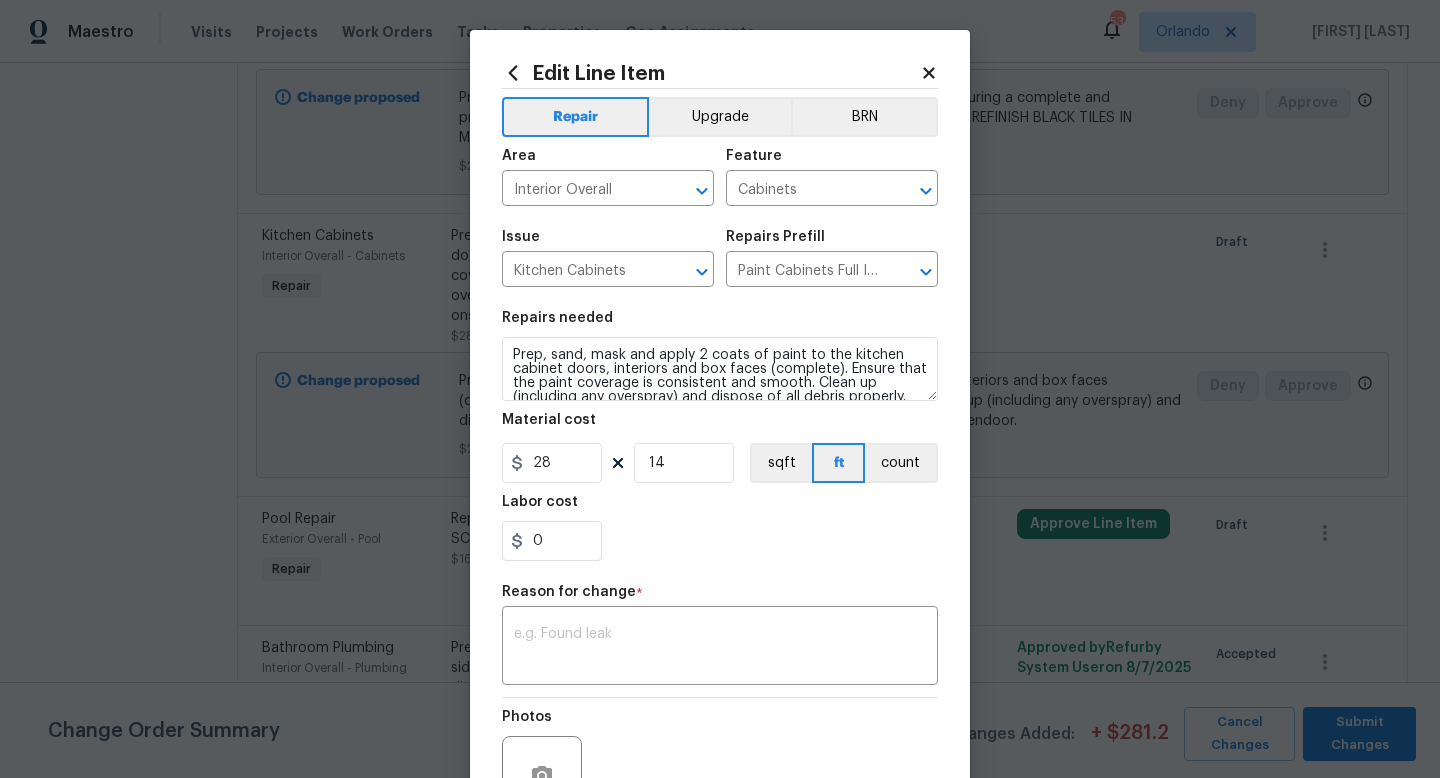 click on "Repairs needed Prep, sand, mask and apply 2 coats of paint to the kitchen cabinet doors, interiors and box faces (complete). Ensure that the paint coverage is consistent and smooth. Clean up (including any overspray) and dispose of all debris properly. Paint will be delivered onsite, Purchased by Opendoor. Material cost 28 14 sqft ft count Labor cost 0" at bounding box center [720, 436] 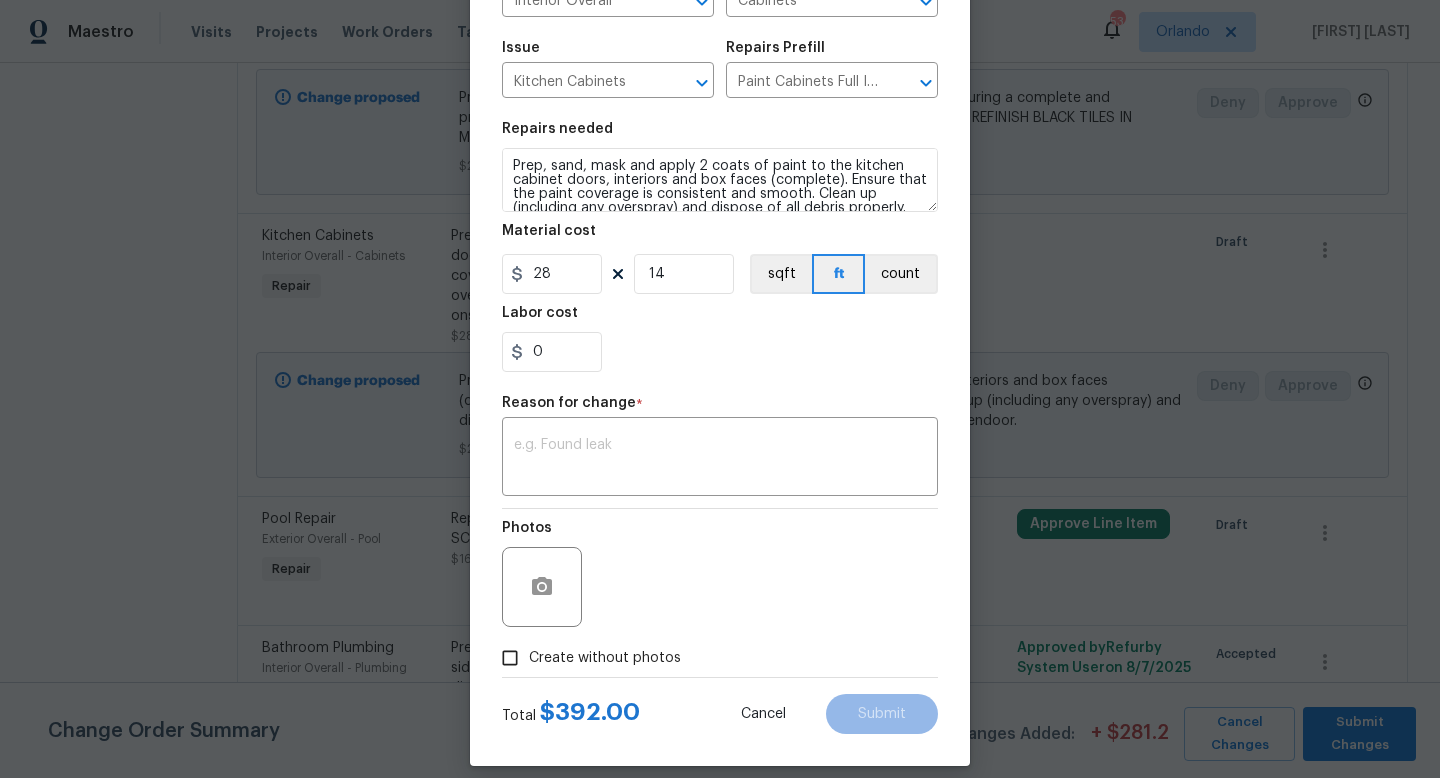 scroll, scrollTop: 208, scrollLeft: 0, axis: vertical 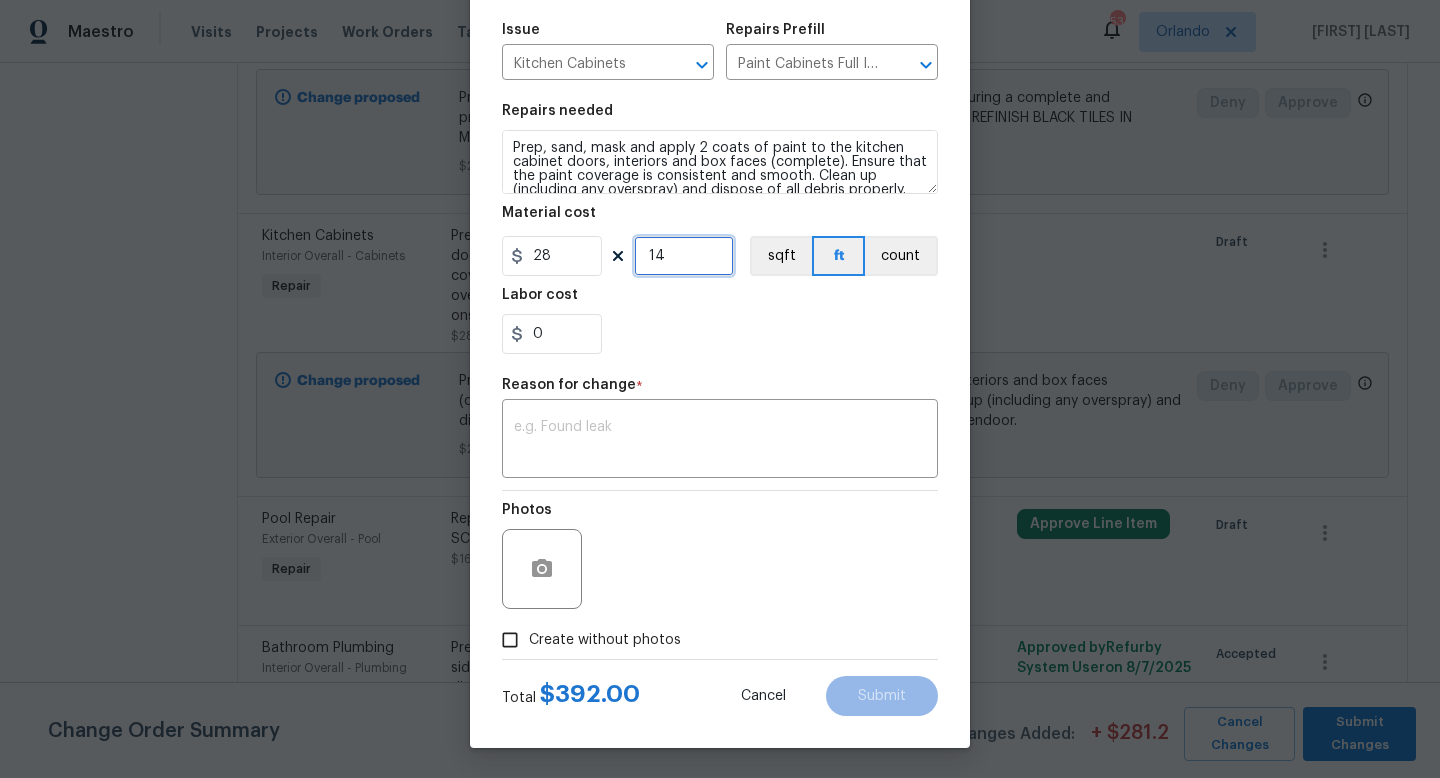 click on "14" at bounding box center [684, 256] 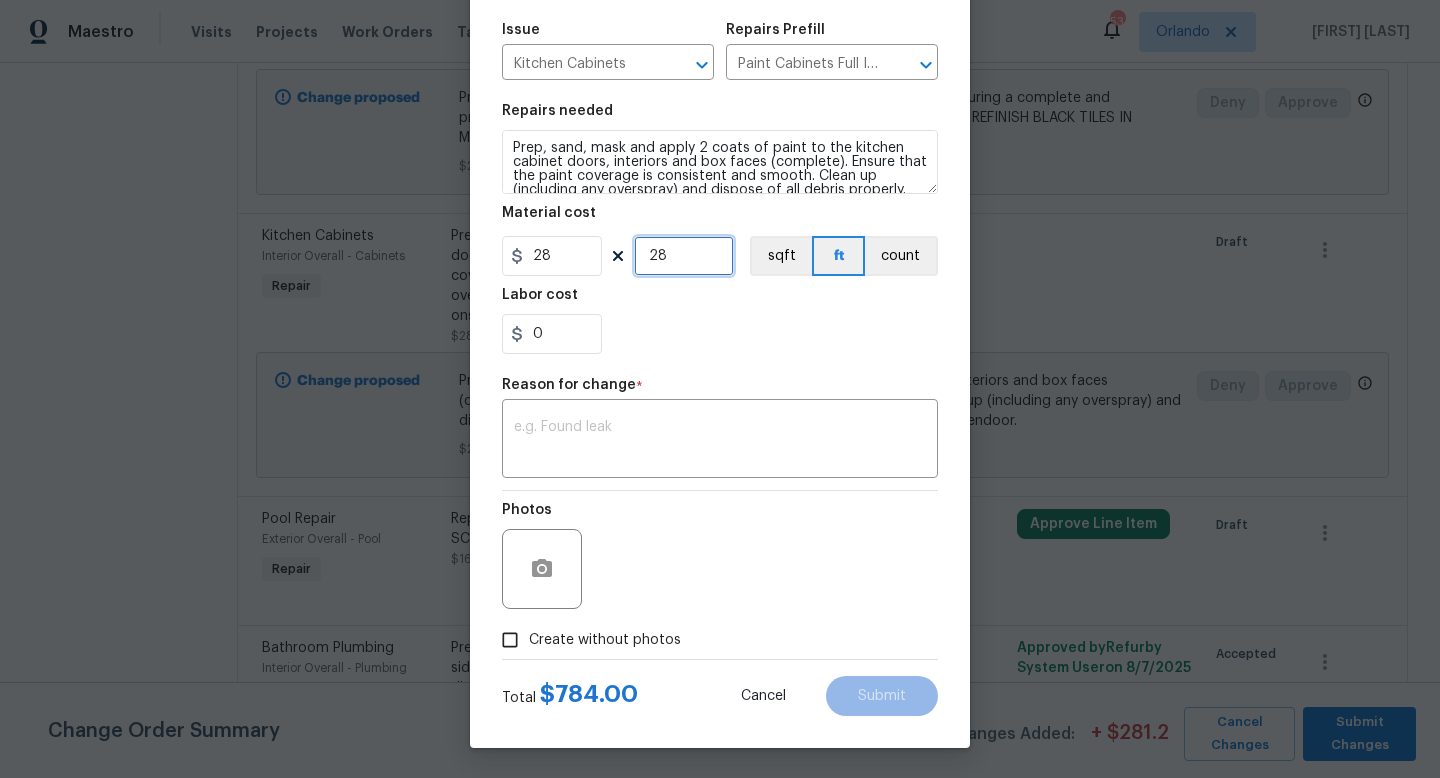 type on "28" 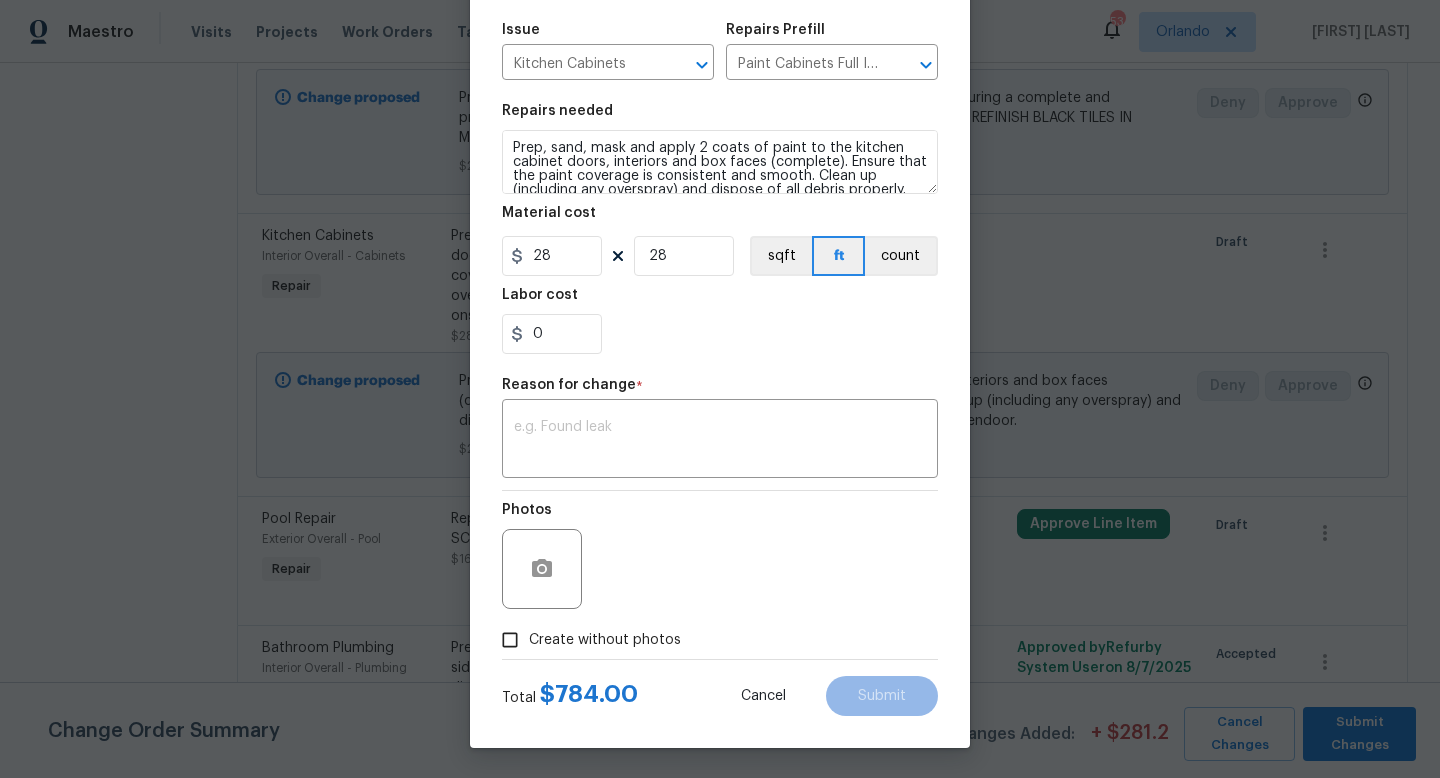 click on "Repair Upgrade BRN Area Interior Overall ​ Feature Cabinets ​ Issue Kitchen Cabinets ​ Repairs Prefill Paint Cabinets Full Inside & Out - LABOR ONLY $28.00 ​ Repairs needed Prep, sand, mask and apply 2 coats of paint to the kitchen cabinet doors, interiors and box faces (complete). Ensure that the paint coverage is consistent and smooth. Clean up (including any overspray) and dispose of all debris properly. Paint will be delivered onsite, Purchased by Opendoor. Material cost 28 28 sqft ft count Labor cost 0 Reason for change * x ​ Photos Create without photos" at bounding box center [720, 270] 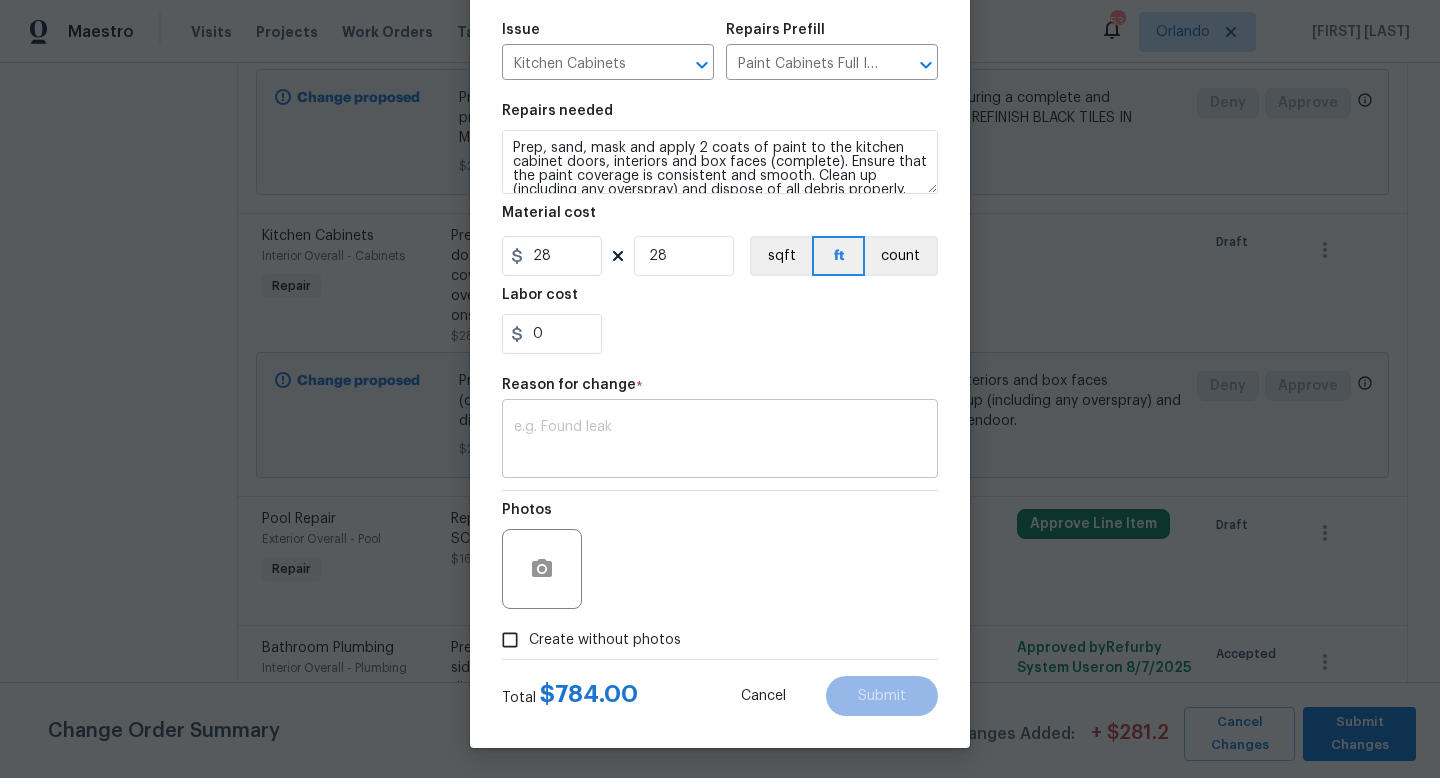 click at bounding box center [720, 441] 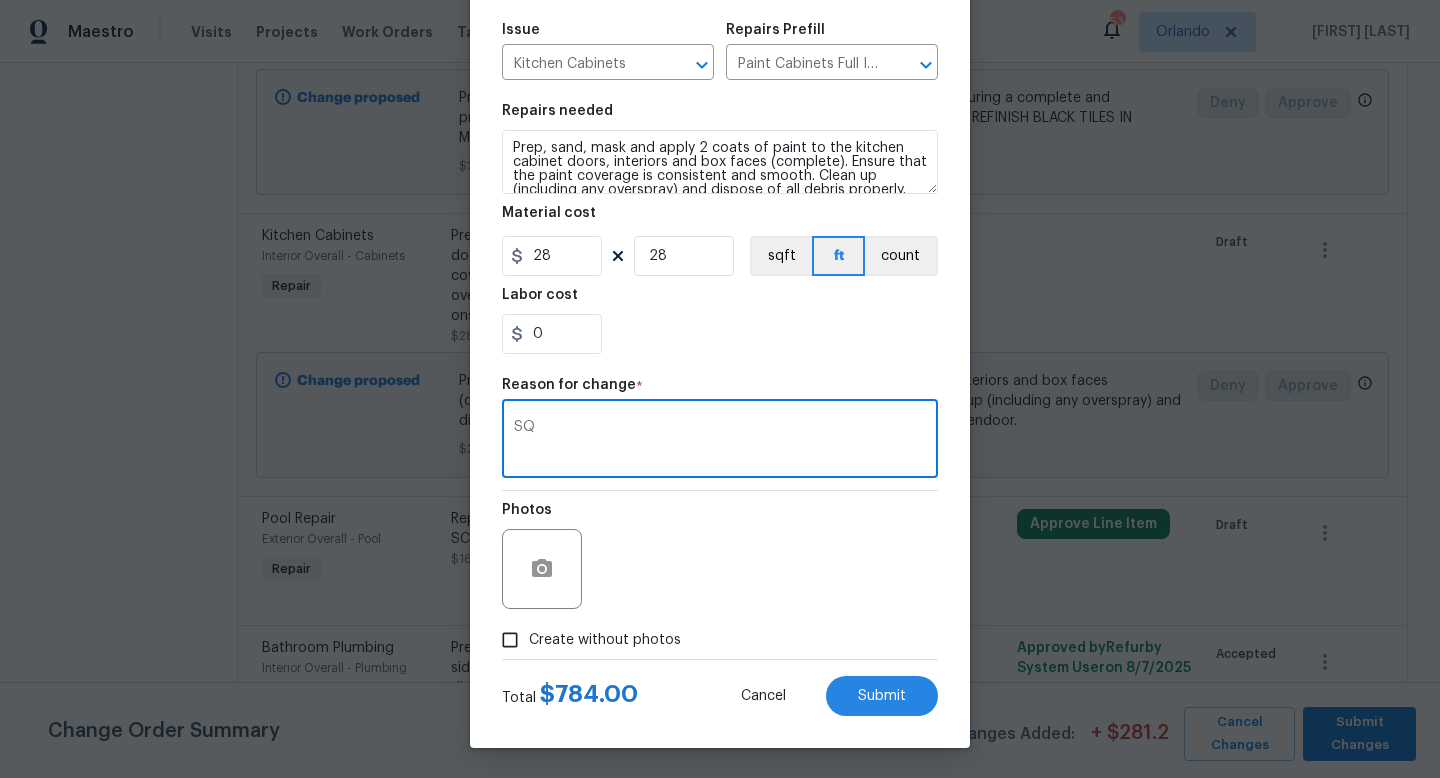 type on "S" 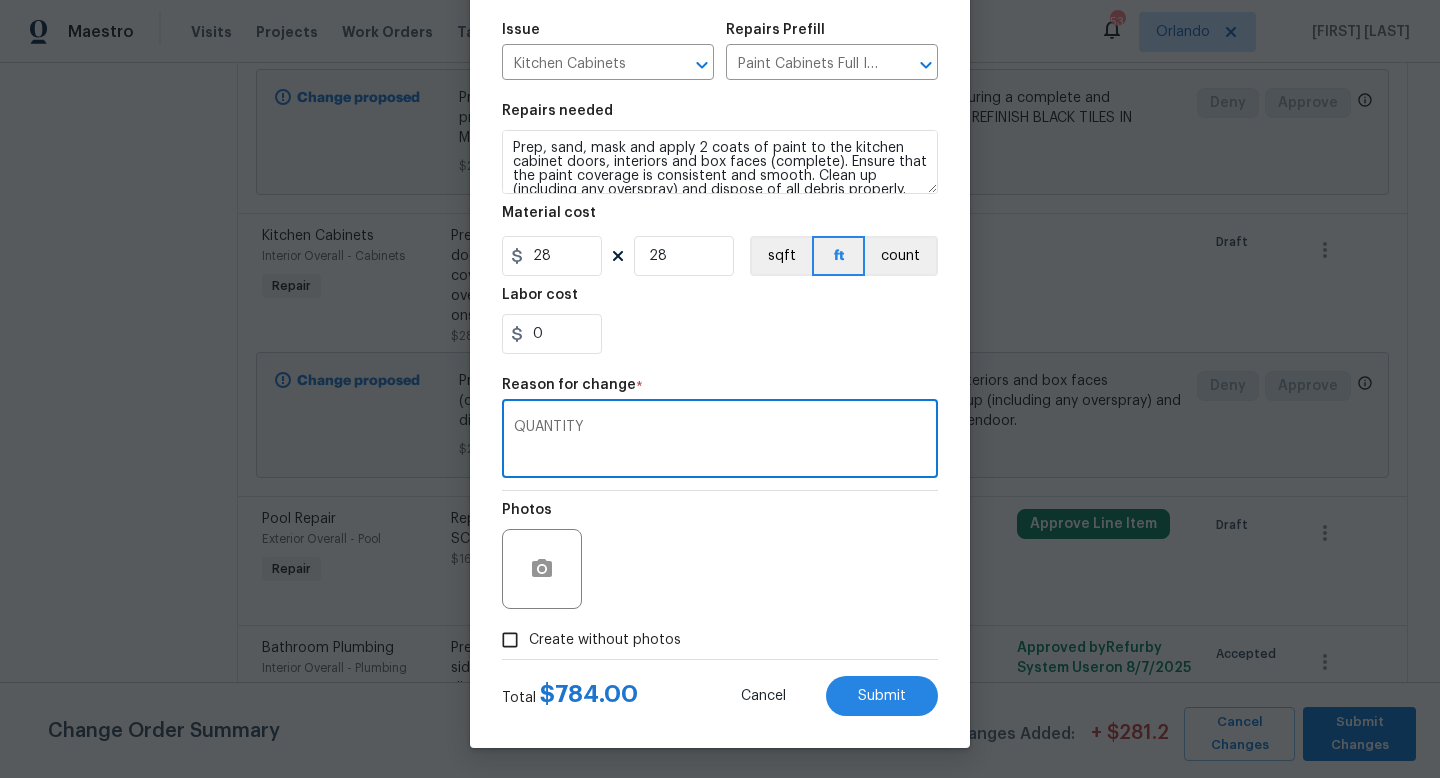 type on "QUANTITY" 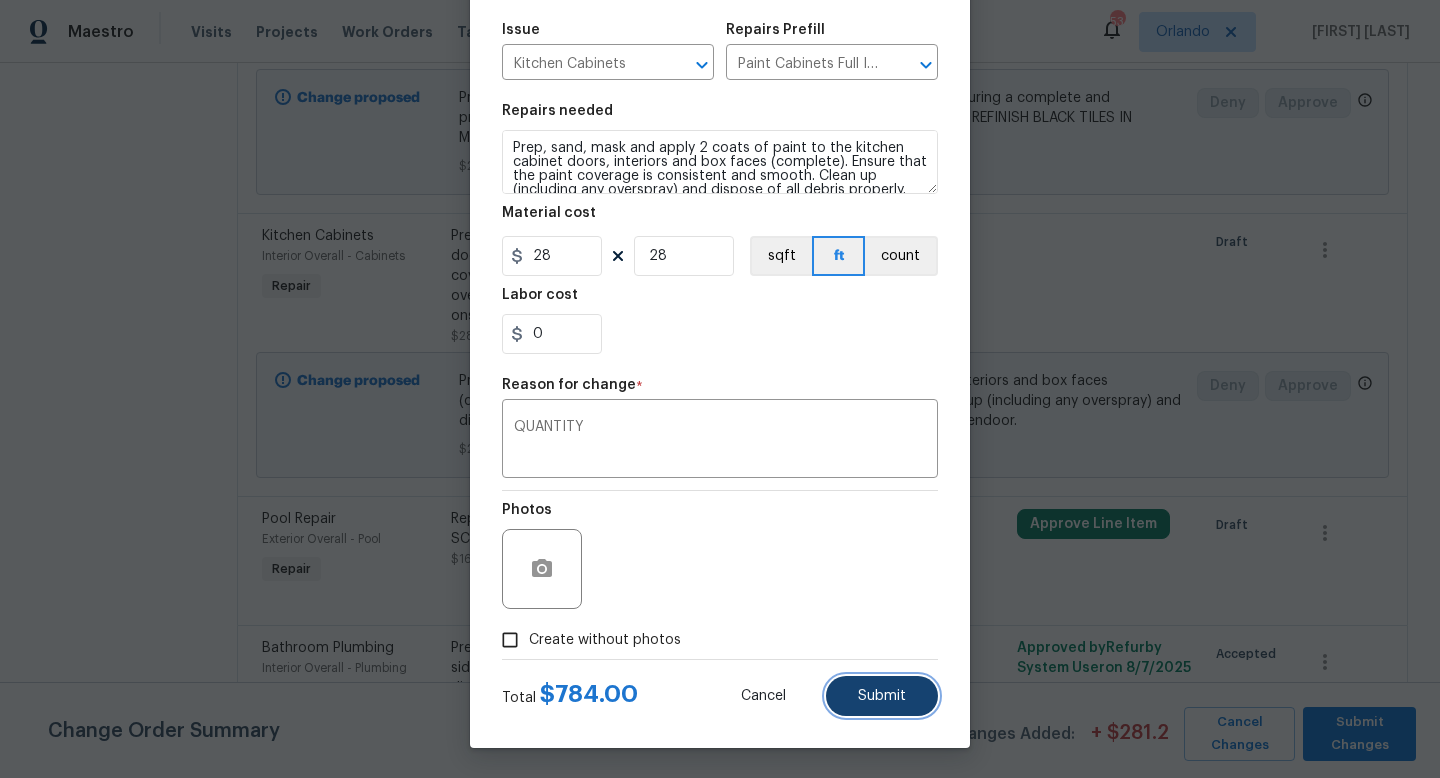 click on "Submit" at bounding box center [882, 696] 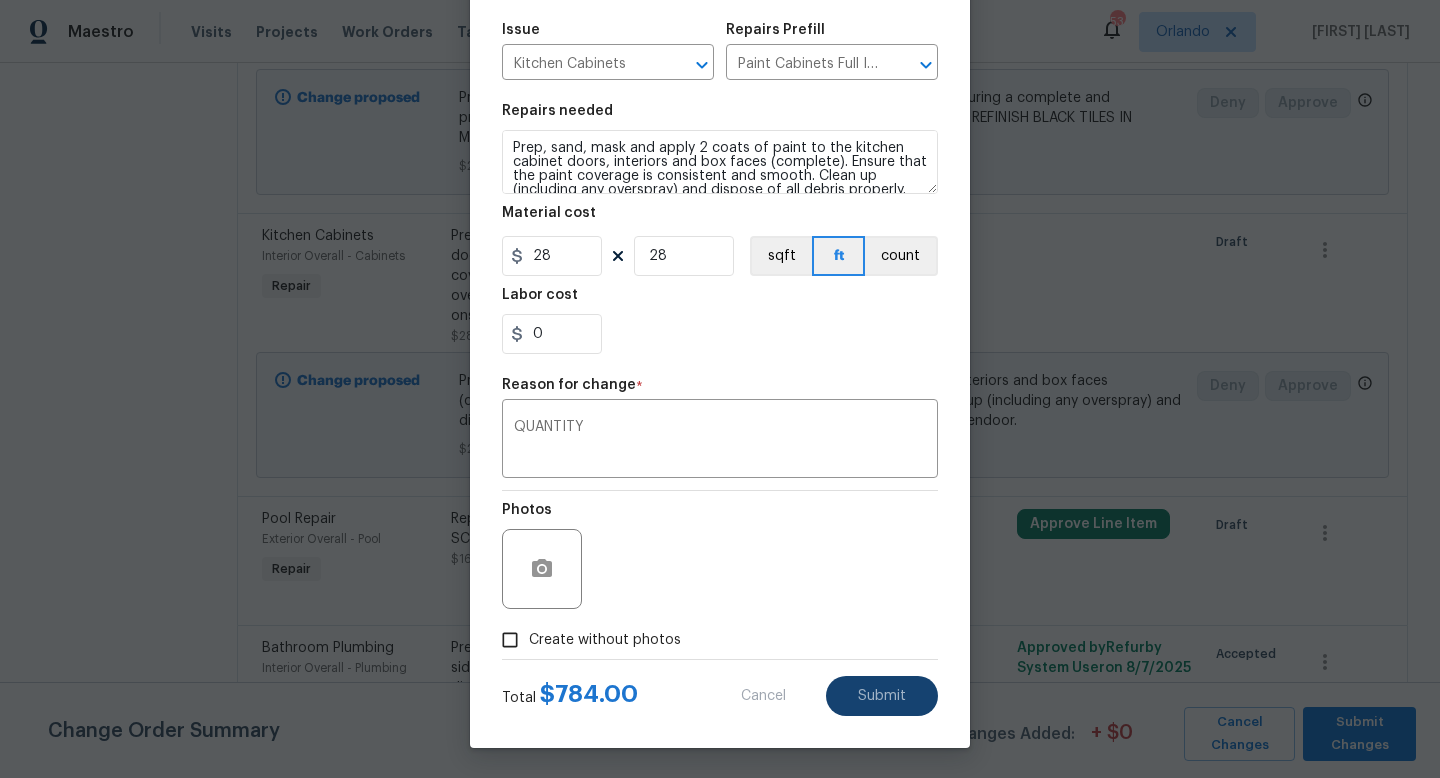 type on "1" 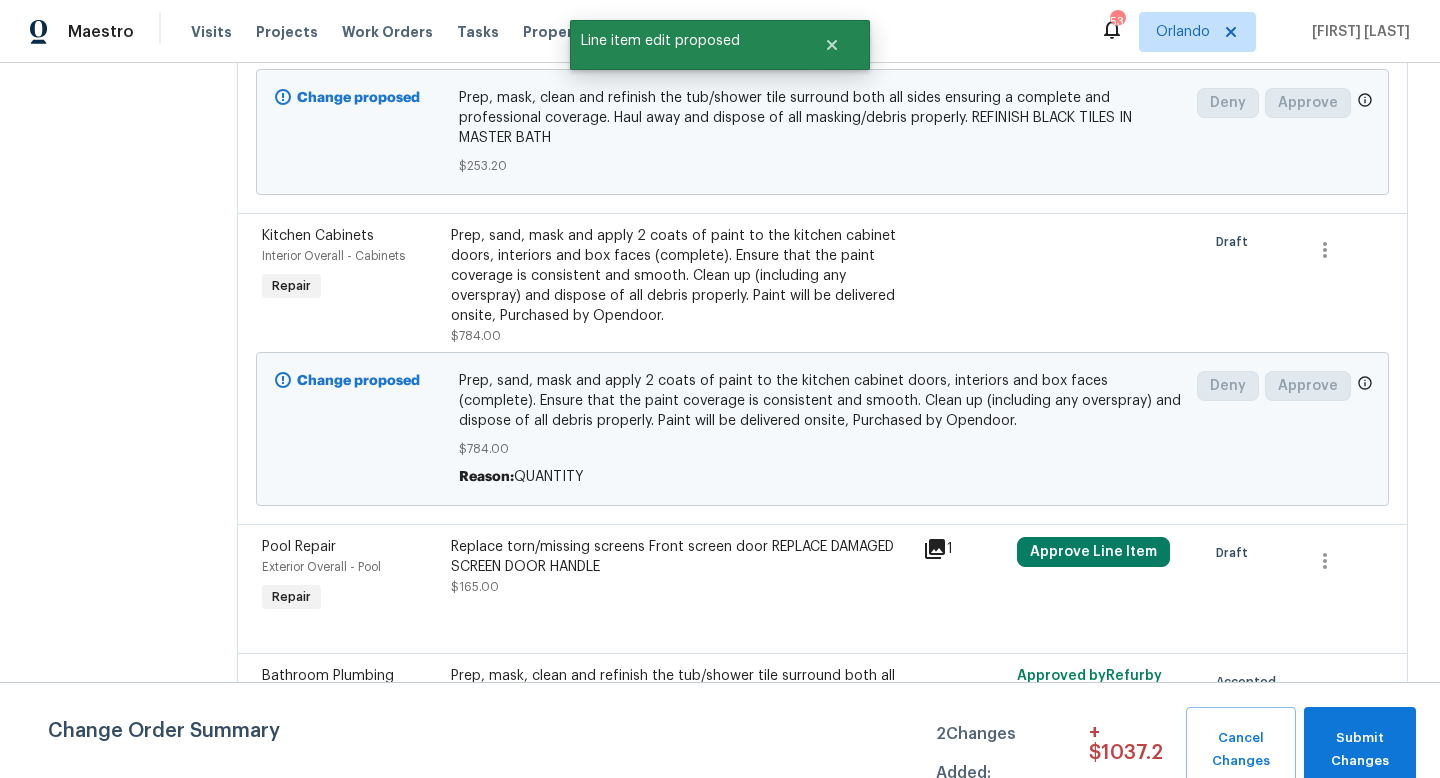 scroll, scrollTop: 0, scrollLeft: 0, axis: both 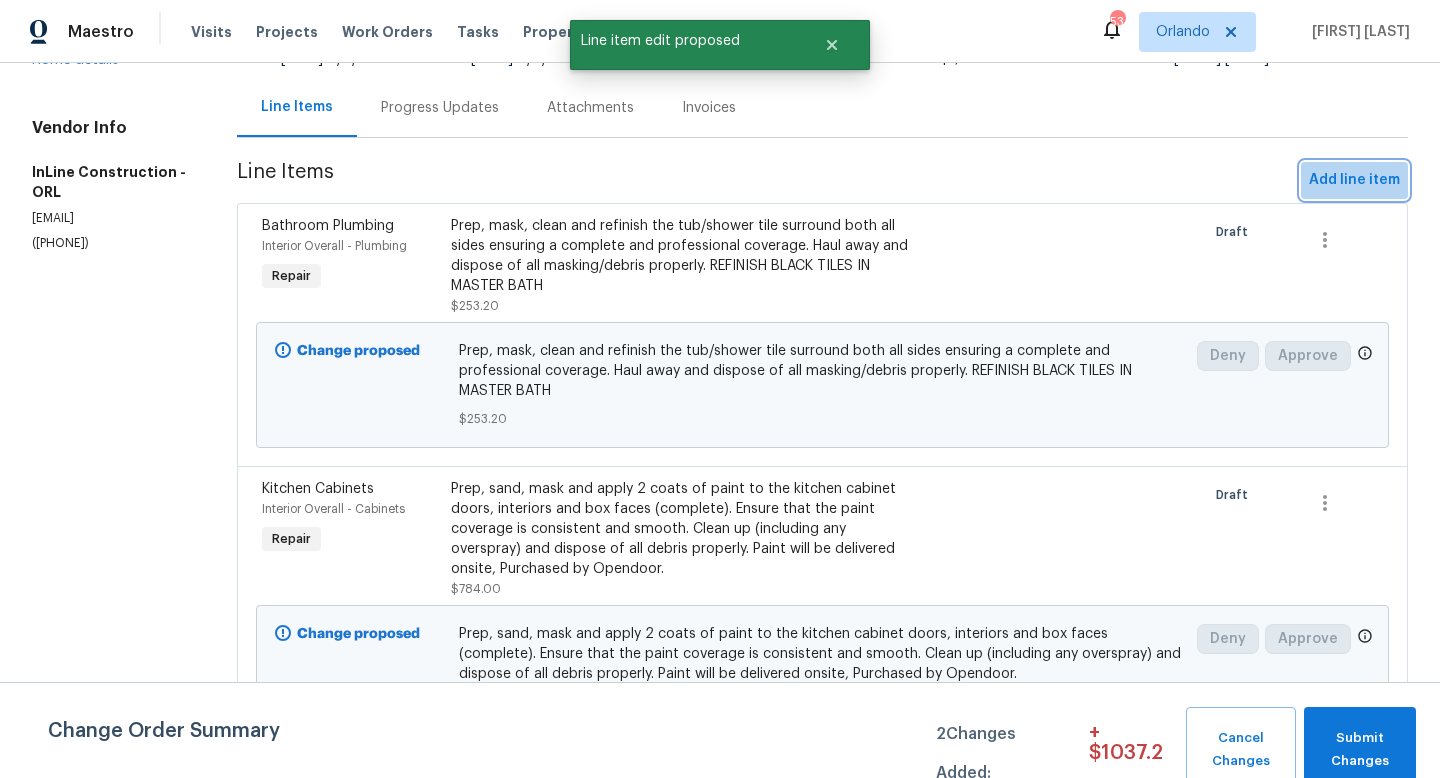 click on "Add line item" at bounding box center (1354, 180) 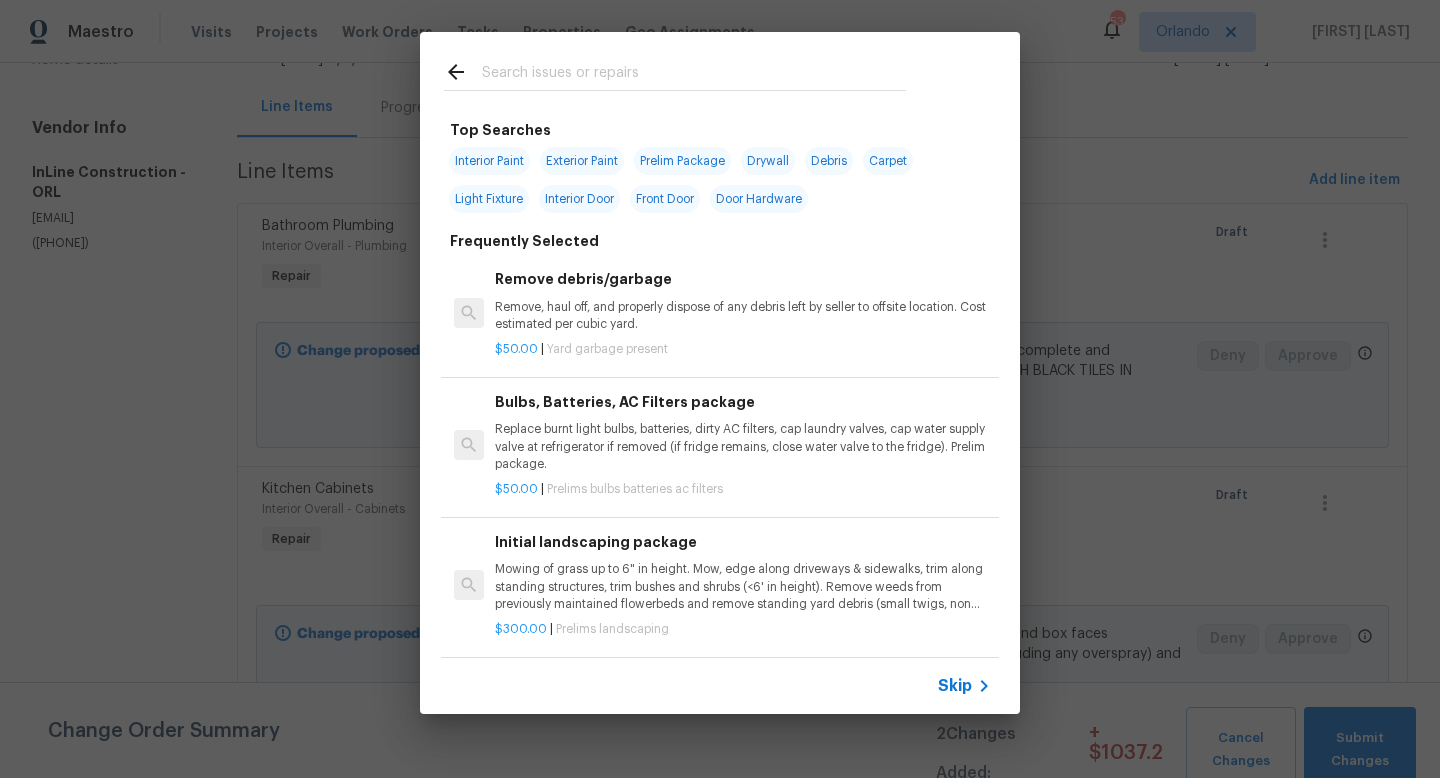 click at bounding box center (694, 75) 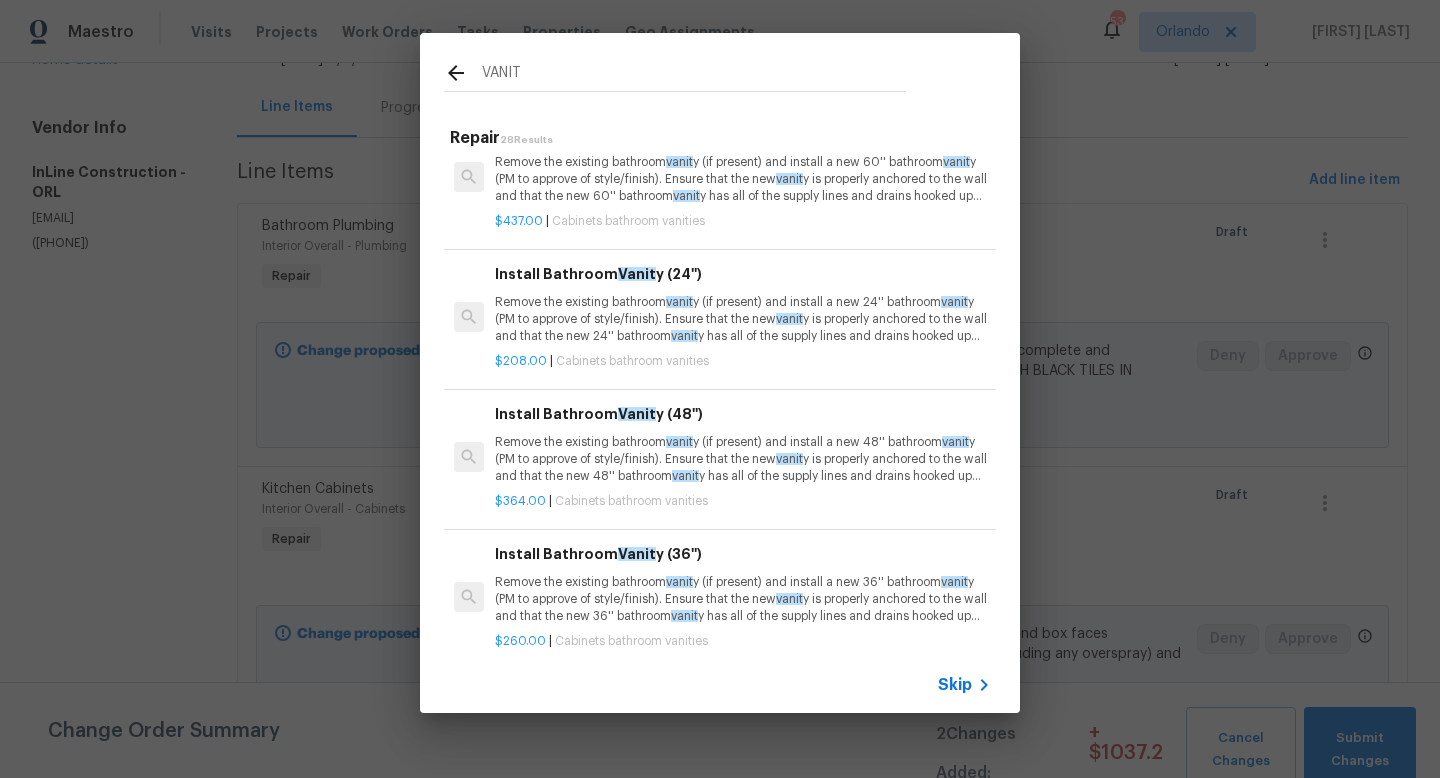 scroll, scrollTop: 69, scrollLeft: 0, axis: vertical 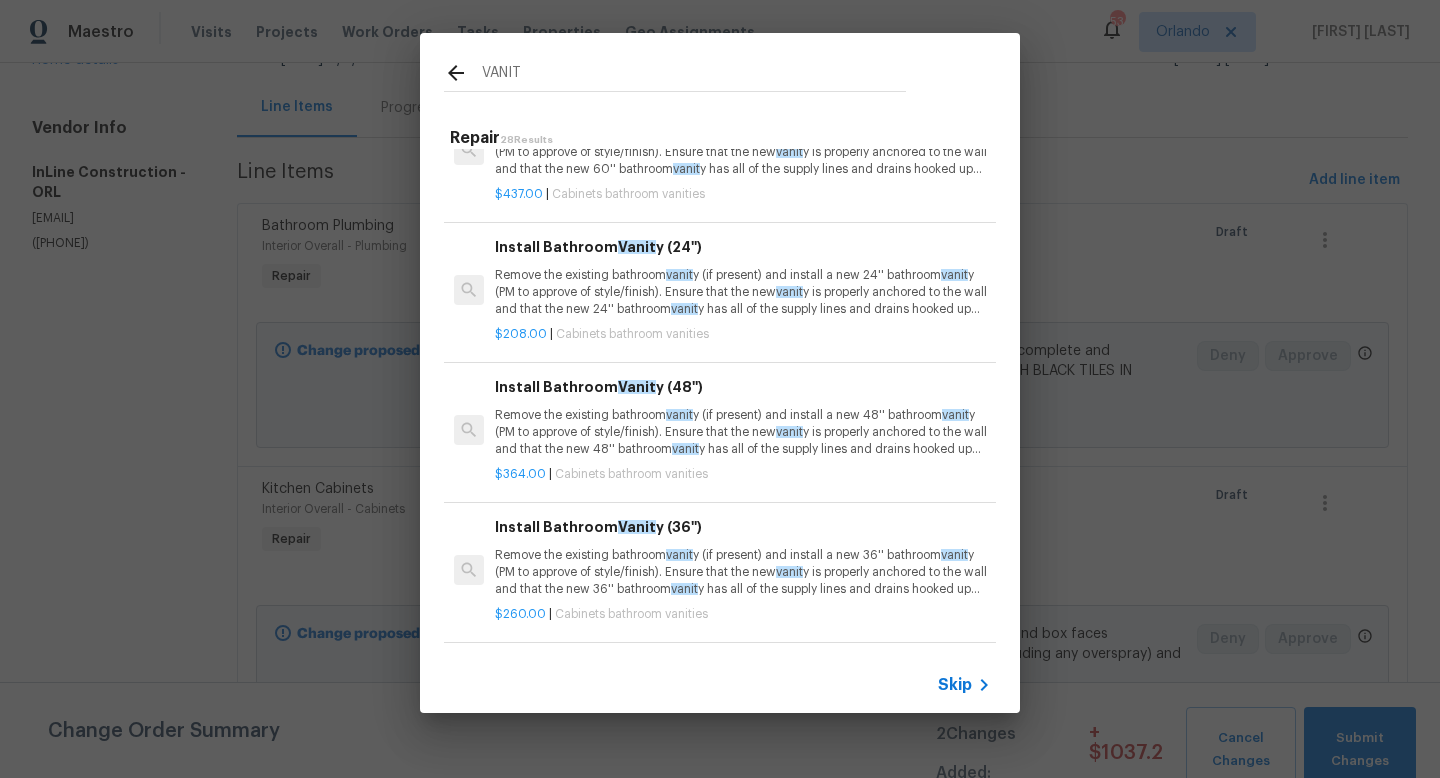 type on "VANIT" 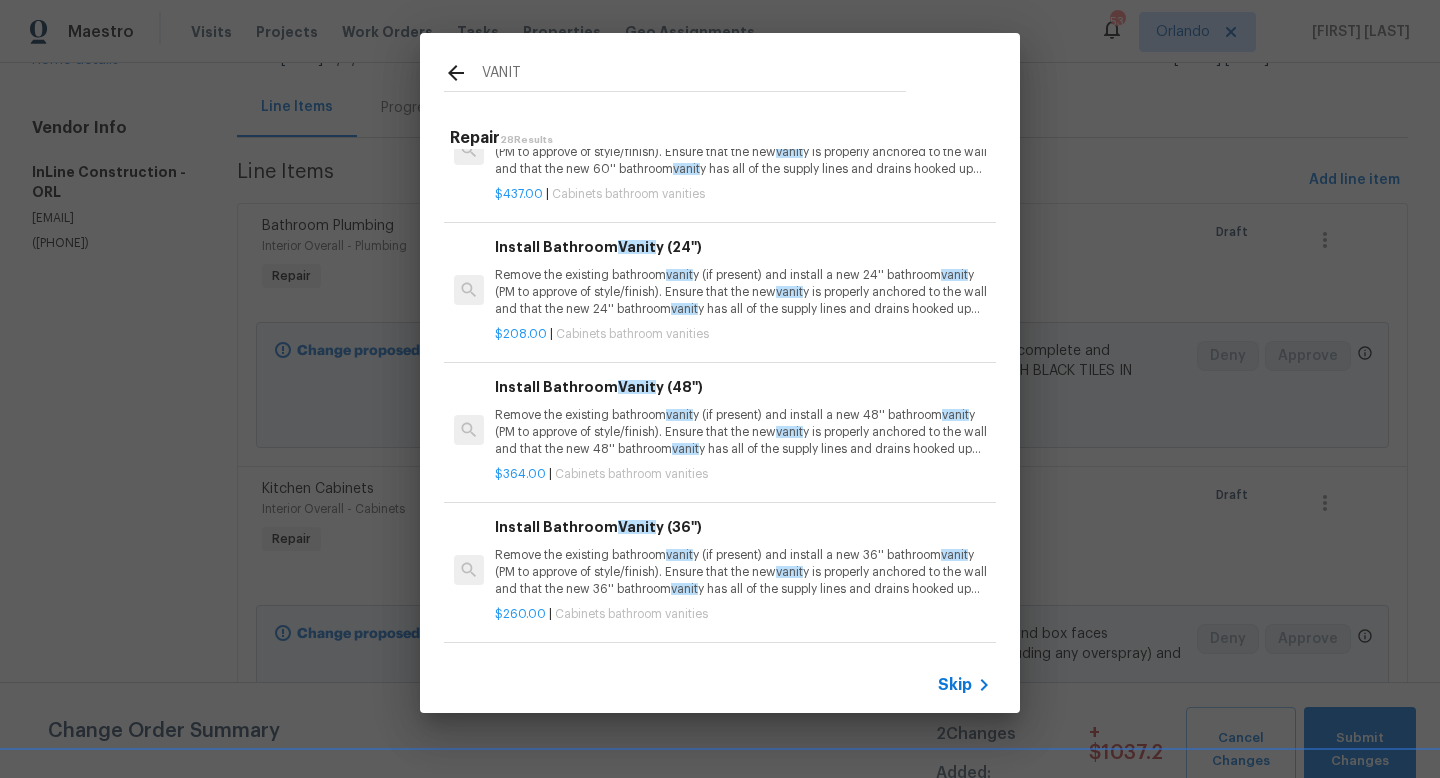 click on "Remove the existing bathroom  vanity (if present) and install a new 36'' bathroom  vanity (PM to approve of style/finish). Ensure that the new  vanity is properly anchored to the wall and that the new 36'' bathroom  vanity has all of the supply lines and drains hooked up and that they operate as intended. Haul away and dispose of all debris." at bounding box center (743, 572) 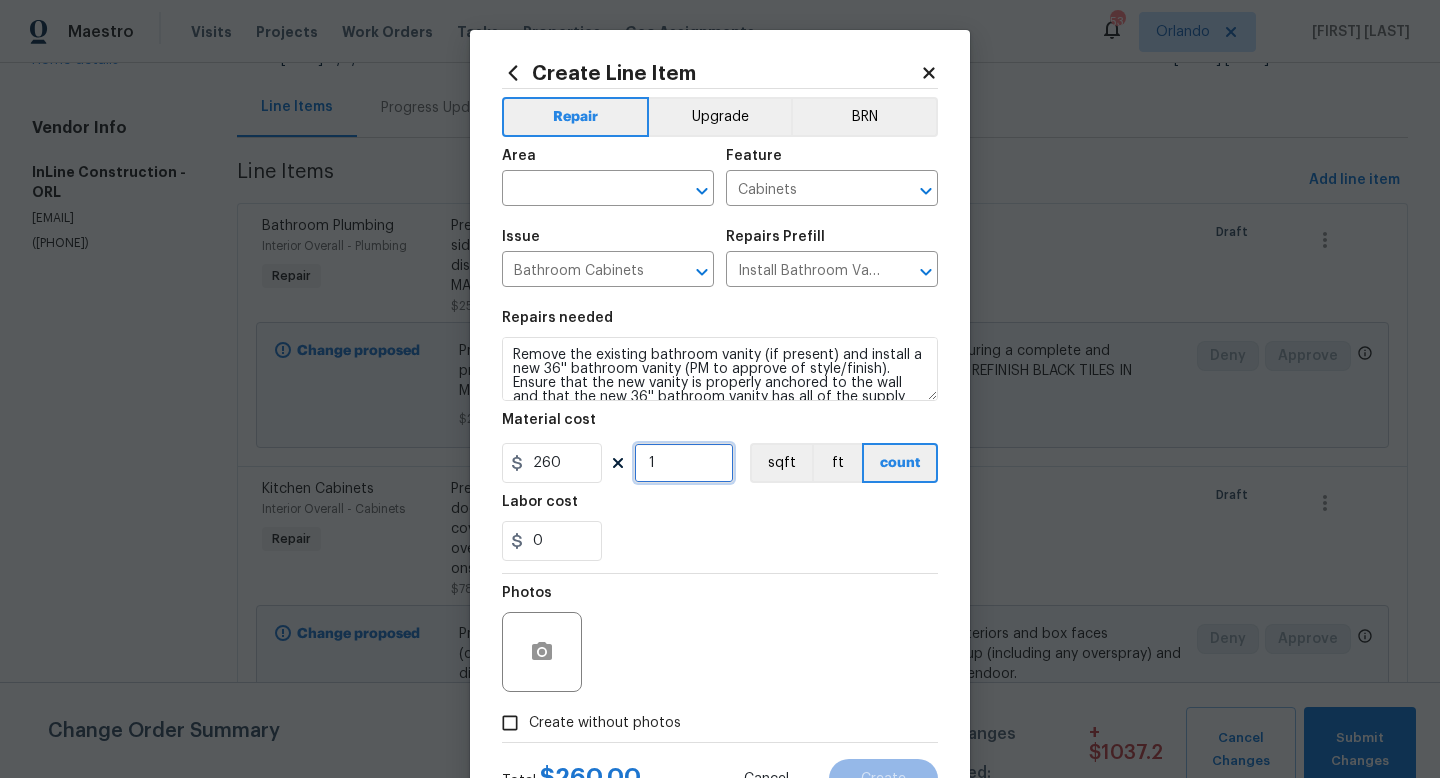 click on "1" at bounding box center [684, 463] 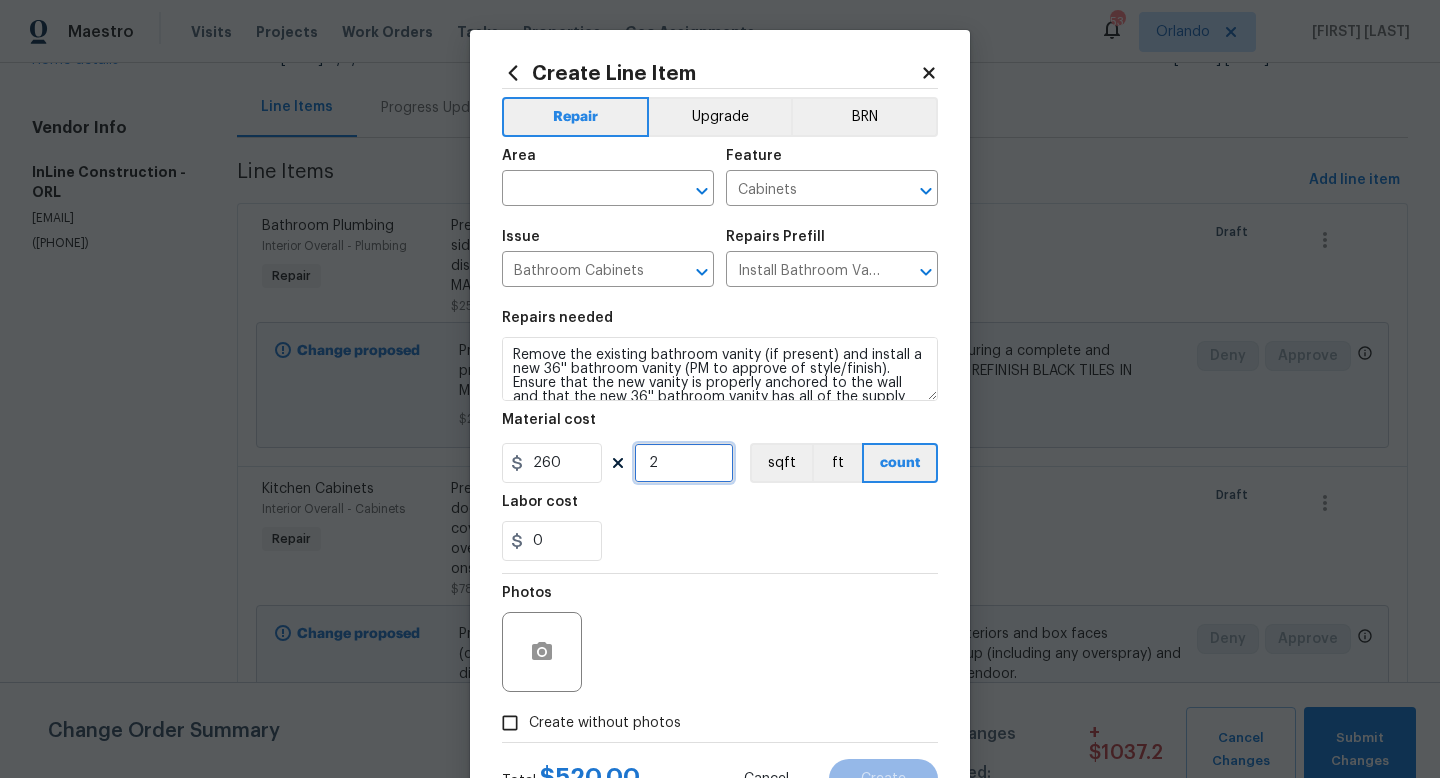 scroll, scrollTop: 42, scrollLeft: 0, axis: vertical 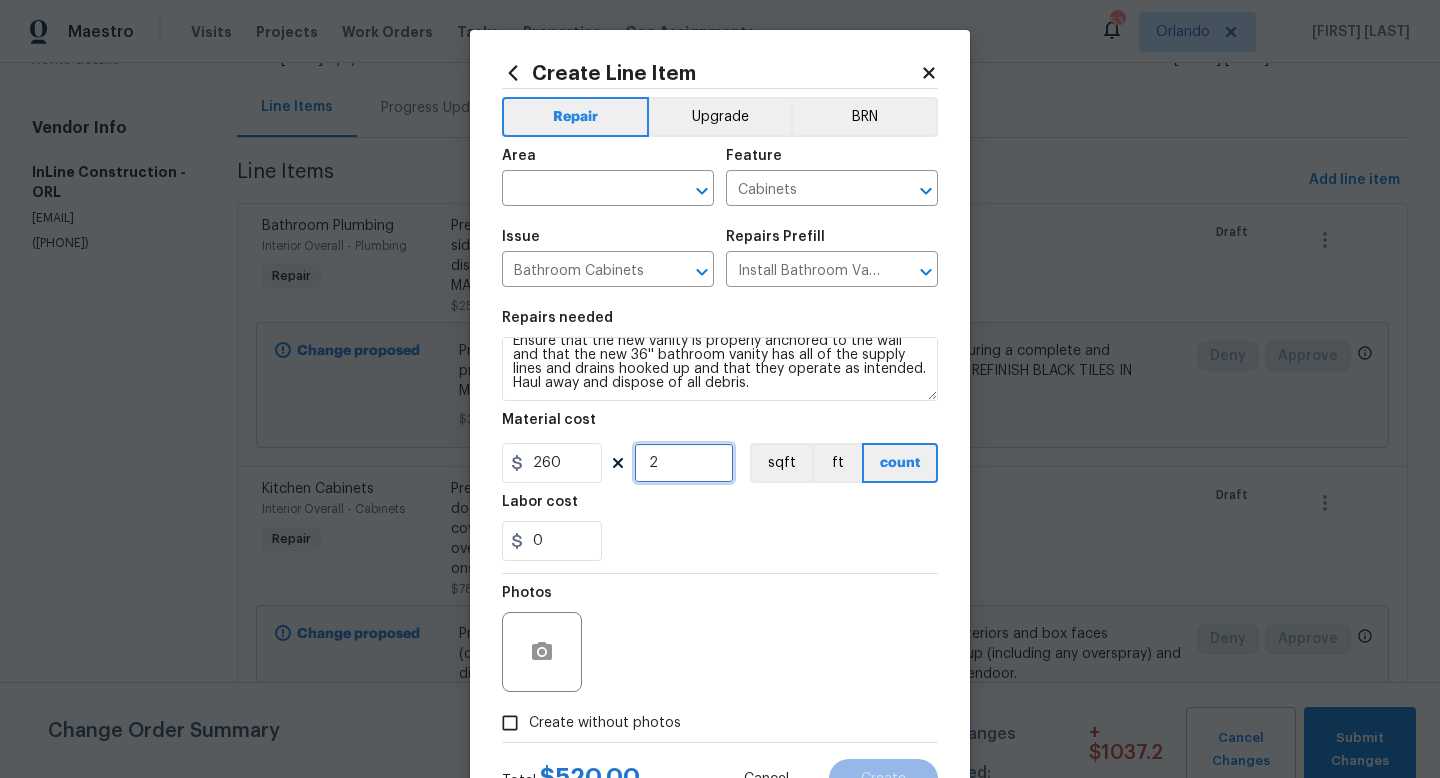 type on "2" 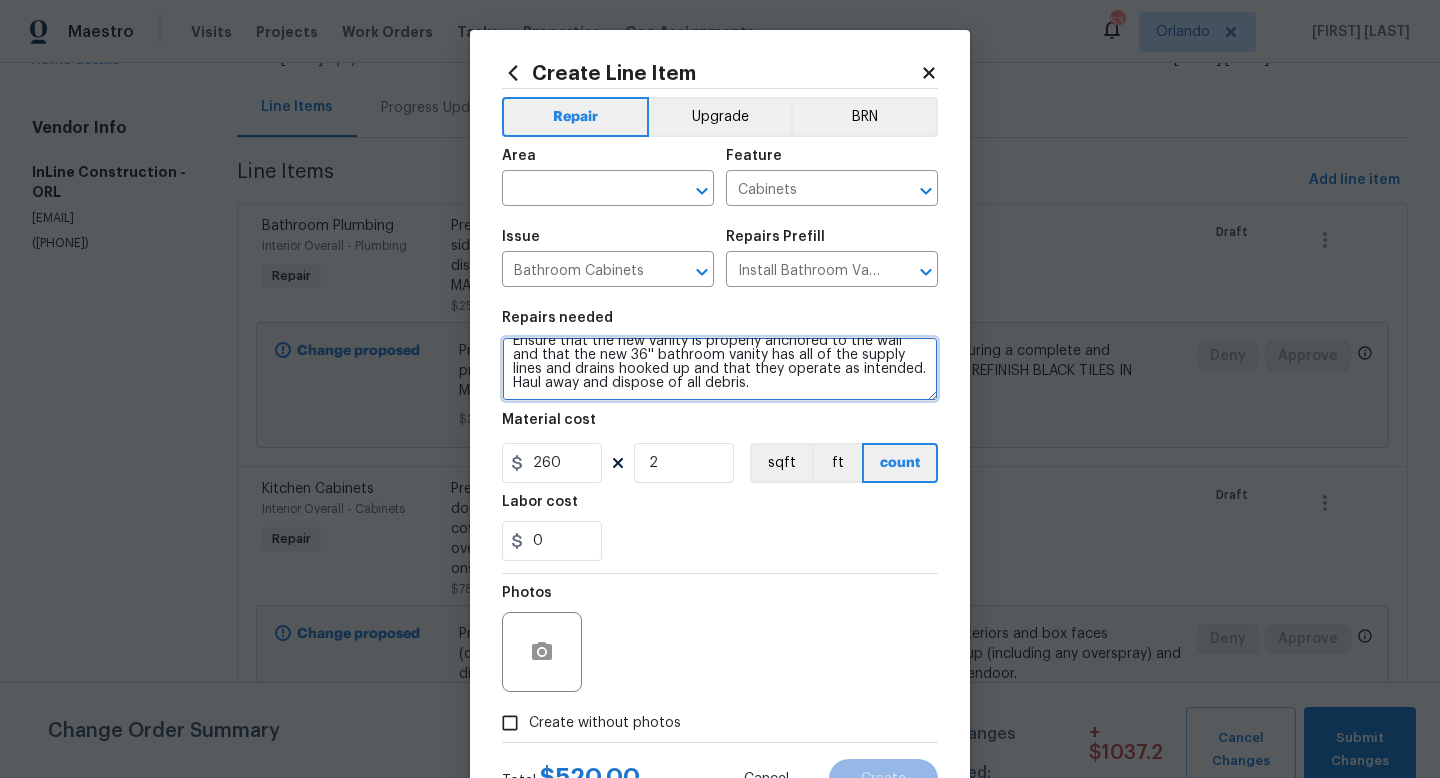 click on "Remove the existing bathroom vanity (if present) and install a new 36'' bathroom vanity (PM to approve of style/finish). Ensure that the new vanity is properly anchored to the wall and that the new 36'' bathroom vanity has all of the supply lines and drains hooked up and that they operate as intended. Haul away and dispose of all debris." at bounding box center [720, 369] 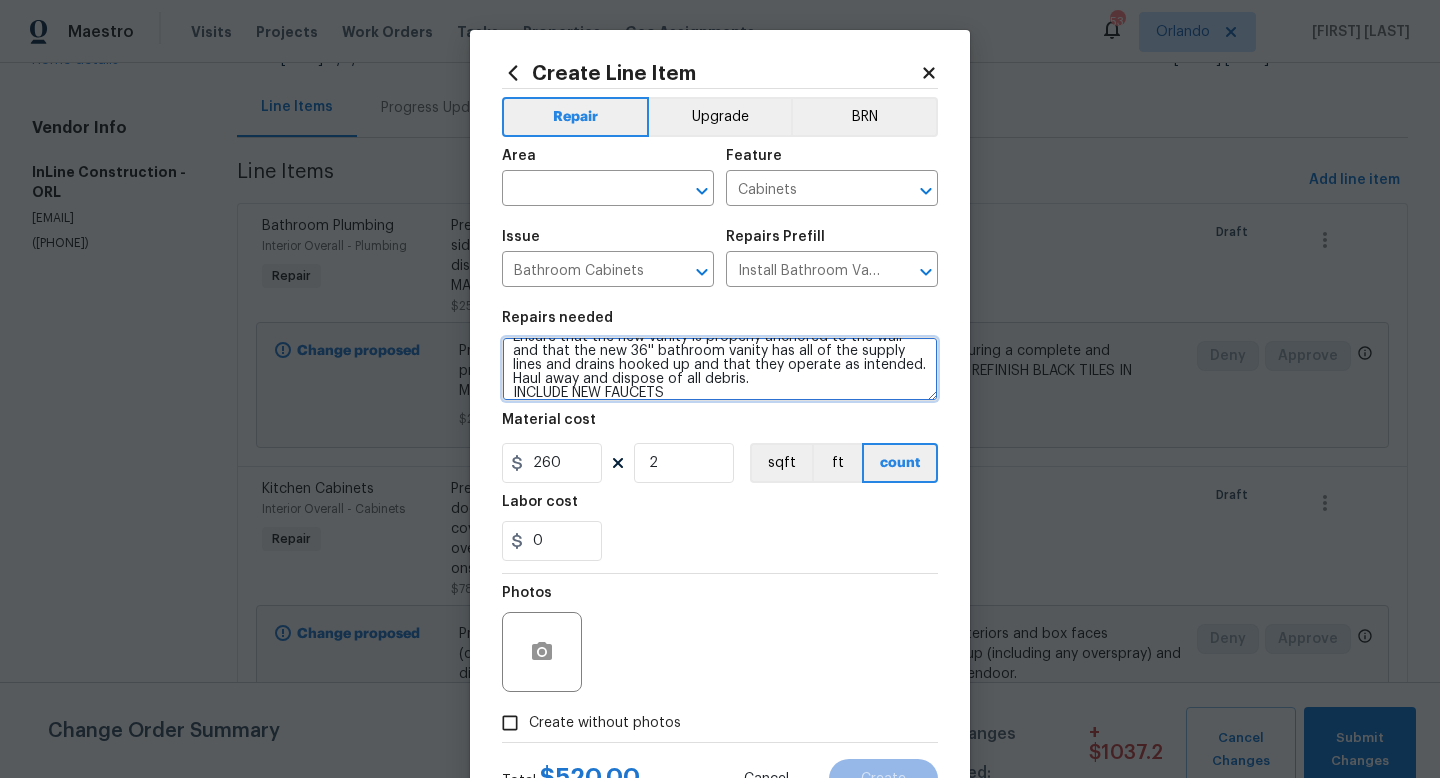 type on "Remove the existing bathroom vanity (if present) and install a new 36'' bathroom vanity (PM to approve of style/finish). Ensure that the new vanity is properly anchored to the wall and that the new 36'' bathroom vanity has all of the supply lines and drains hooked up and that they operate as intended. Haul away and dispose of all debris.
INCLUDE NEW FAUCETS" 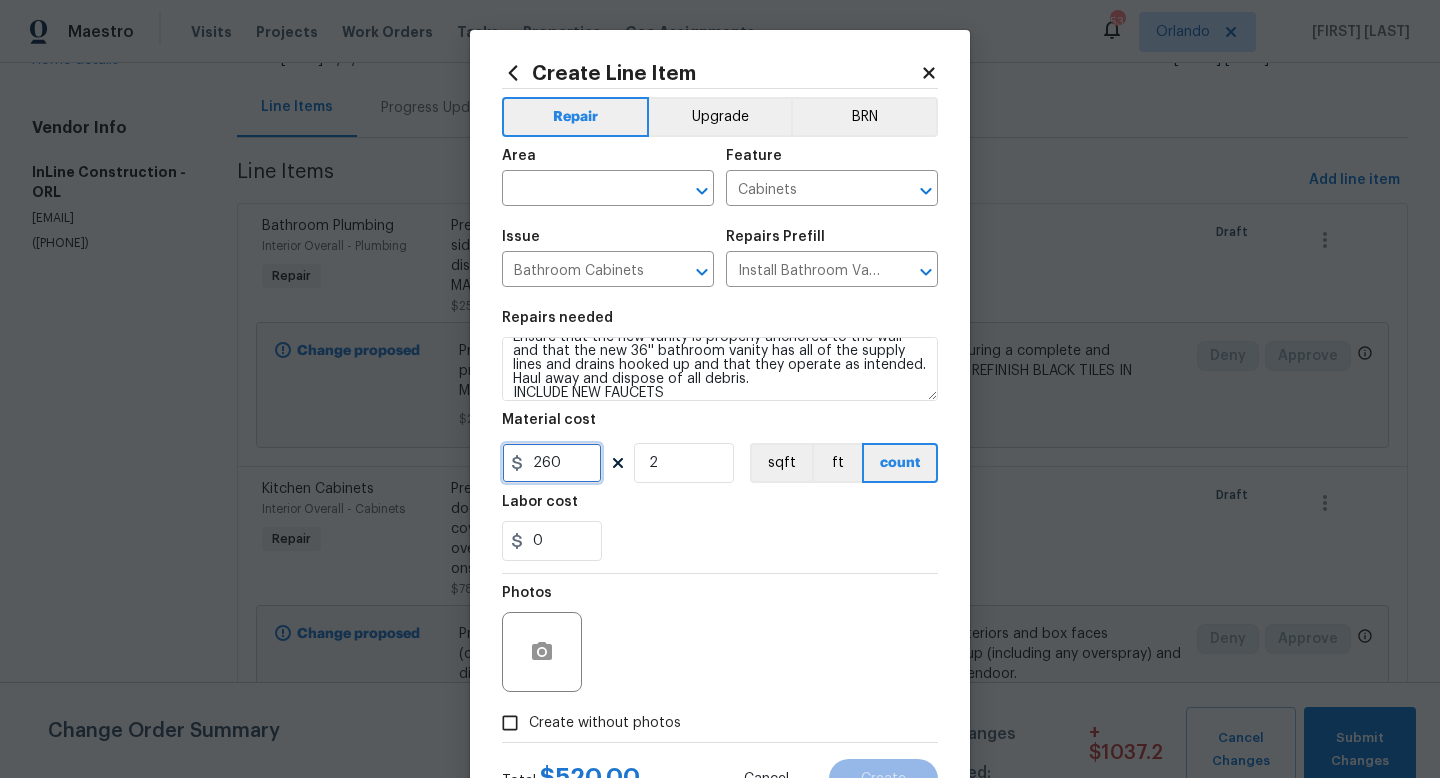click on "260" at bounding box center (552, 463) 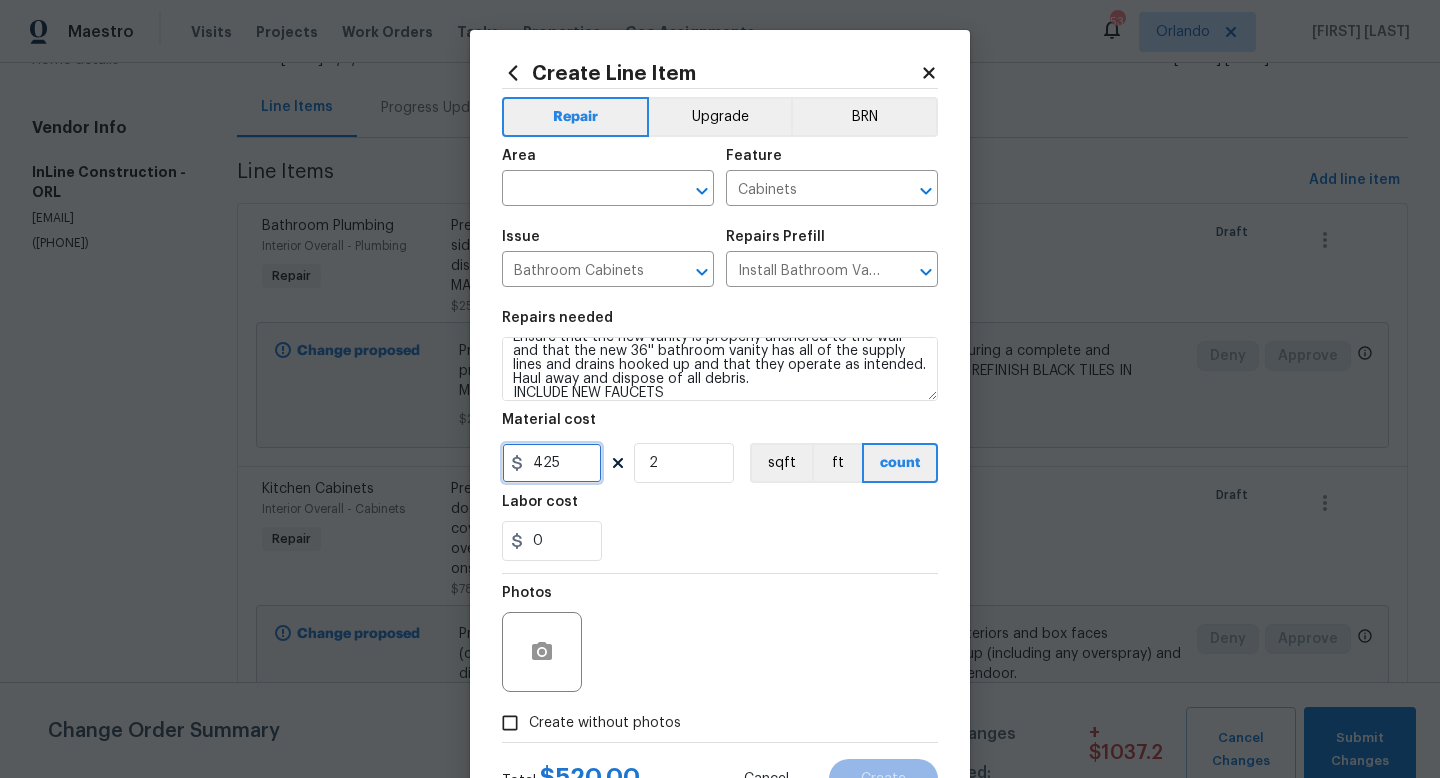 type on "425" 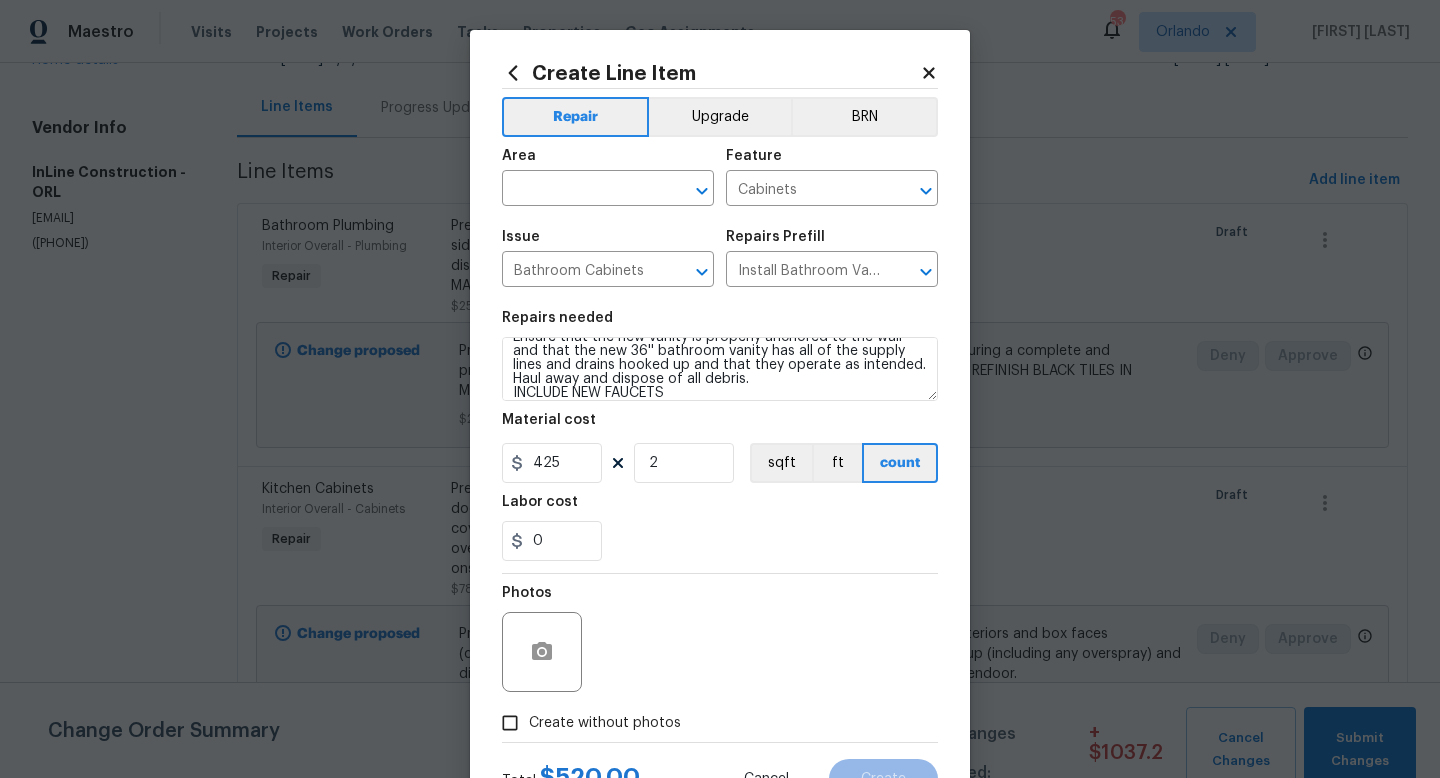click on "Photos" at bounding box center (720, 639) 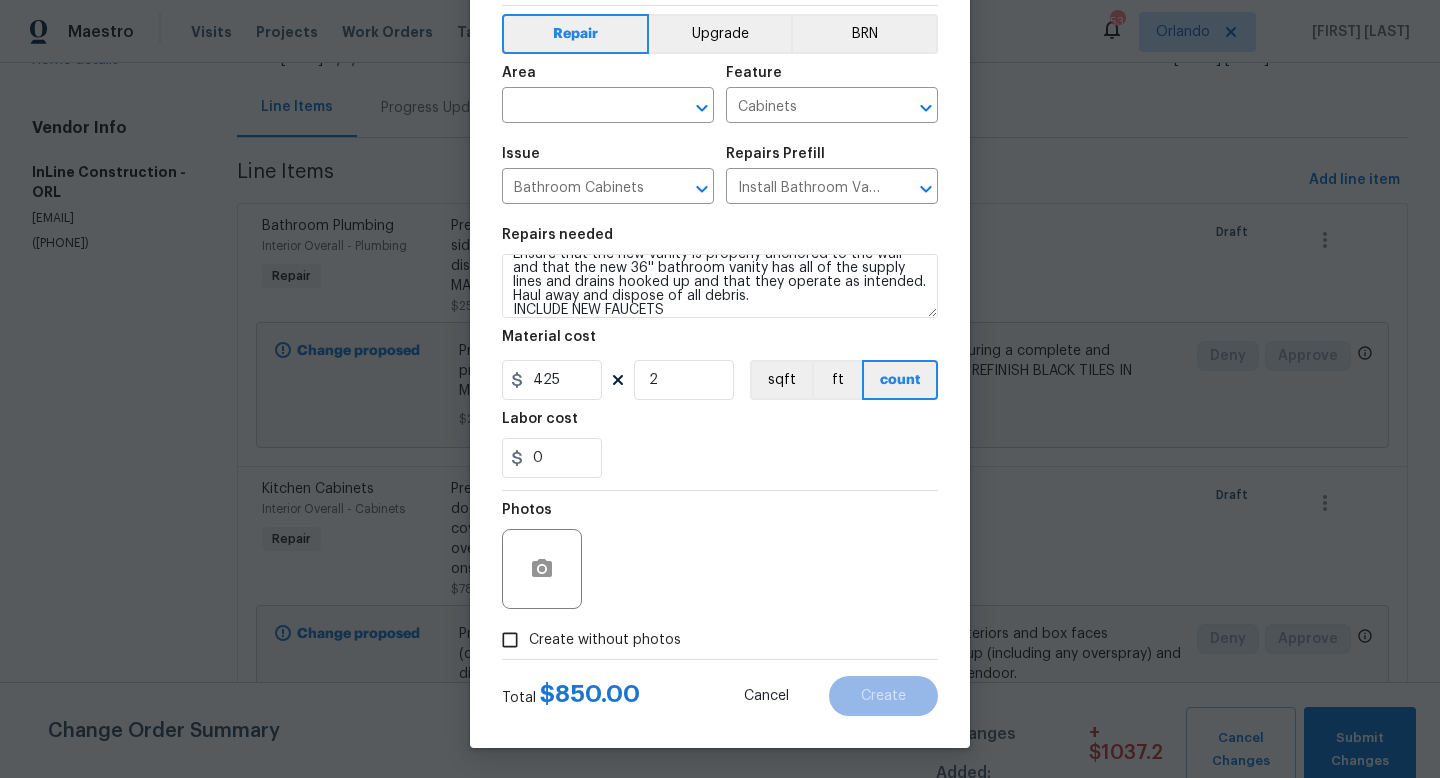 scroll, scrollTop: 84, scrollLeft: 0, axis: vertical 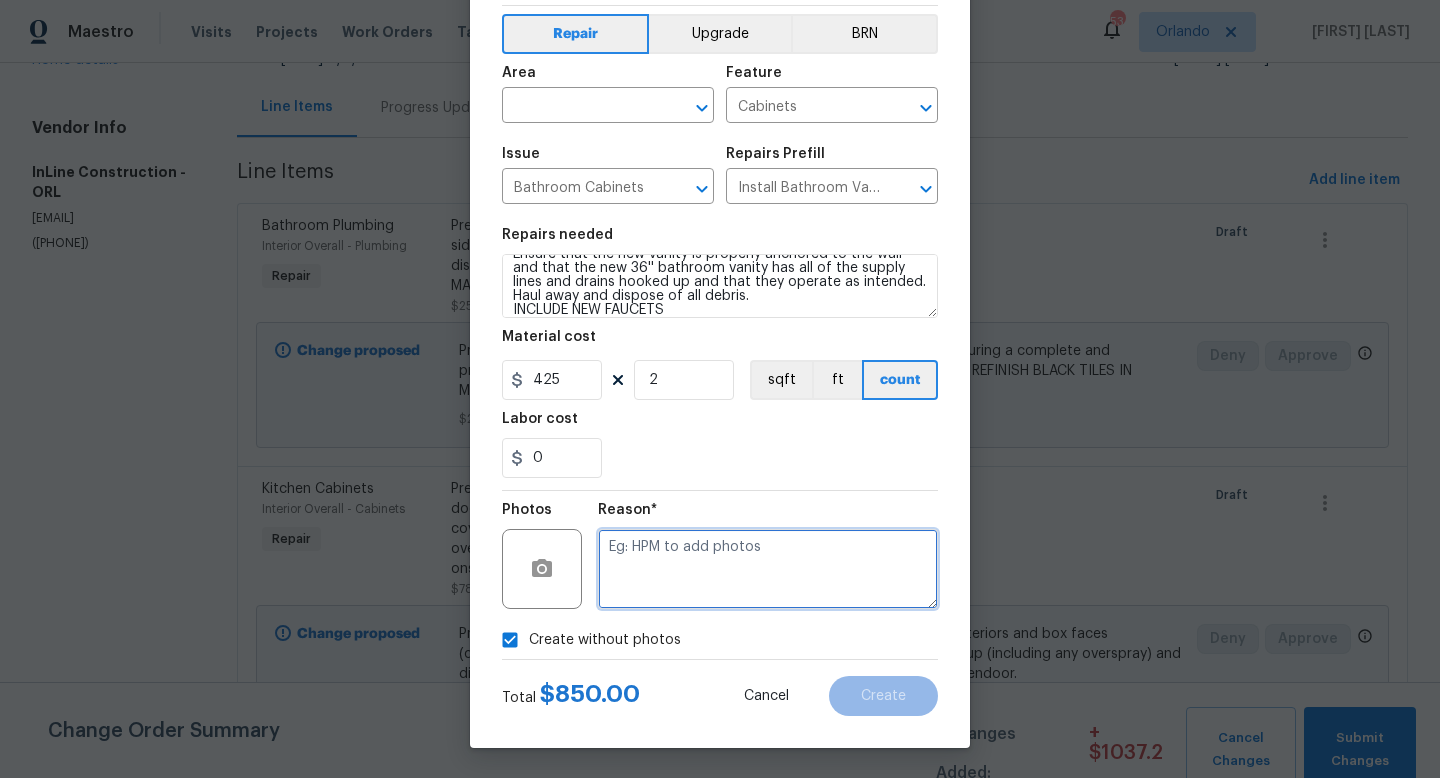 click at bounding box center (768, 569) 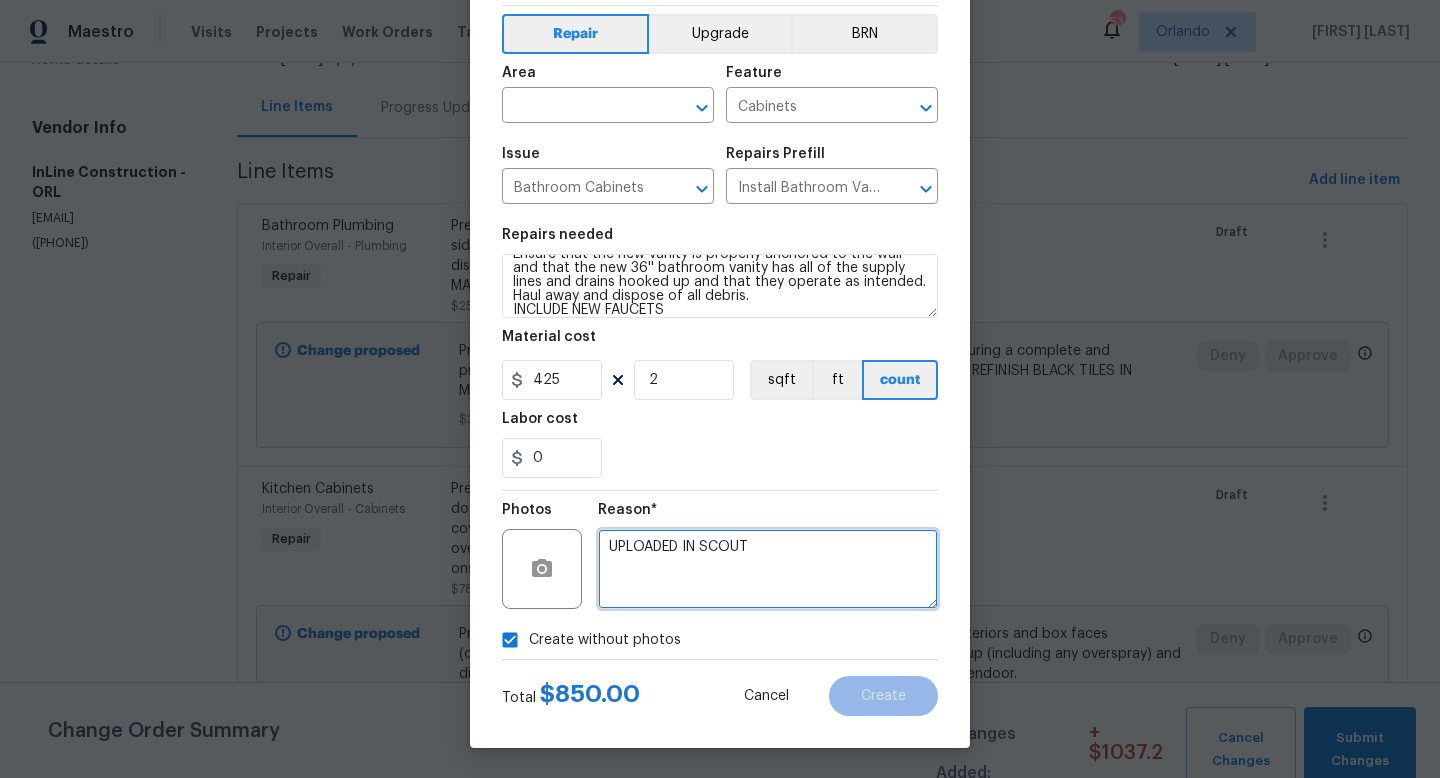 type on "UPLOADED IN SCOUT" 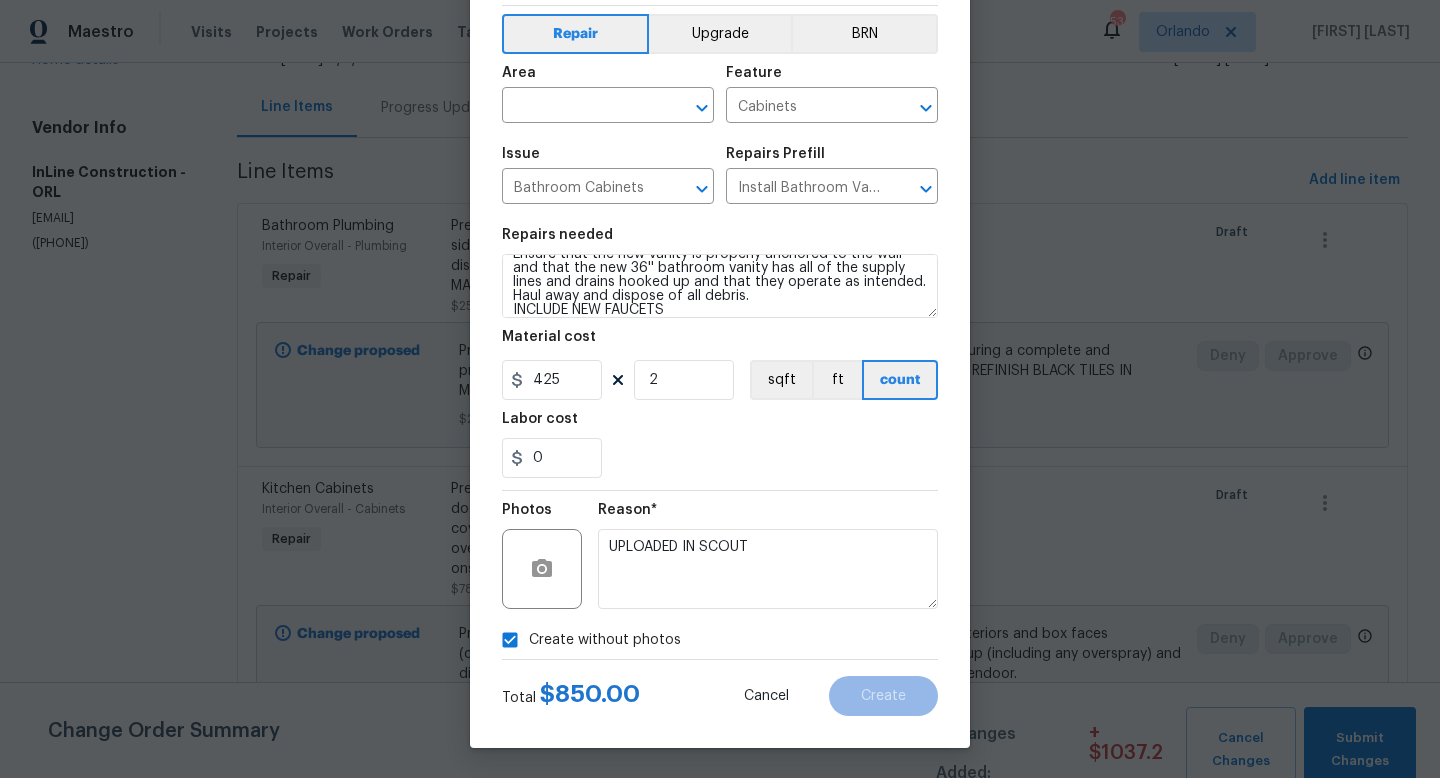 click on "0" at bounding box center [720, 458] 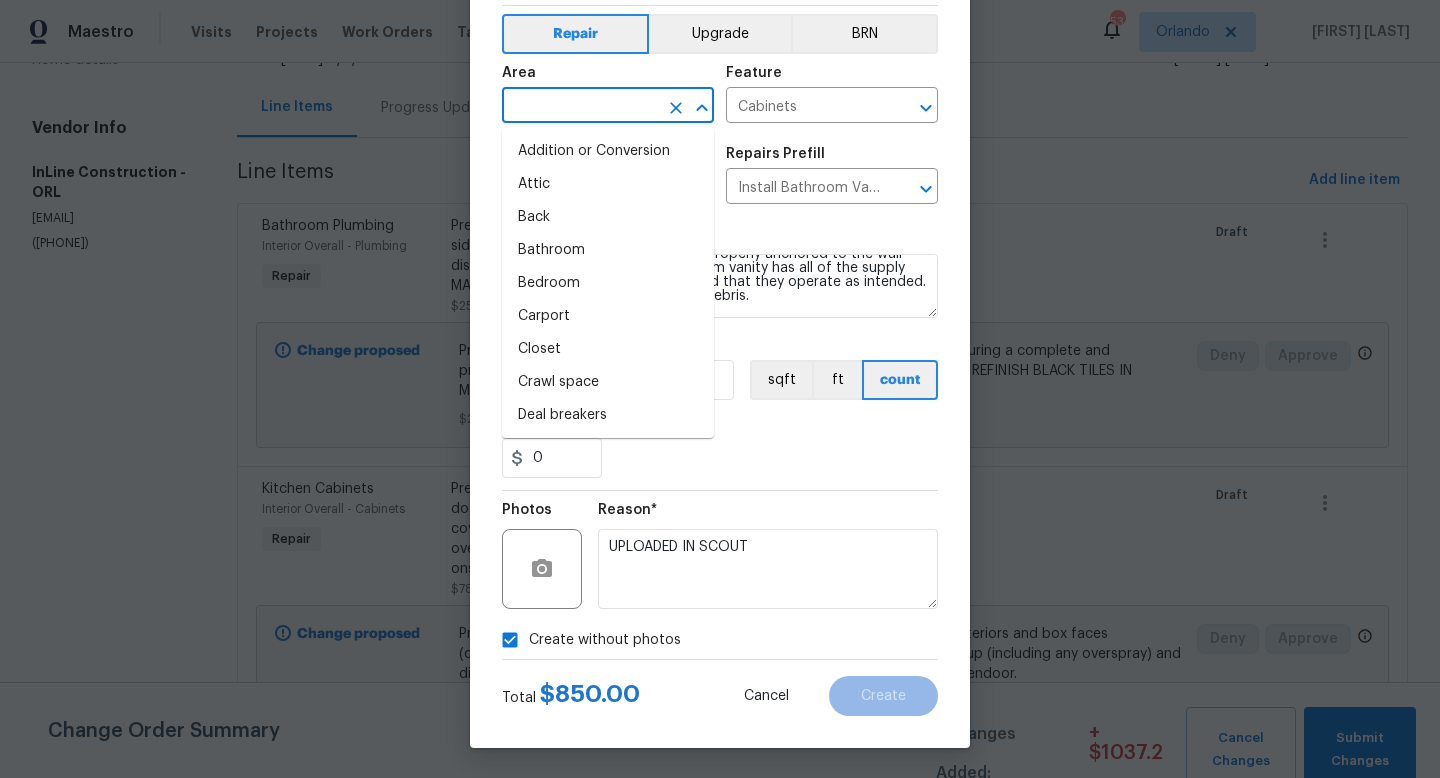 click at bounding box center (580, 107) 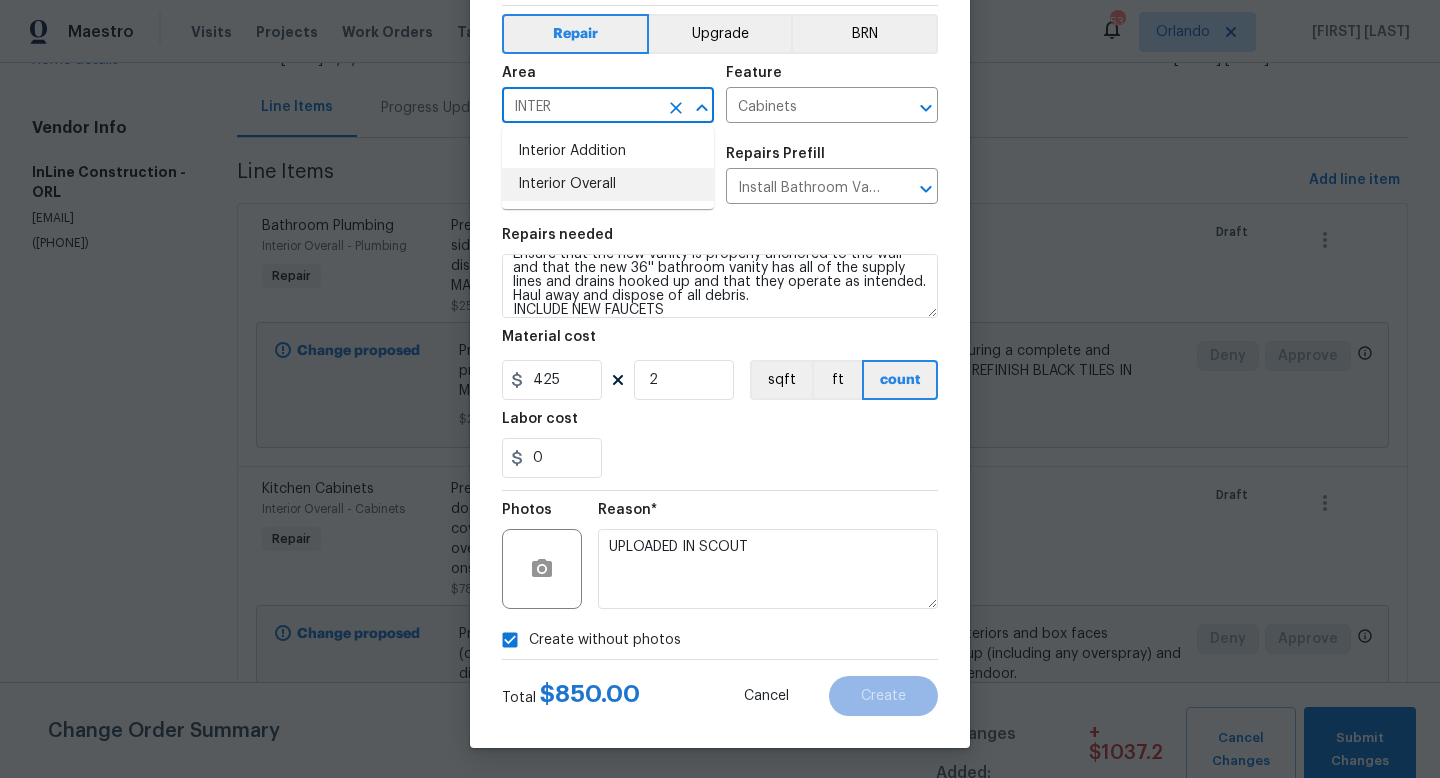 click on "Interior Overall" at bounding box center (608, 184) 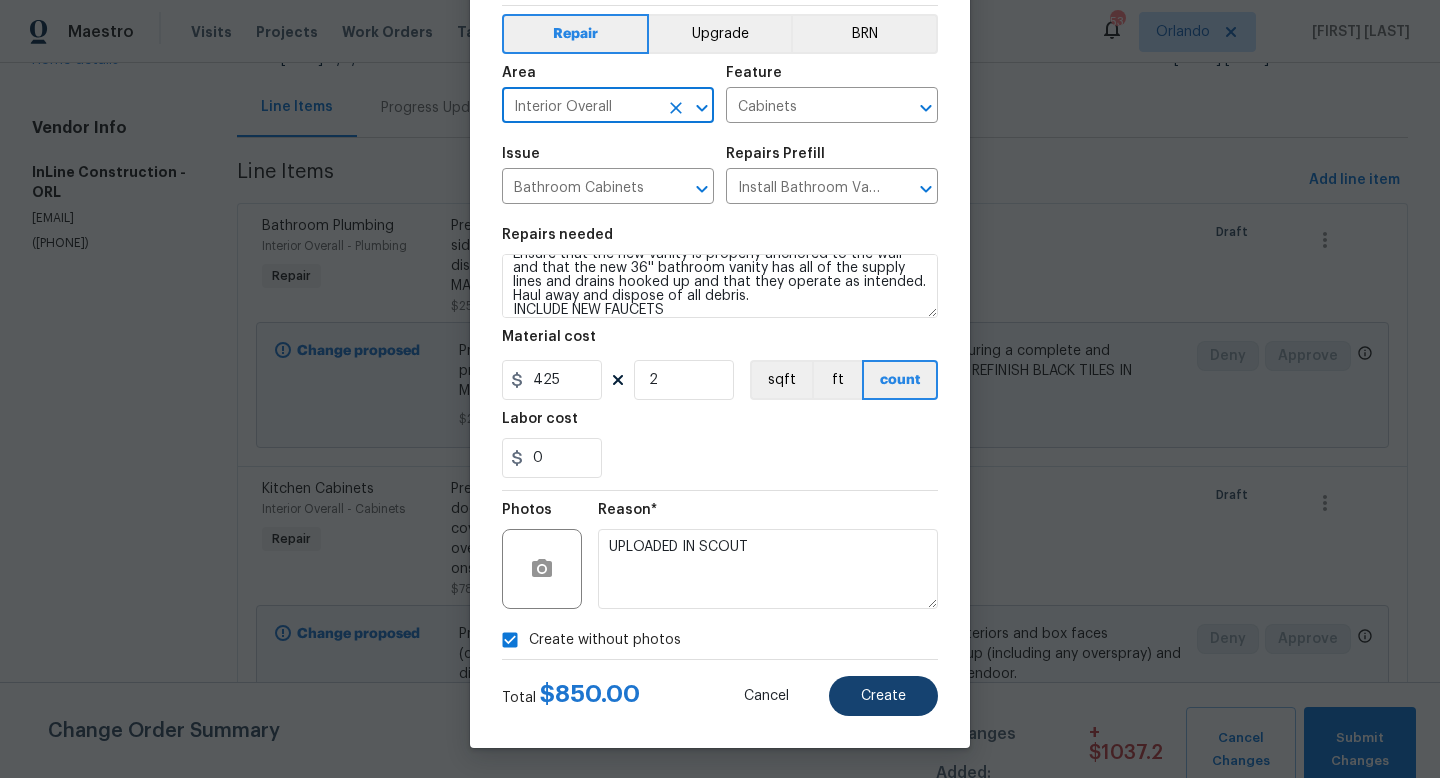type on "Interior Overall" 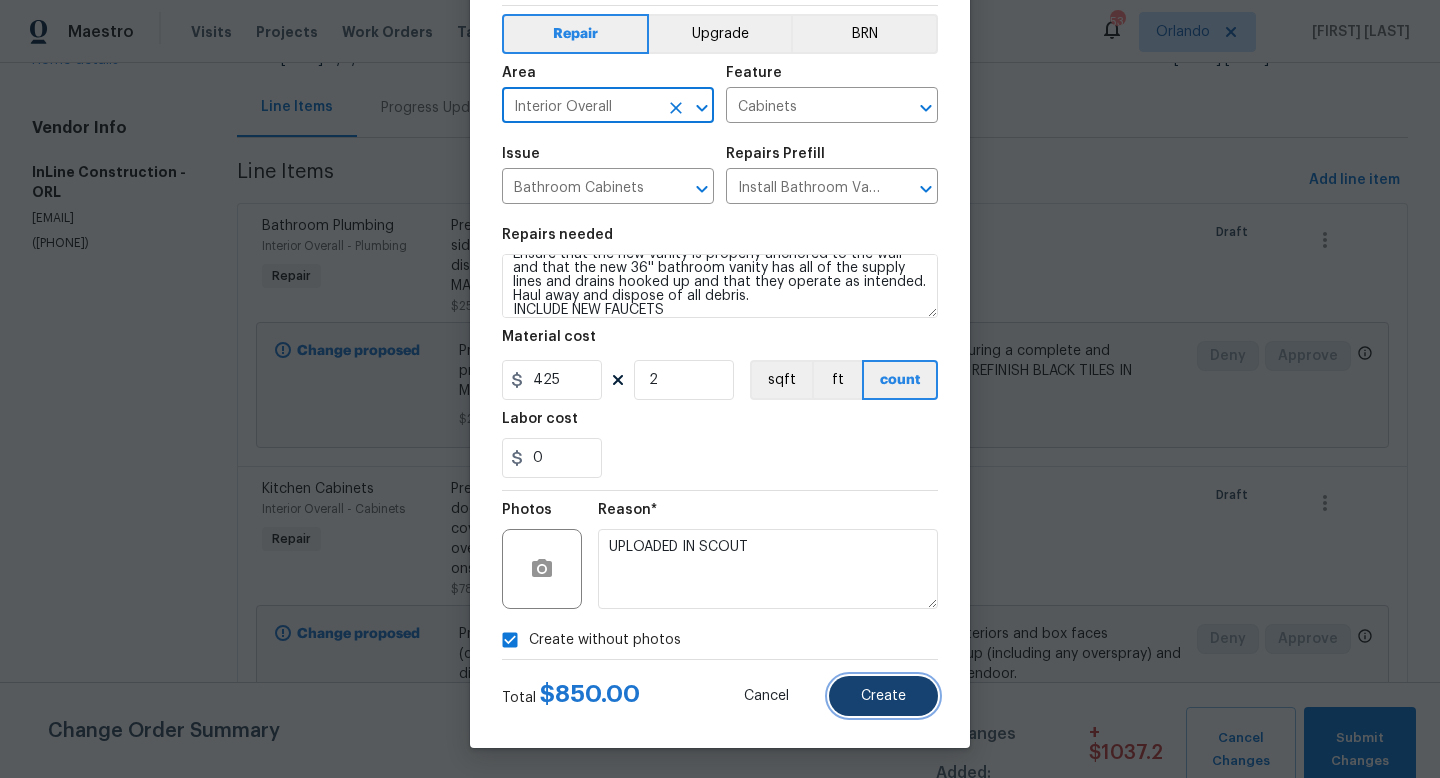 click on "Create" at bounding box center (883, 696) 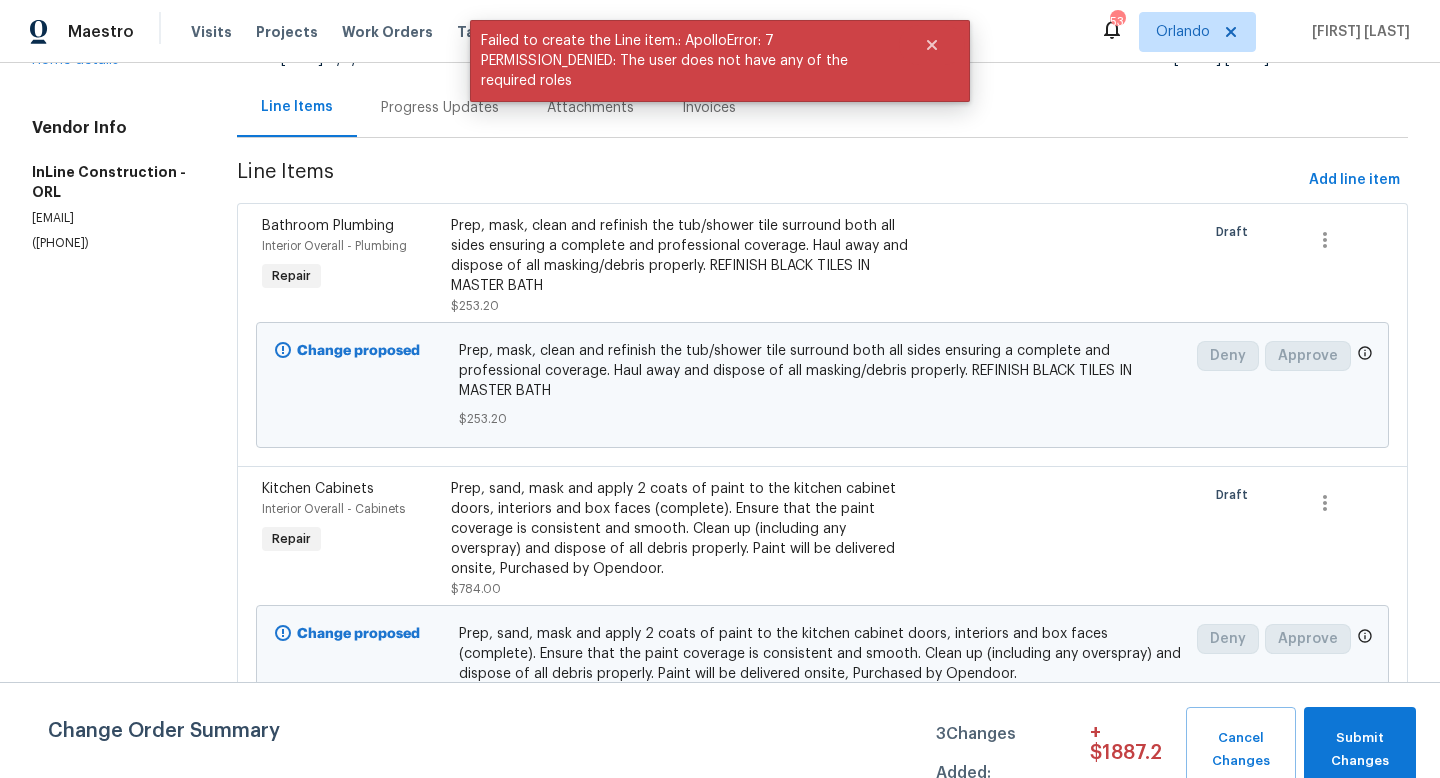scroll, scrollTop: 0, scrollLeft: 0, axis: both 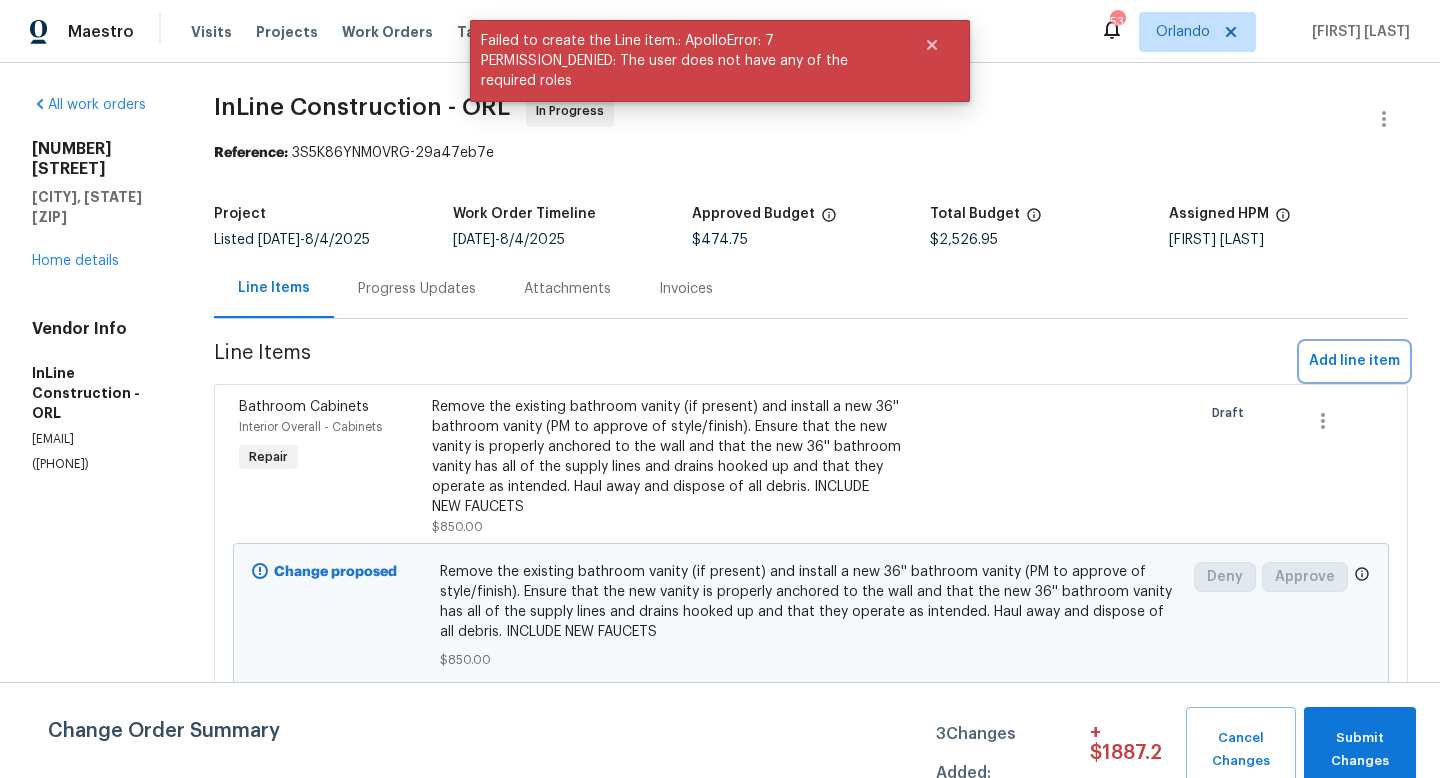 click on "Add line item" at bounding box center [1354, 361] 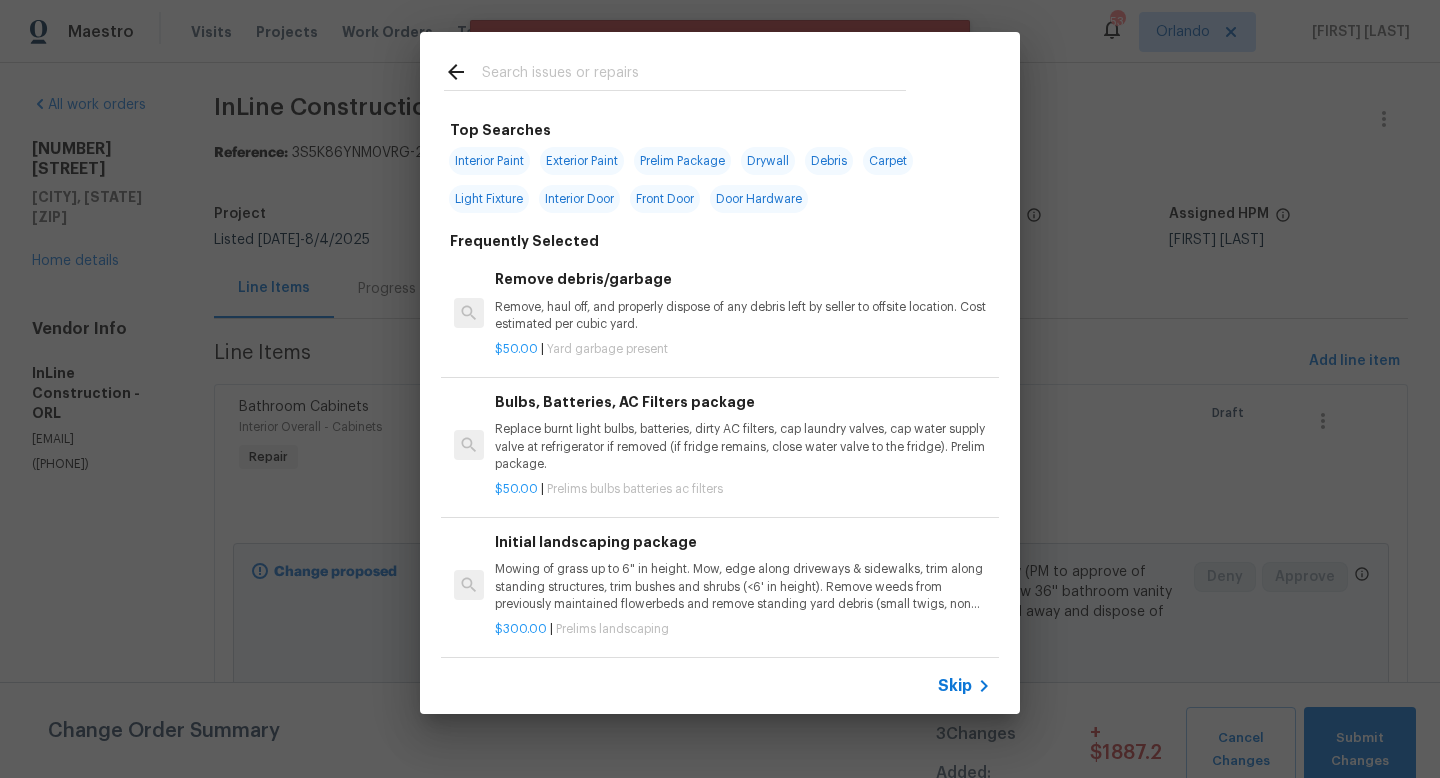 click on "Mowing of grass up to 6" in height. Mow, edge along driveways & sidewalks, trim along standing structures, trim bushes and shrubs (<6' in height). Remove weeds from previously maintained flowerbeds and remove standing yard debris (small twigs, non seasonal falling leaves).  Use leaf blower to remove clippings from hard surfaces."" at bounding box center [743, 586] 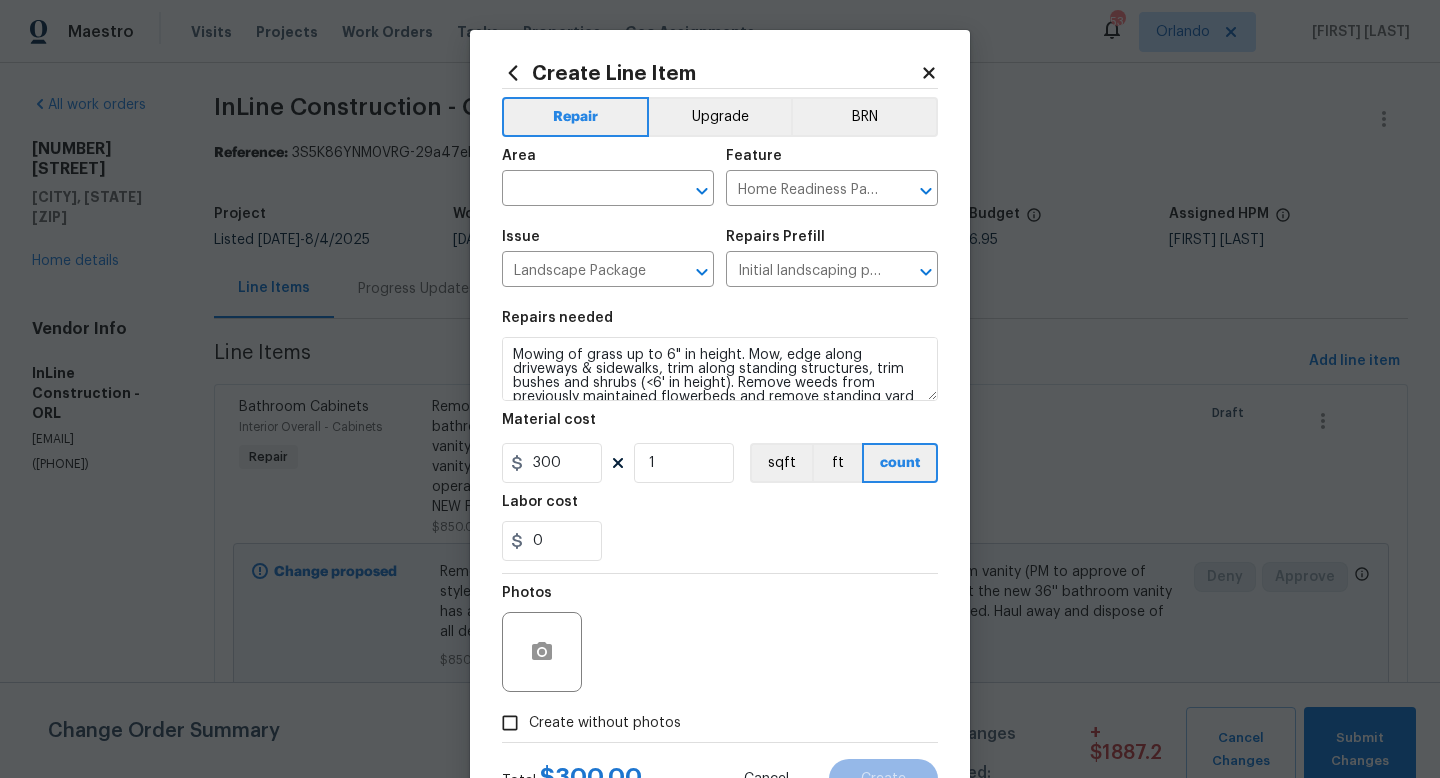scroll, scrollTop: 42, scrollLeft: 0, axis: vertical 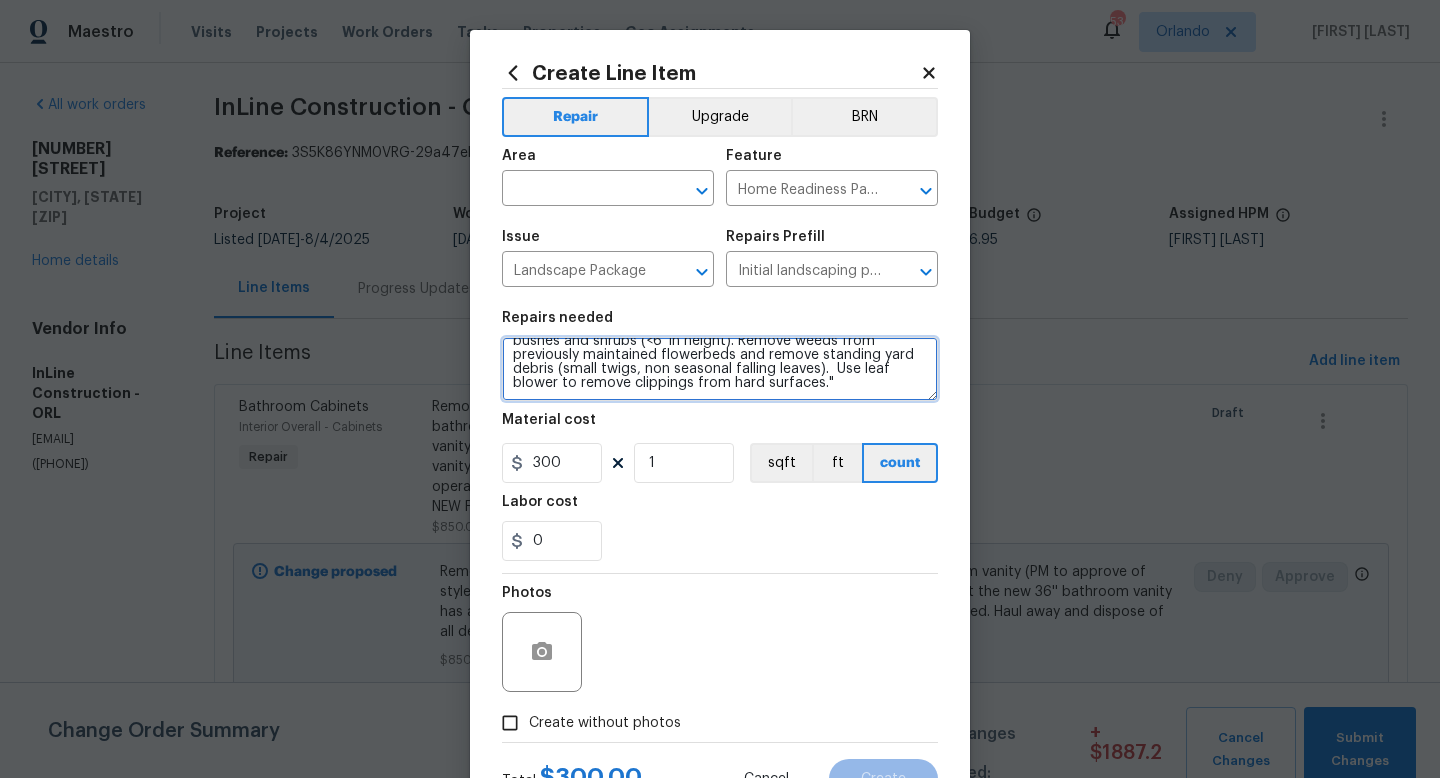 click on "Mowing of grass up to 6" in height. Mow, edge along driveways & sidewalks, trim along standing structures, trim bushes and shrubs (<6' in height). Remove weeds from previously maintained flowerbeds and remove standing yard debris (small twigs, non seasonal falling leaves).  Use leaf blower to remove clippings from hard surfaces."" at bounding box center (720, 369) 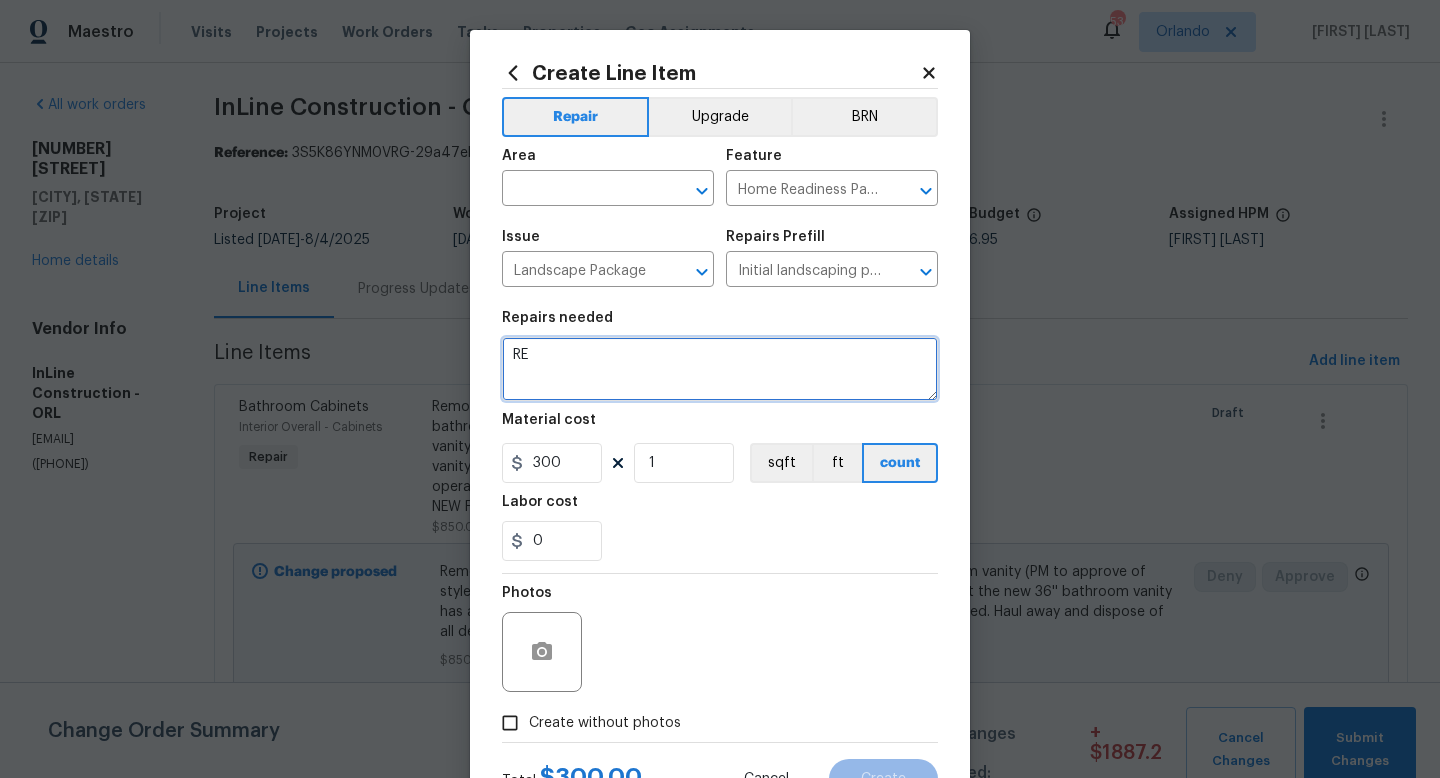 scroll, scrollTop: 0, scrollLeft: 0, axis: both 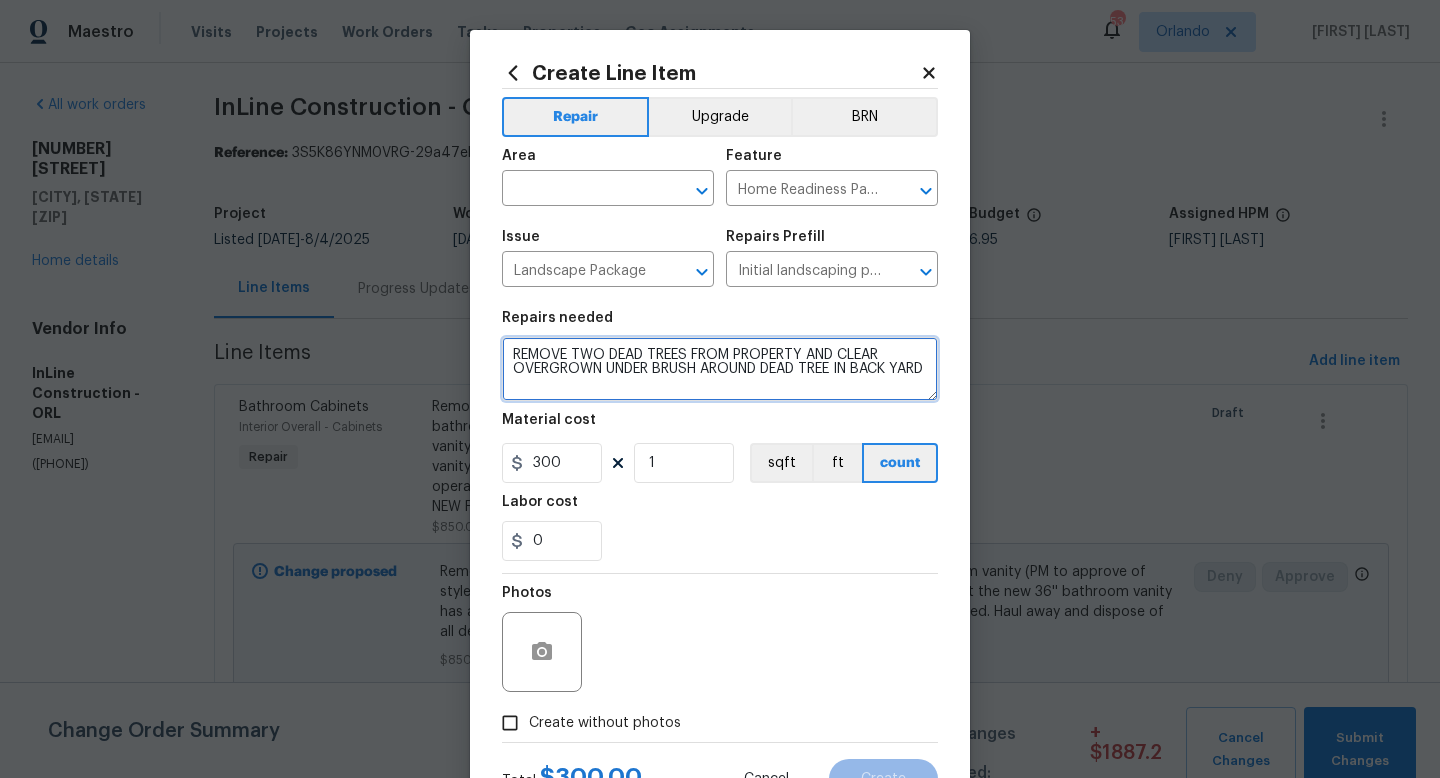 type on "REMOVE TWO DEAD TREES FROM PROPERTY AND CLEAR OVERGROWN UNDER BRUSH AROUND DEAD TREE IN BACK YARD" 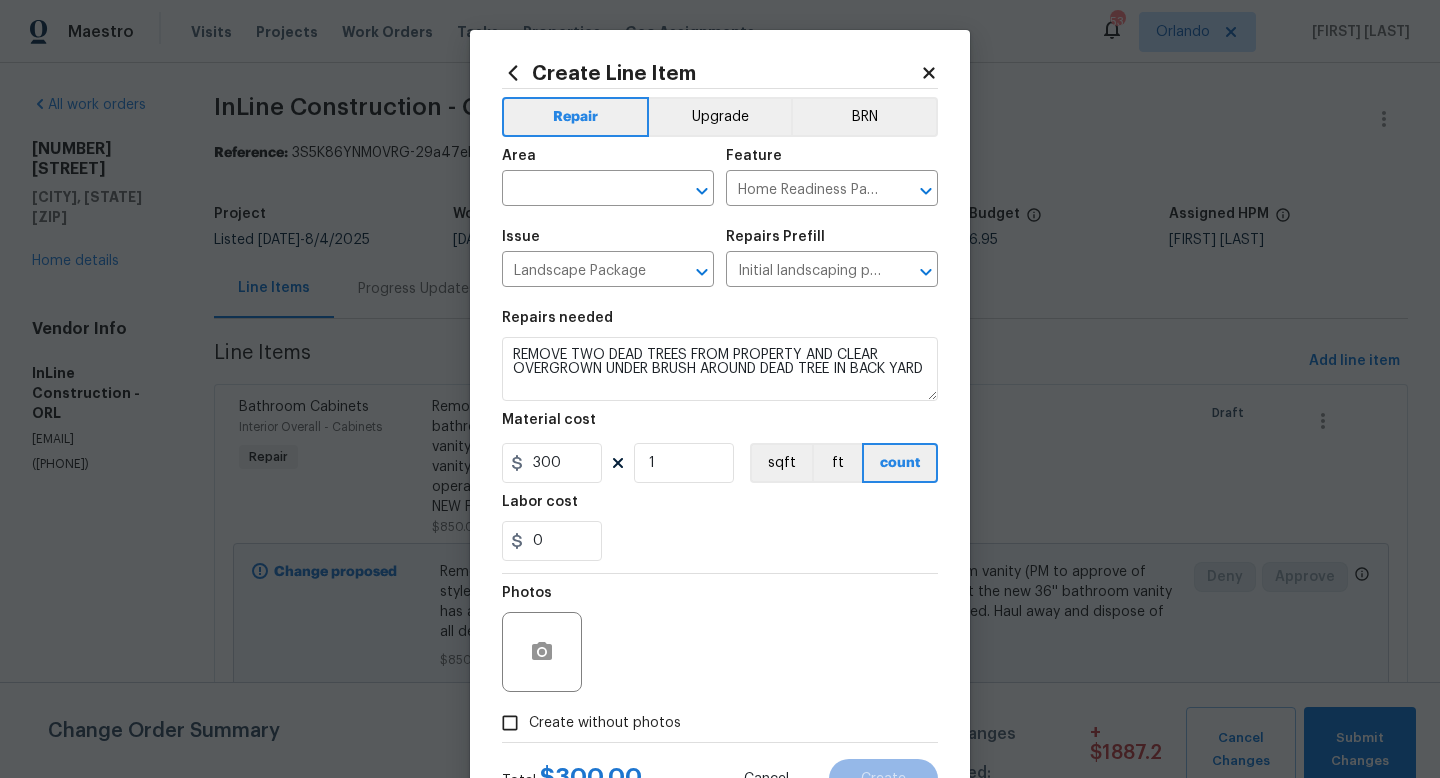 click on "Photos" at bounding box center [720, 639] 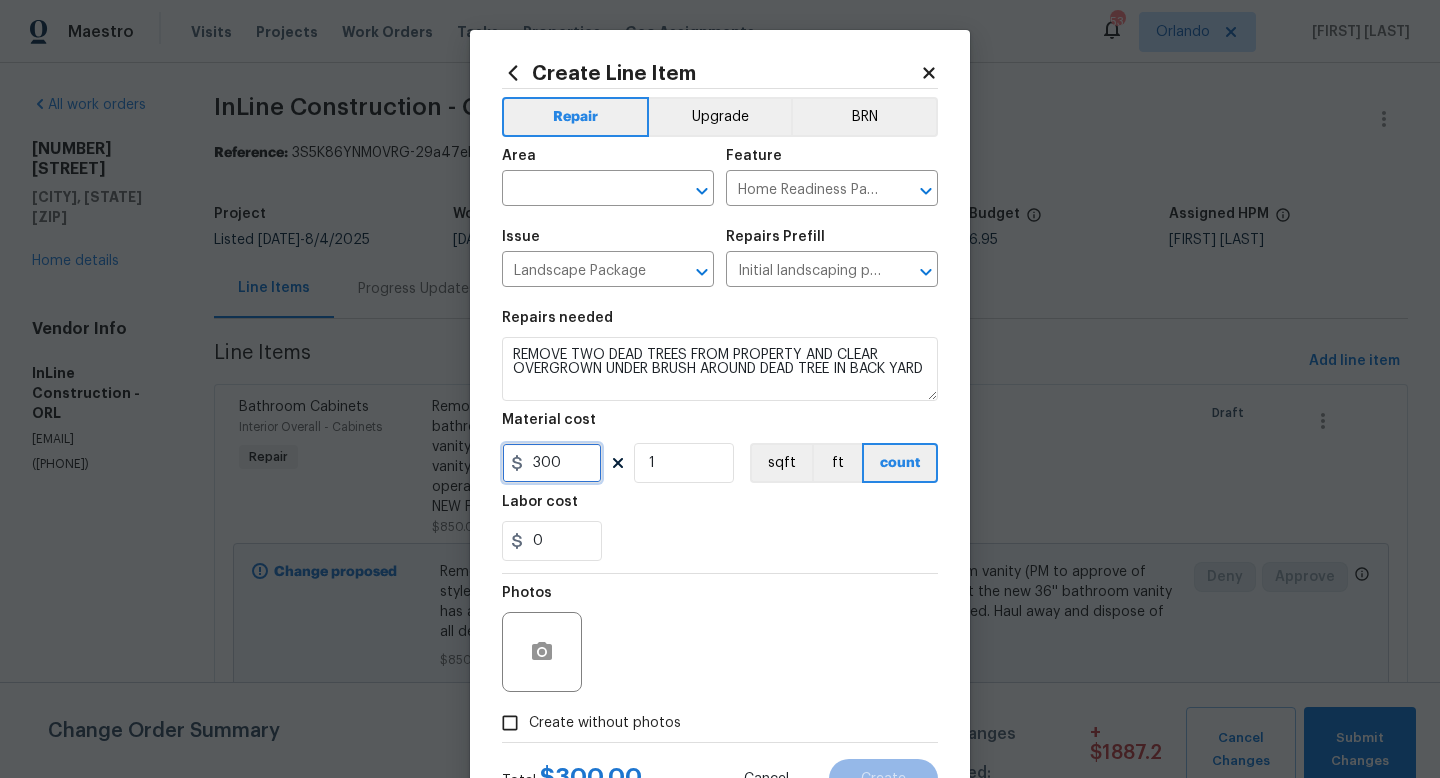 click on "300" at bounding box center (552, 463) 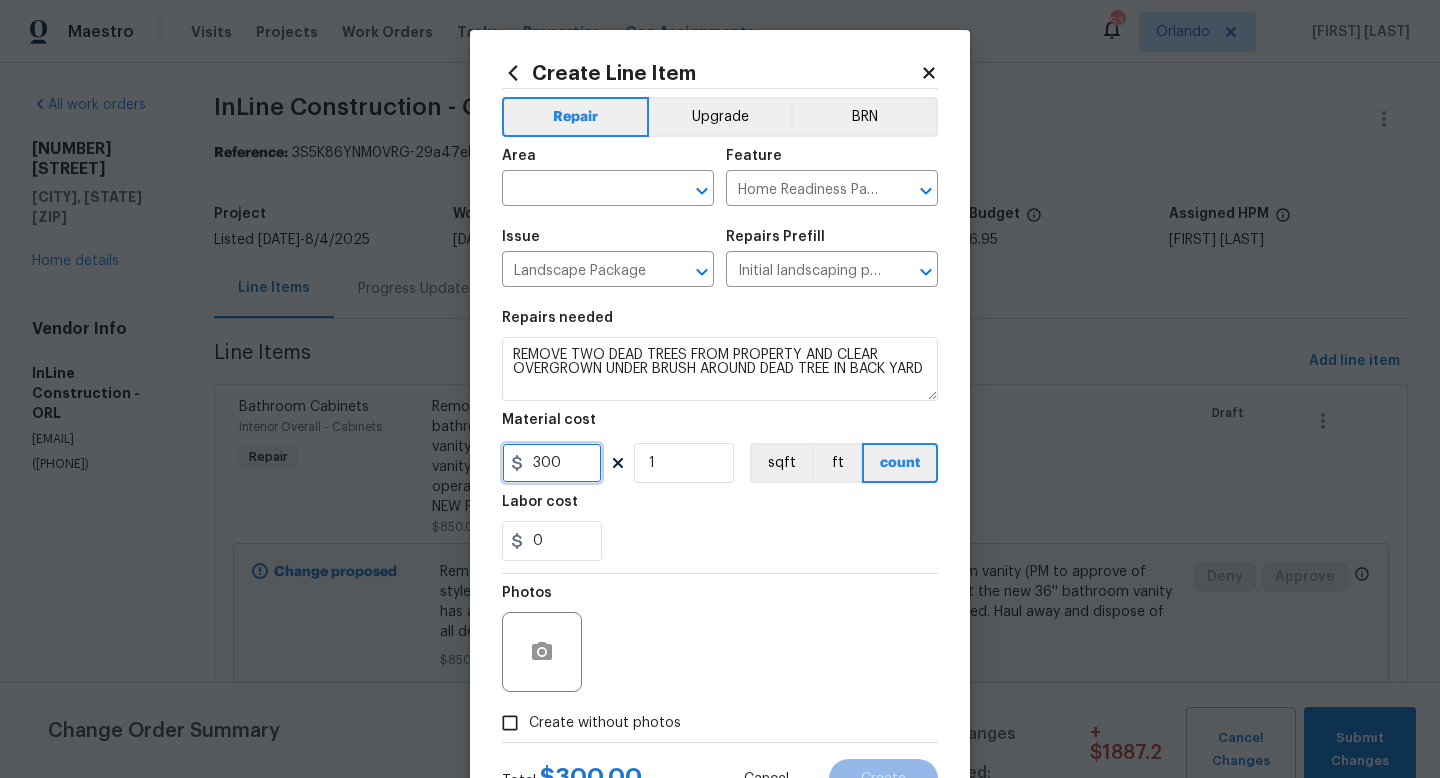 click on "300" at bounding box center (552, 463) 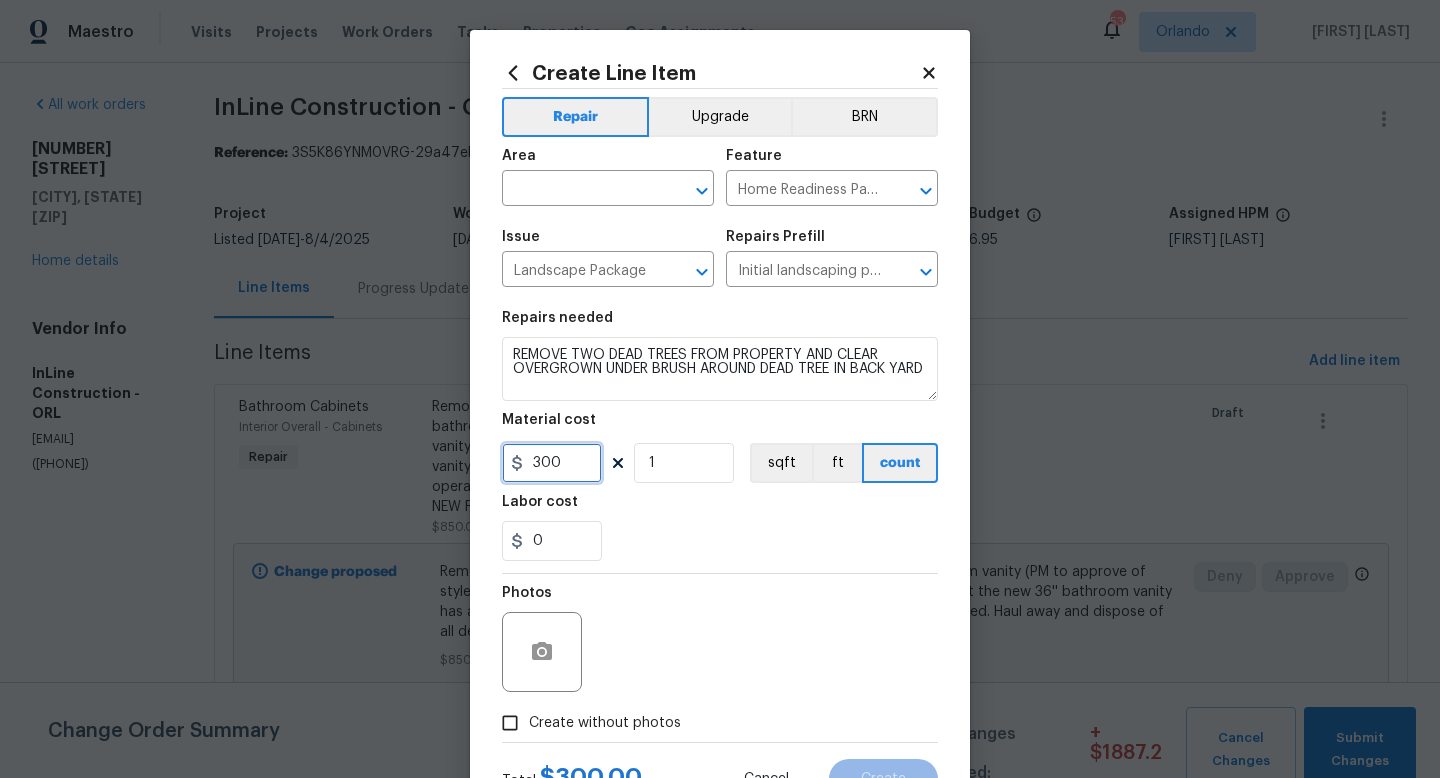 click on "300" at bounding box center (552, 463) 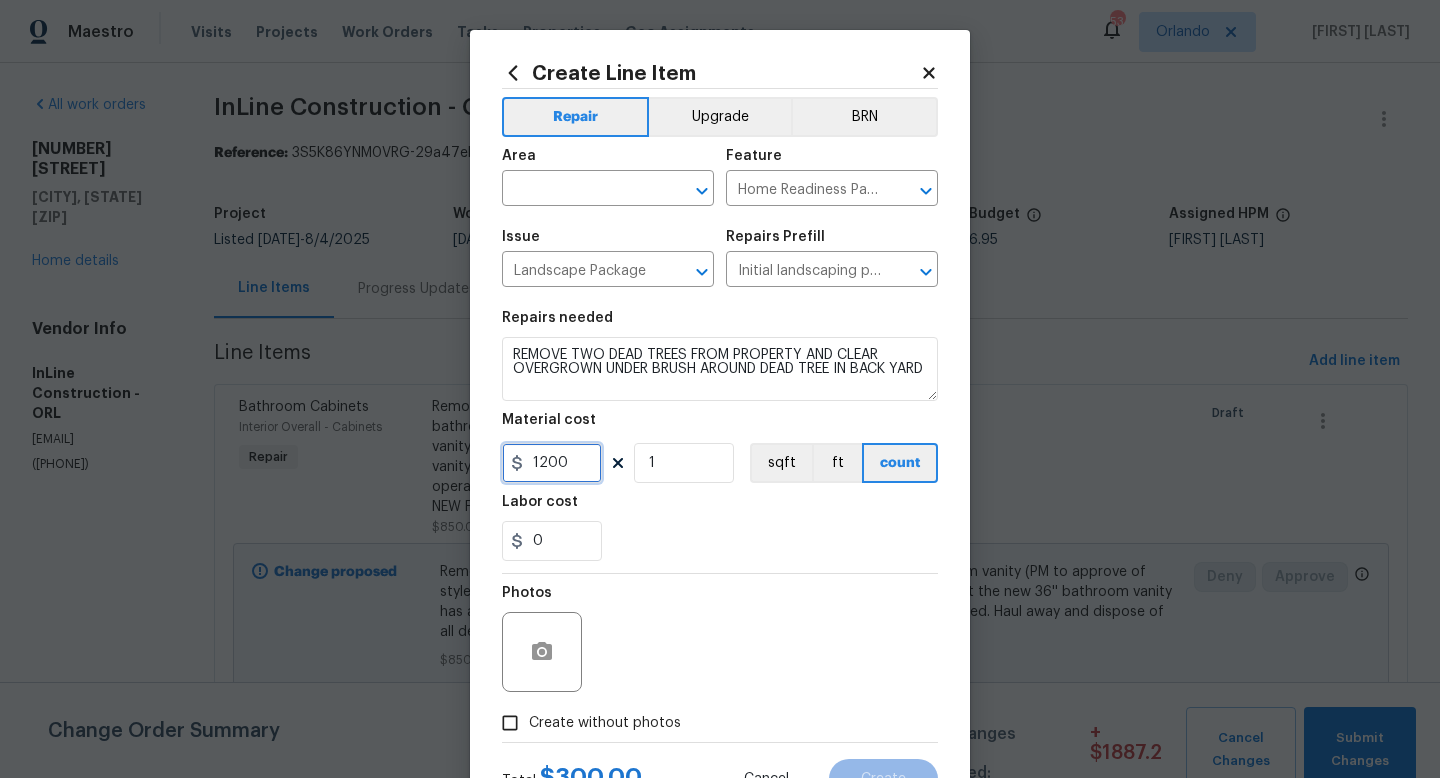 type on "1200" 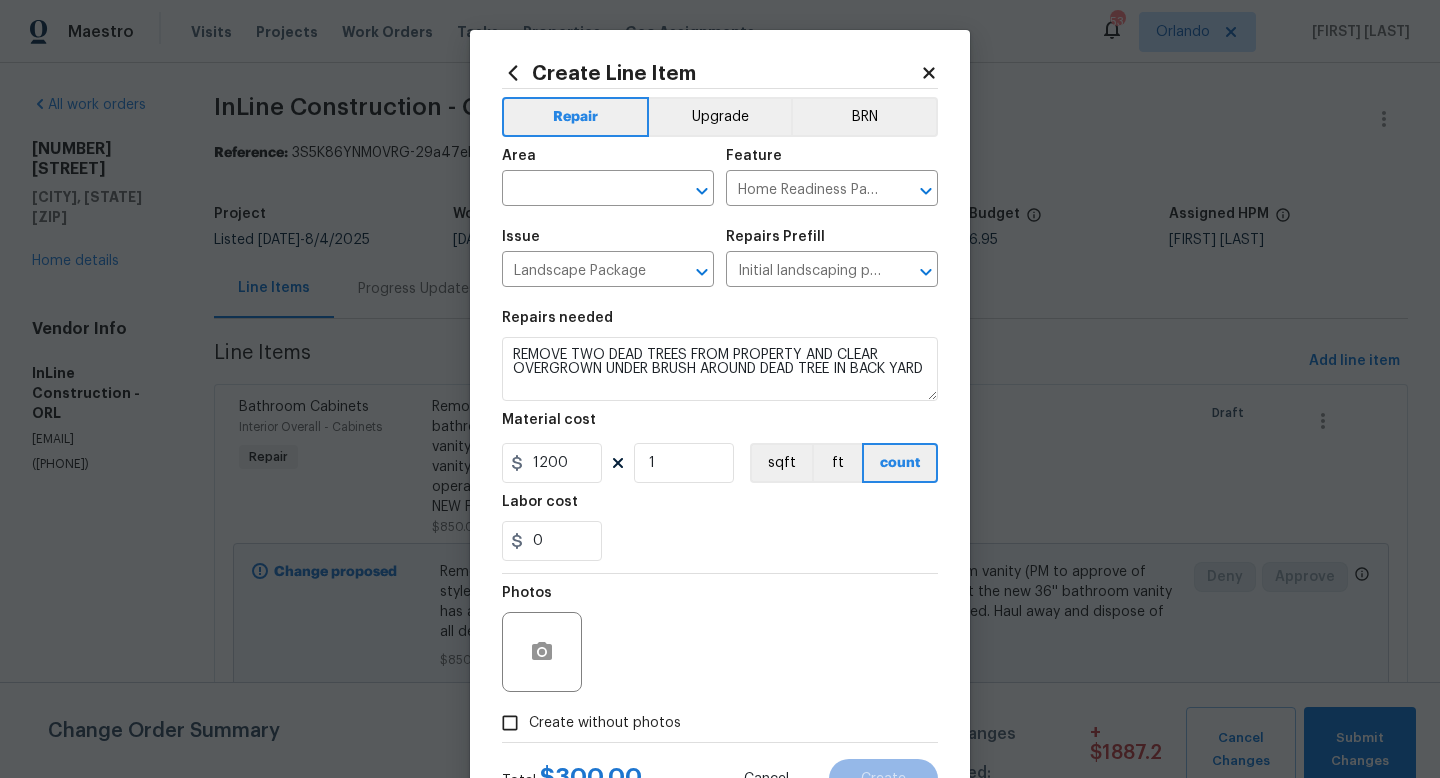 click on "Photos" at bounding box center (720, 639) 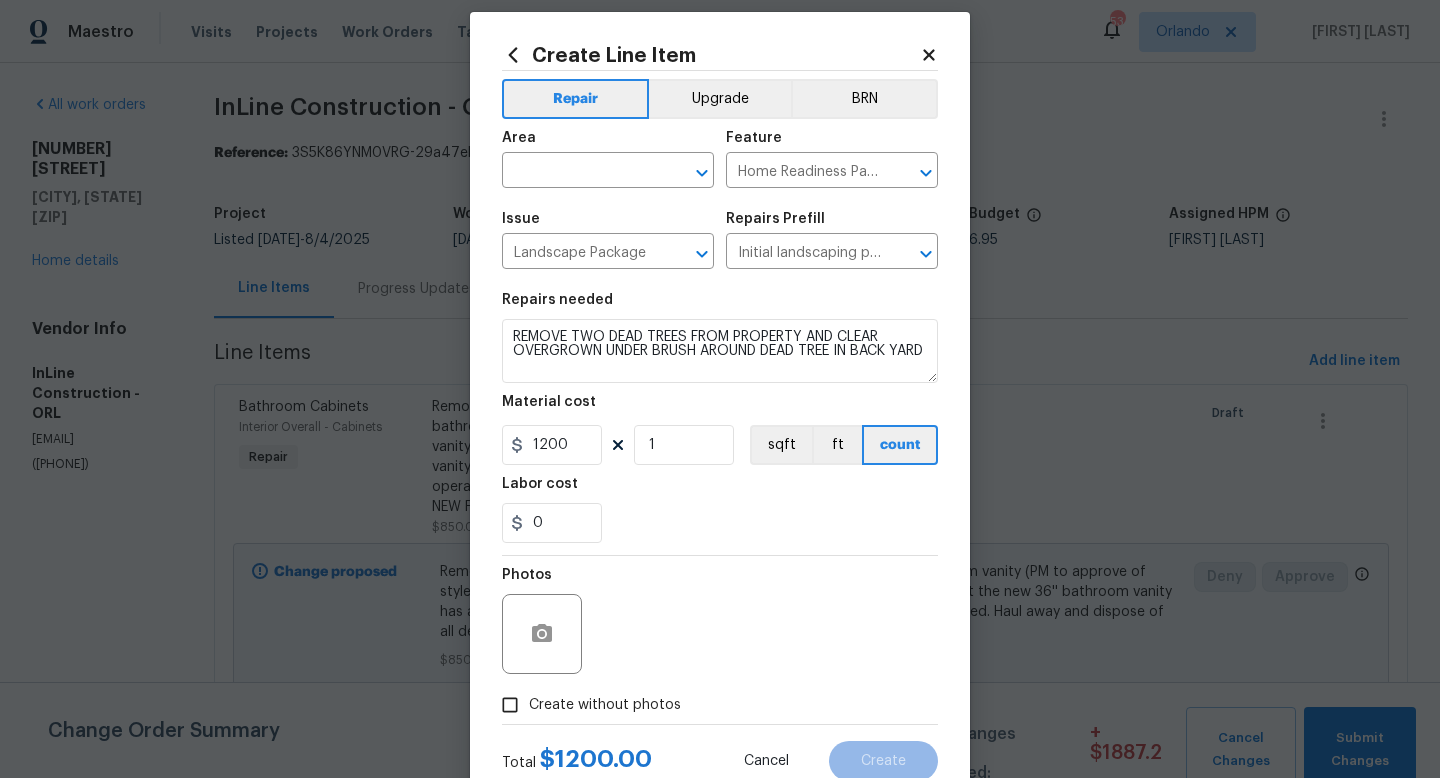 scroll, scrollTop: 42, scrollLeft: 0, axis: vertical 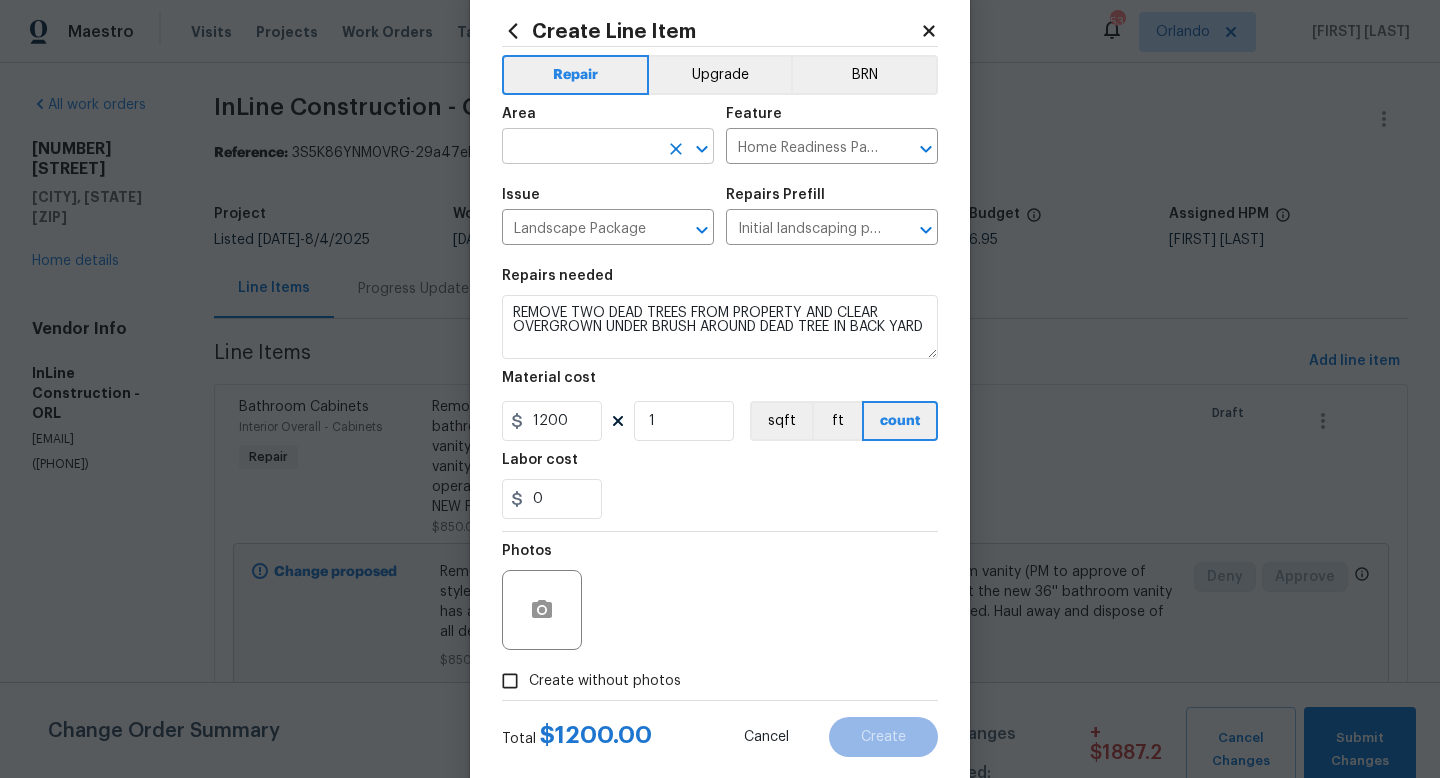 click at bounding box center (580, 148) 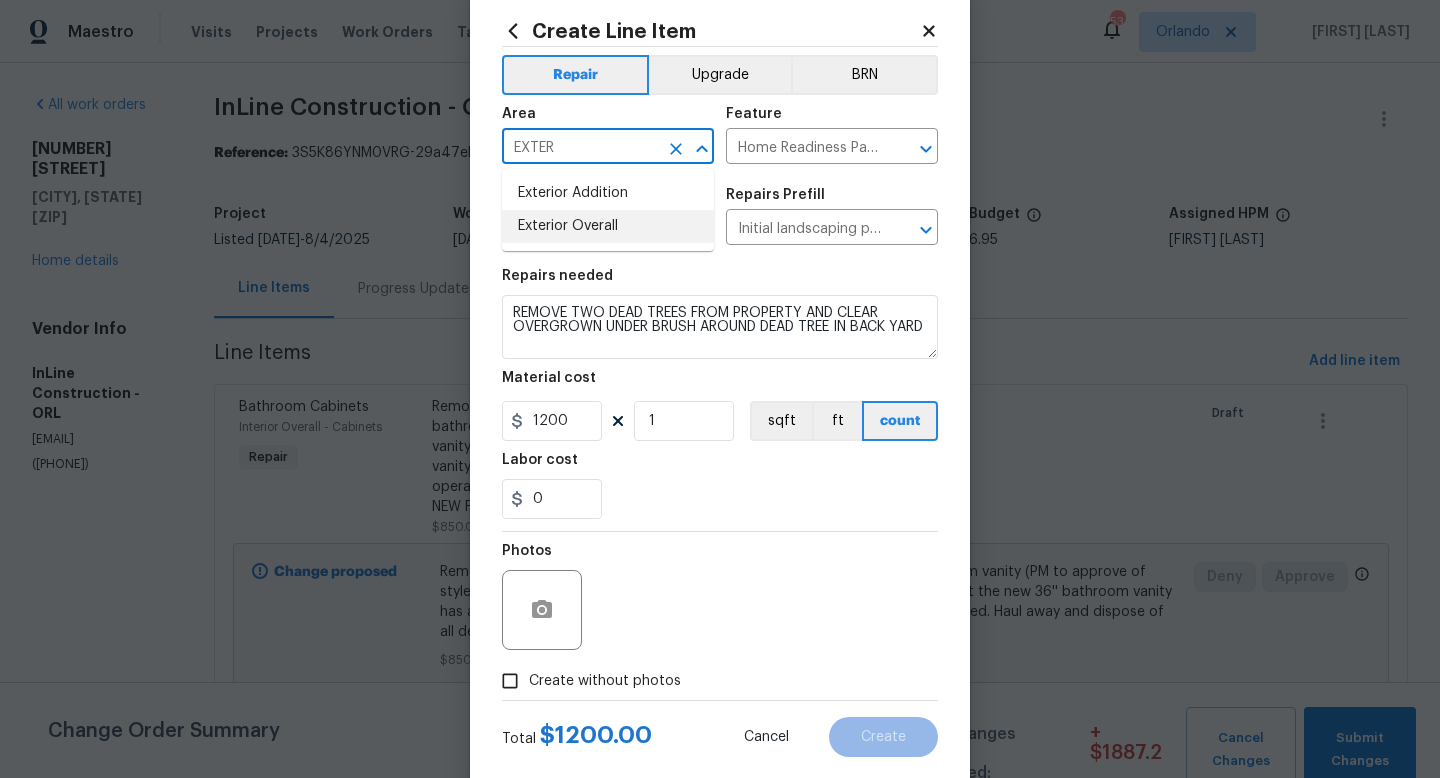 click on "Exterior Overall" at bounding box center [608, 226] 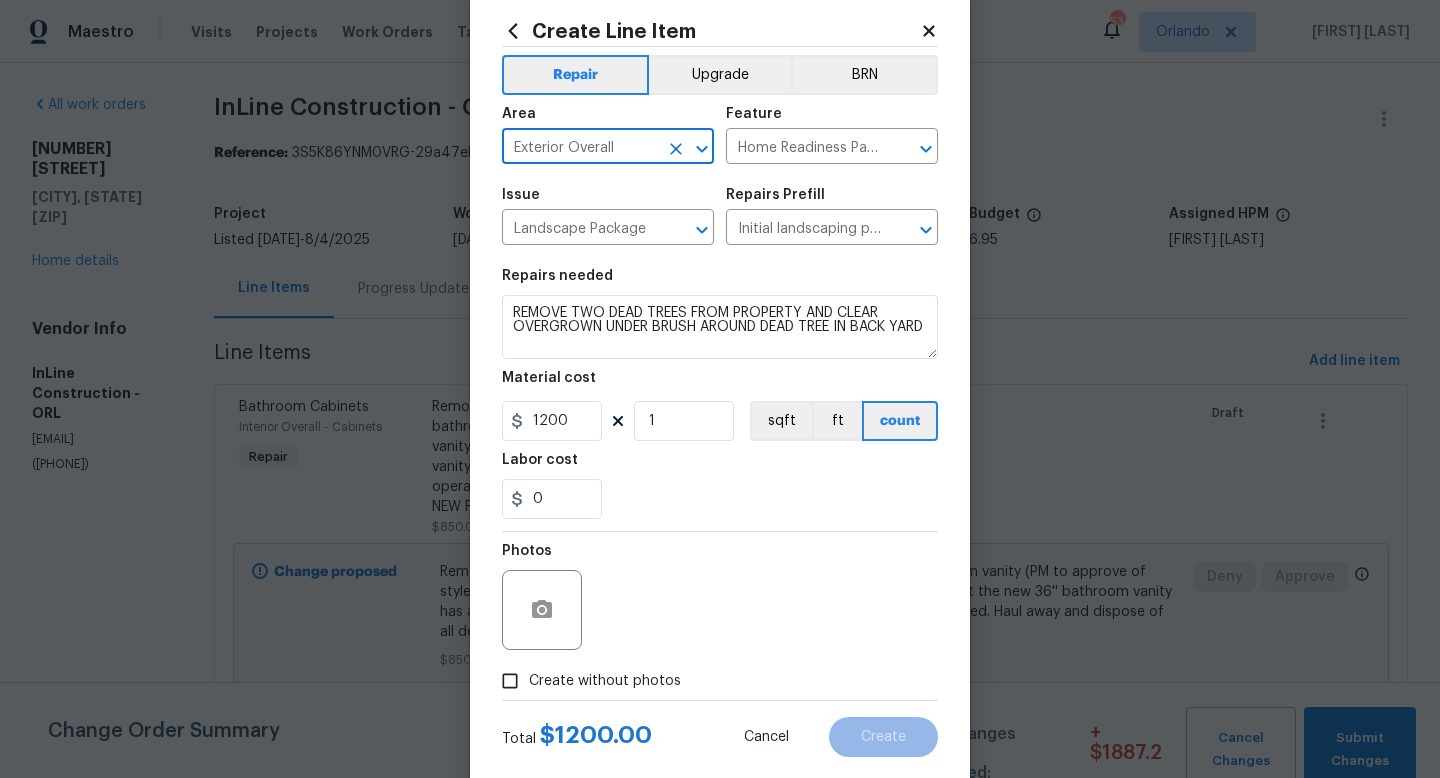 scroll, scrollTop: 84, scrollLeft: 0, axis: vertical 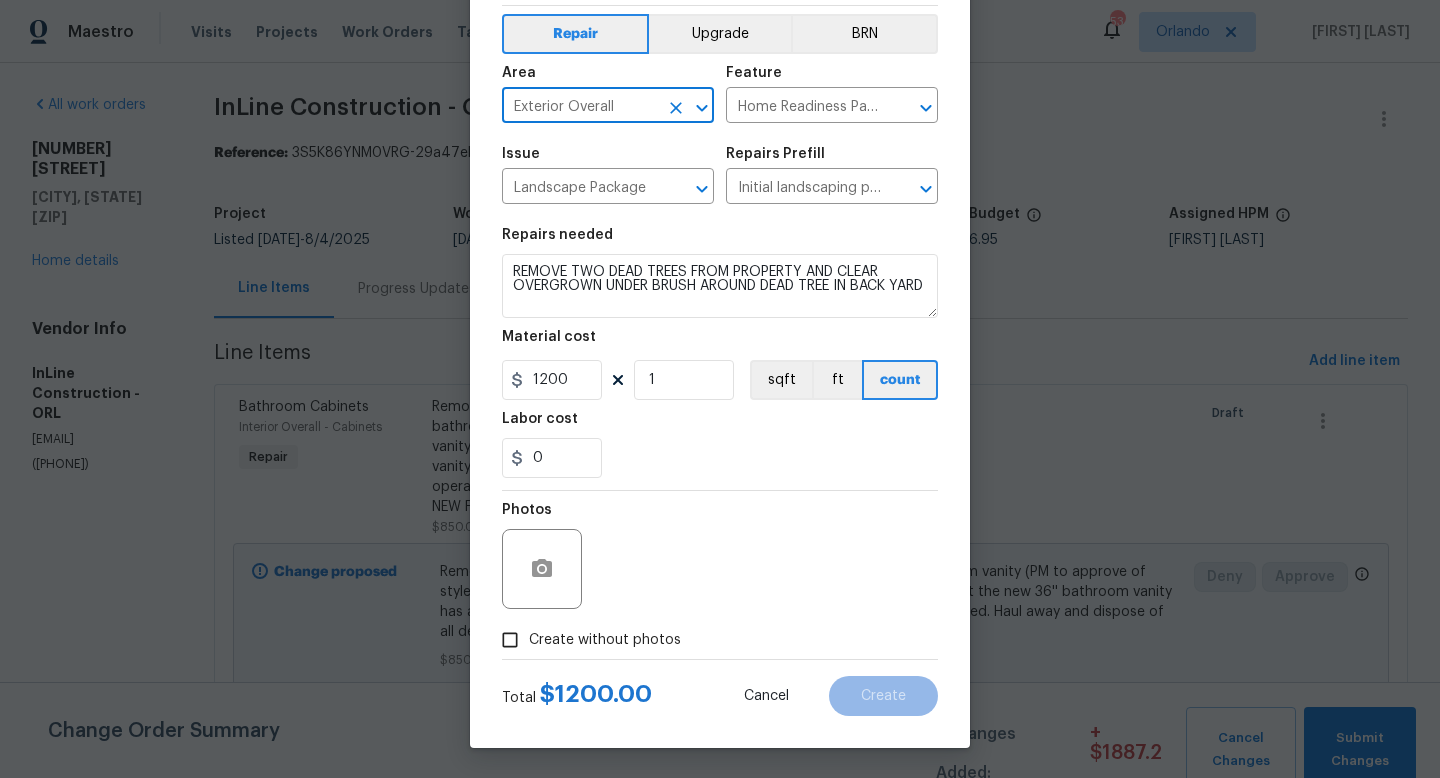 type on "Exterior Overall" 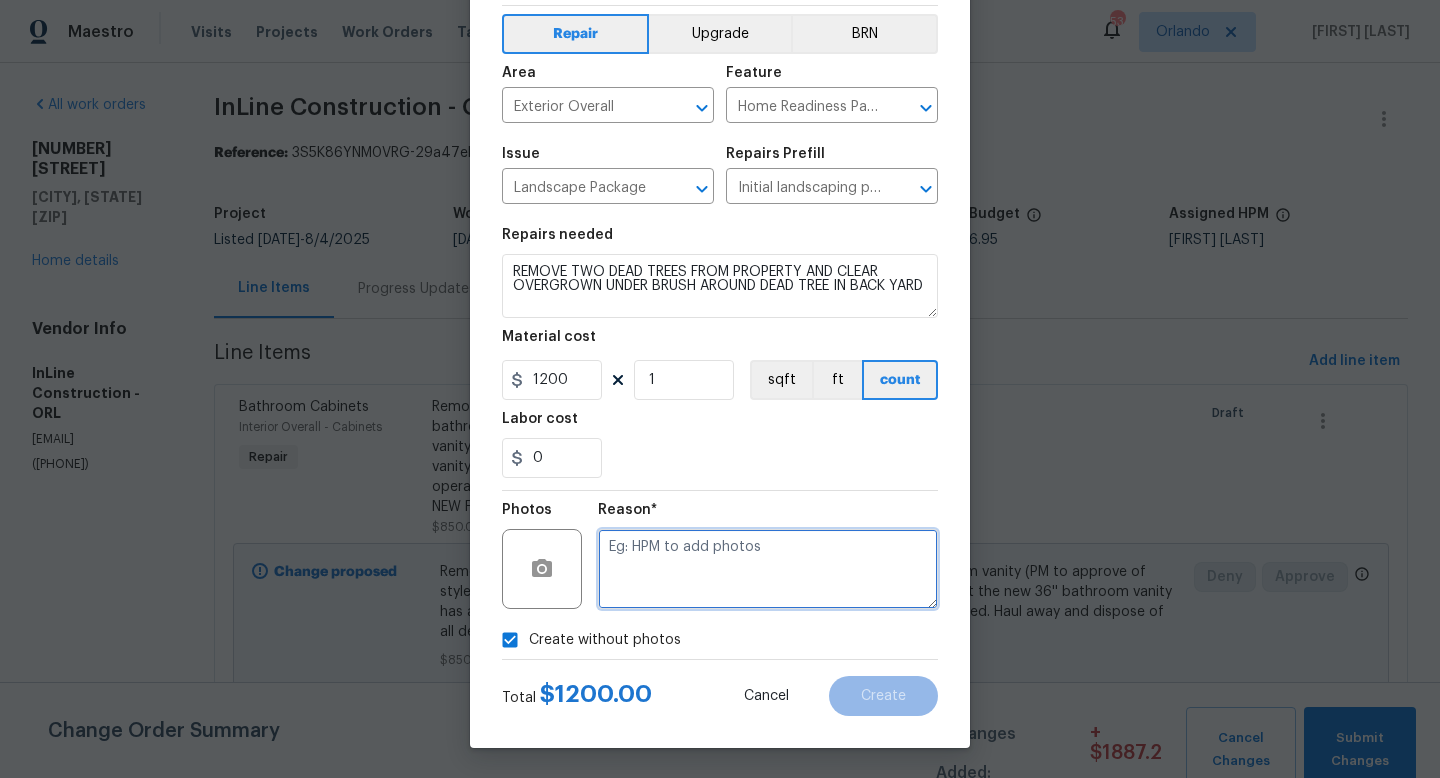 click at bounding box center (768, 569) 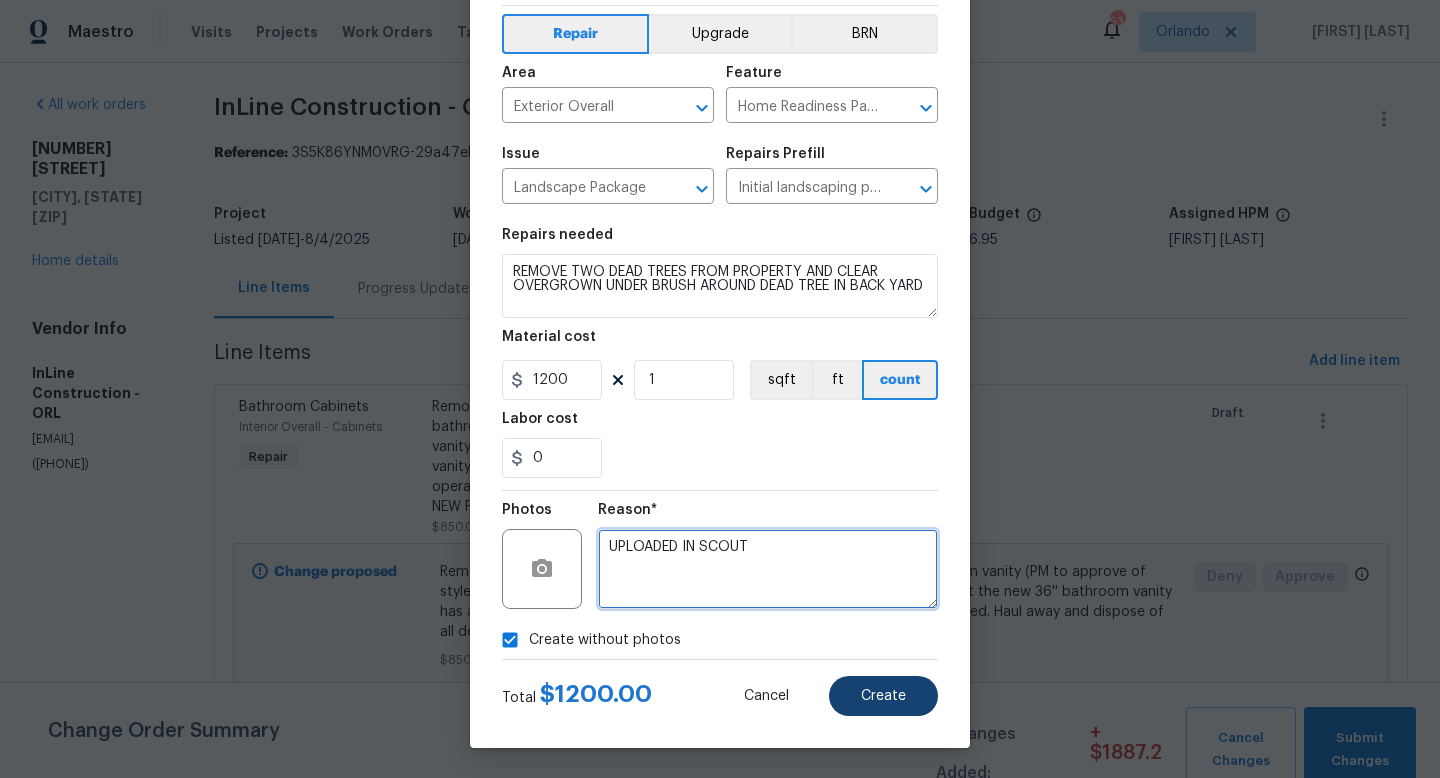 type on "UPLOADED IN SCOUT" 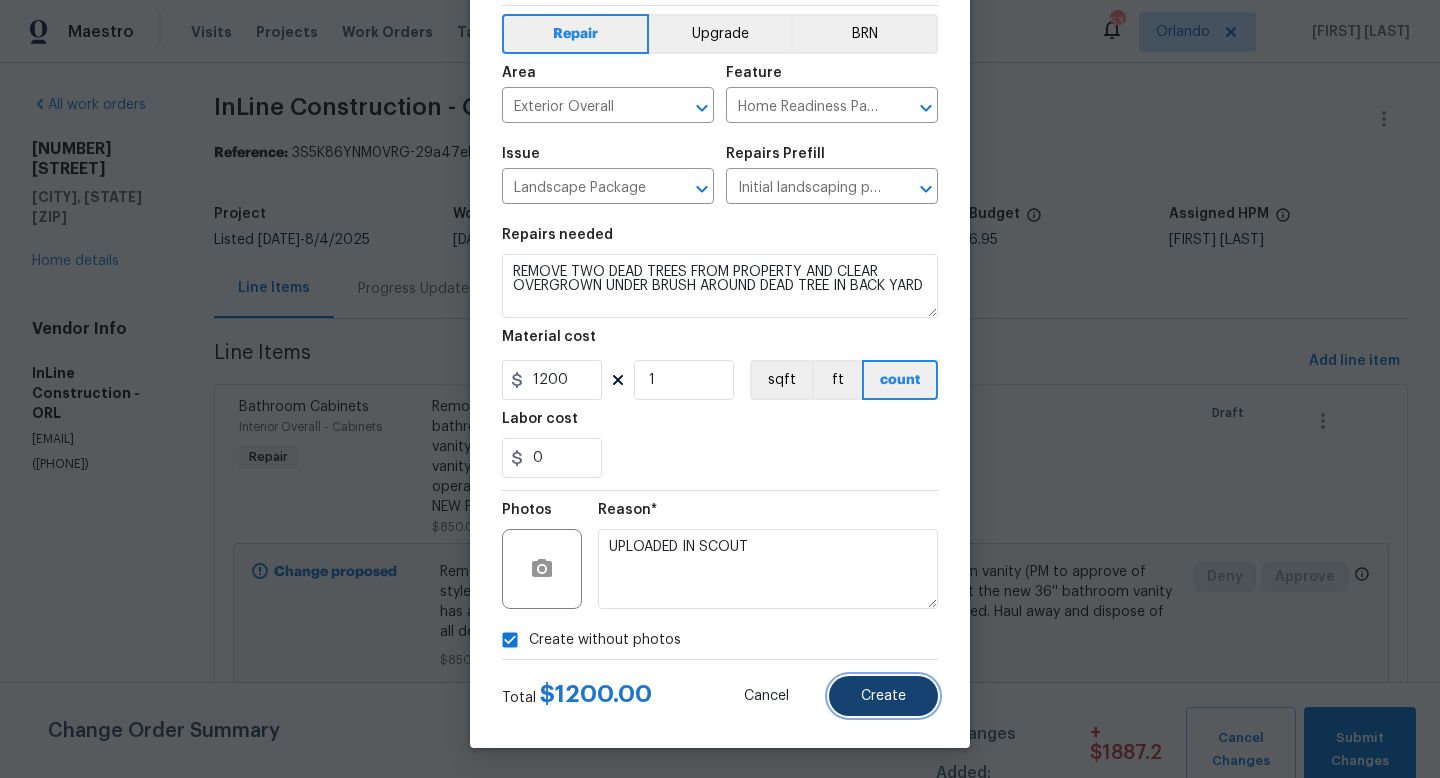 click on "Create" at bounding box center (883, 696) 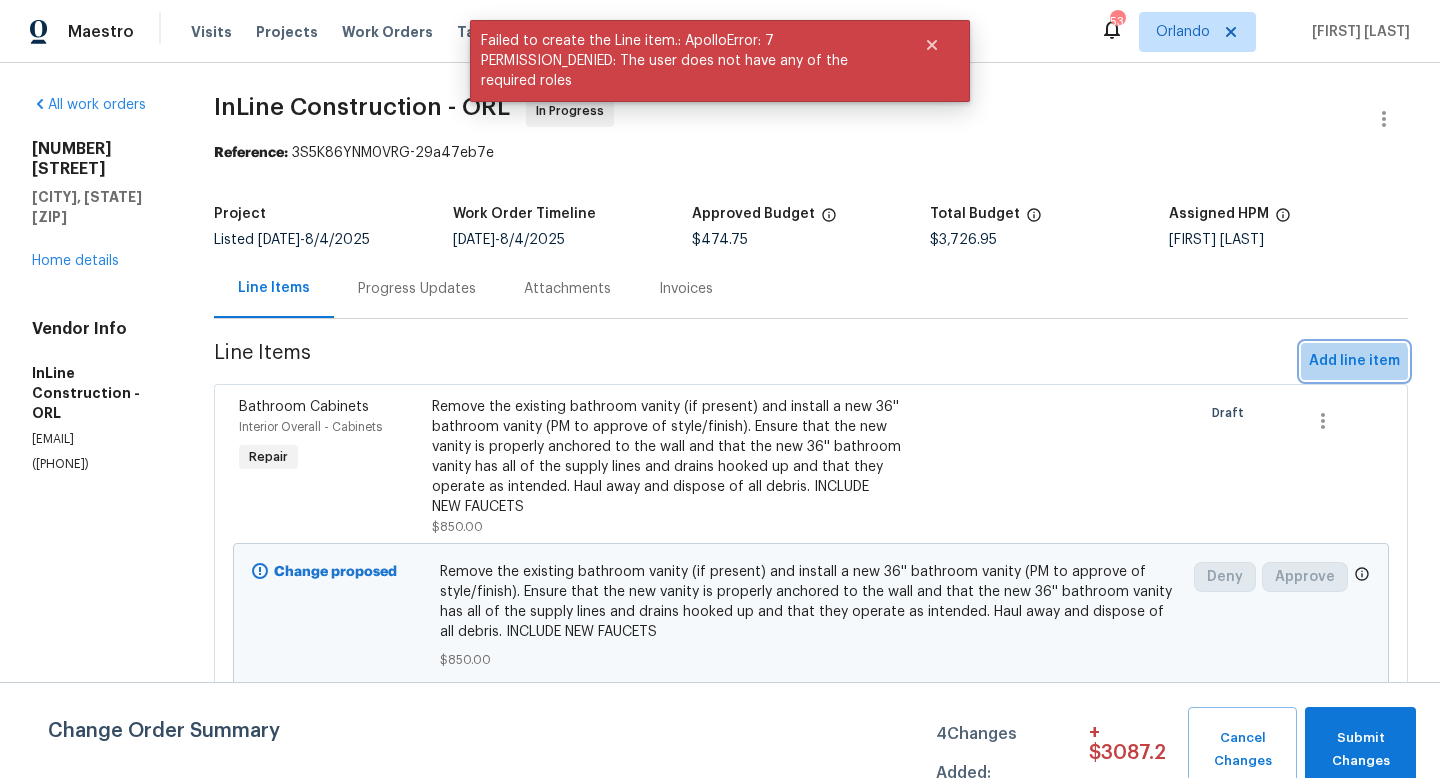 click on "Add line item" at bounding box center [1354, 361] 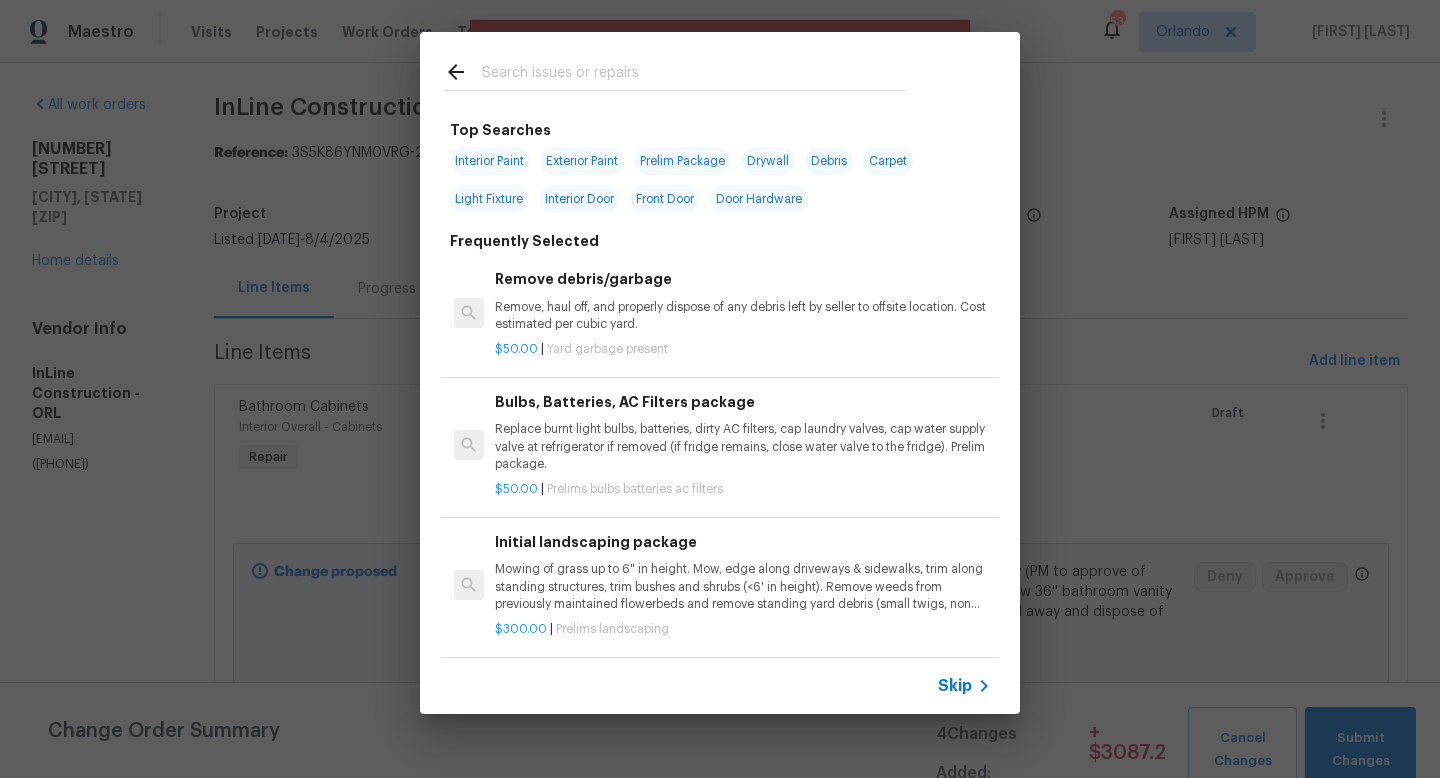 click at bounding box center [694, 75] 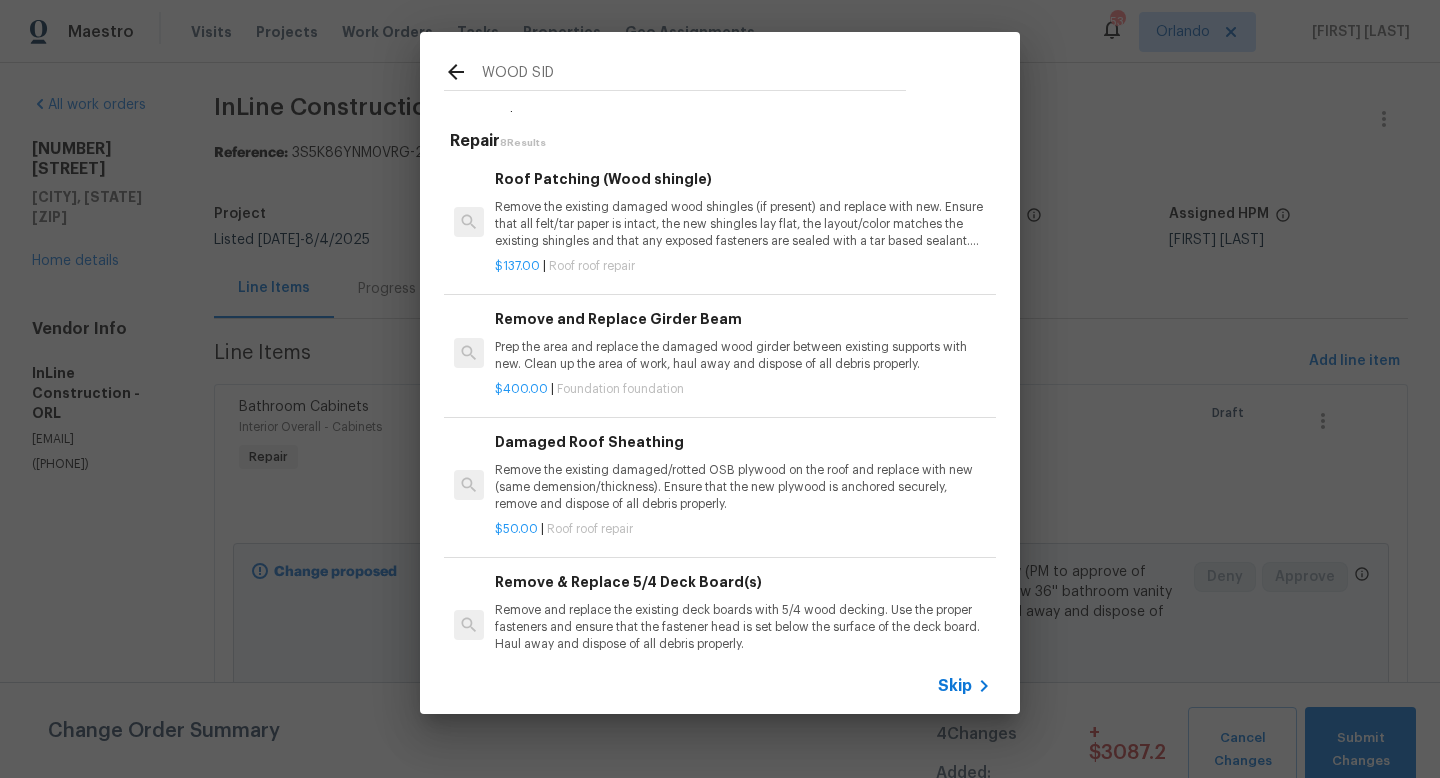 scroll, scrollTop: 74, scrollLeft: 0, axis: vertical 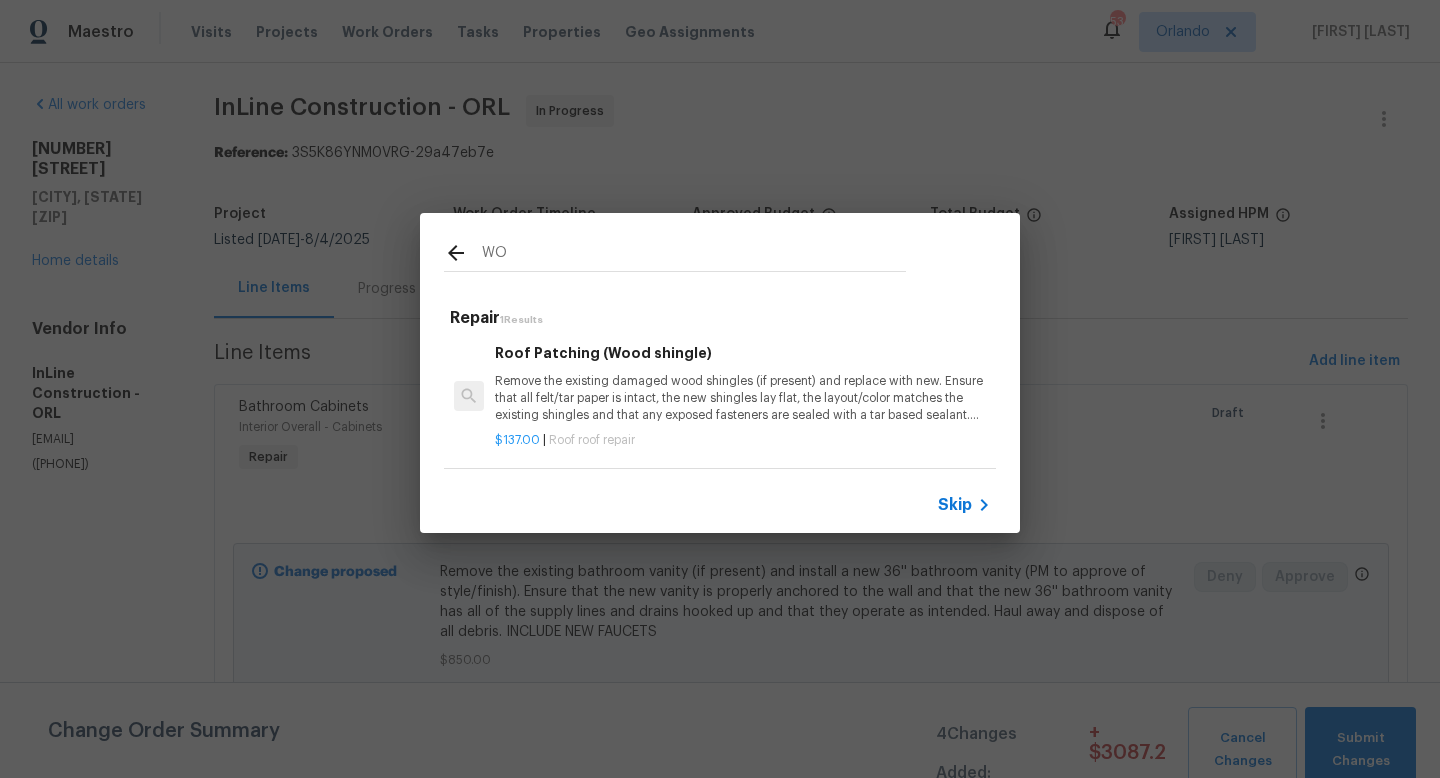 type on "W" 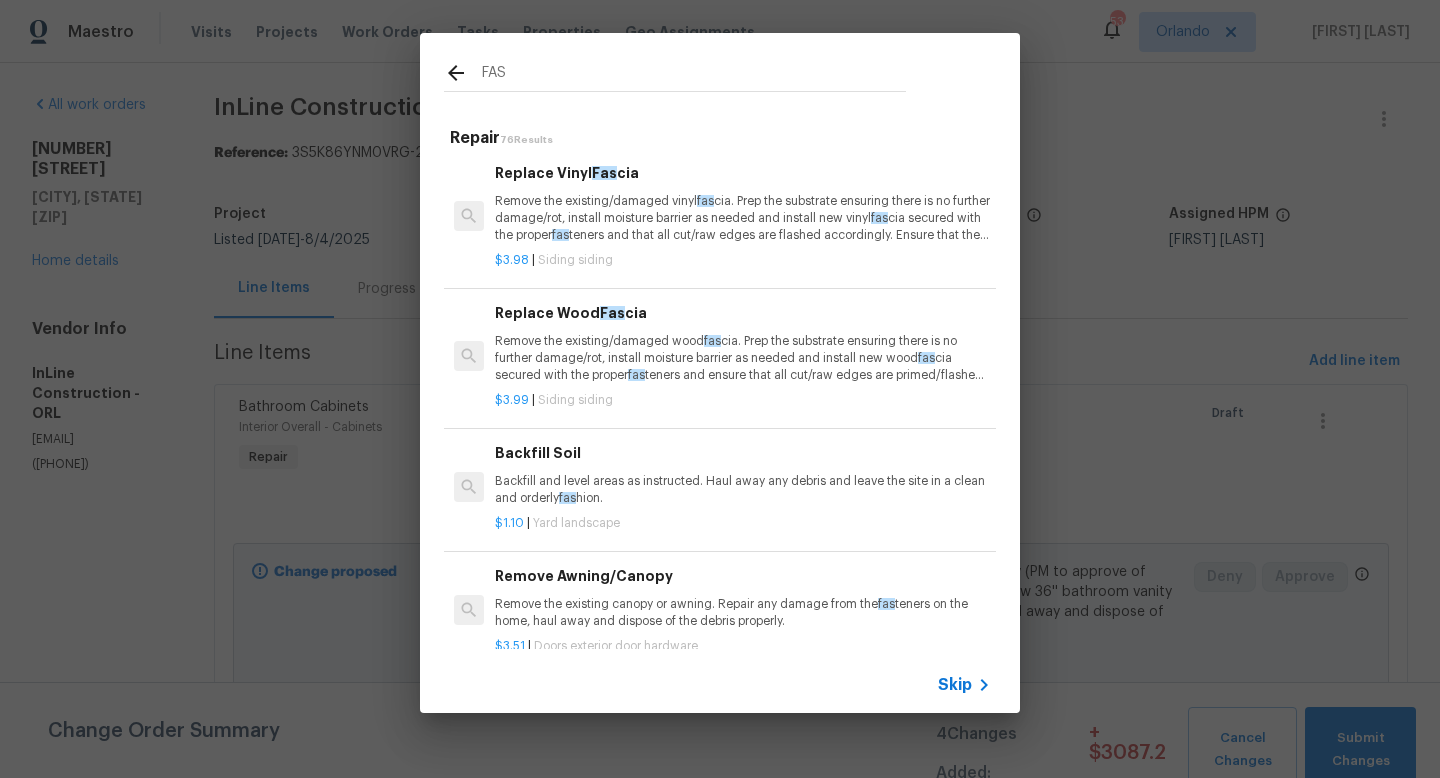 type on "FAS" 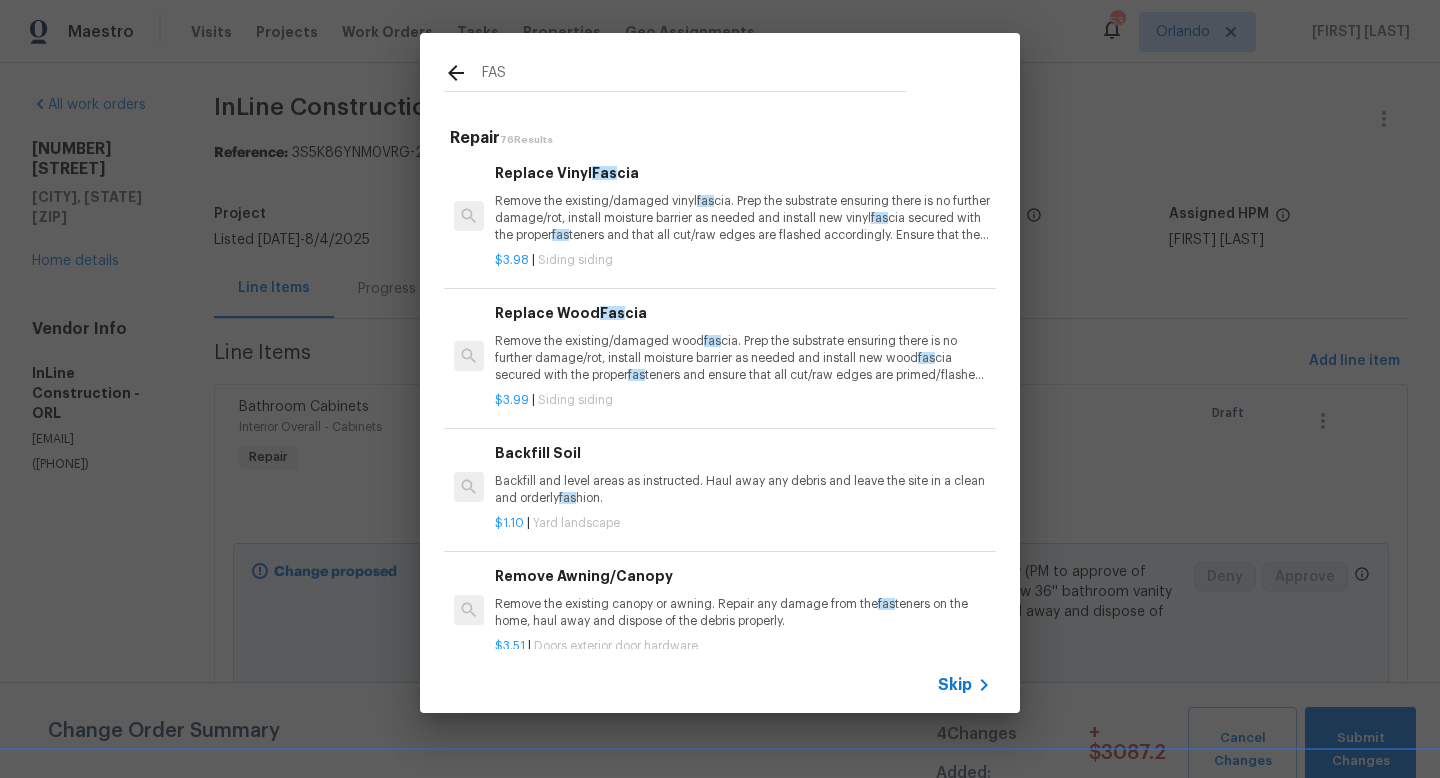 click on "Remove the existing/damaged wood  fascia. Prep the substrate ensuring there is no further damage/rot, install moisture barrier as needed and install new wood  fascia secured with the proper  fasteners and ensure that all cut/raw edges are primed/flashed accordingly. Ensure that the new wood  fascia is painted to match as close to the existing  fascia as possible. Haul away and dispose of all debris properly." at bounding box center (743, 358) 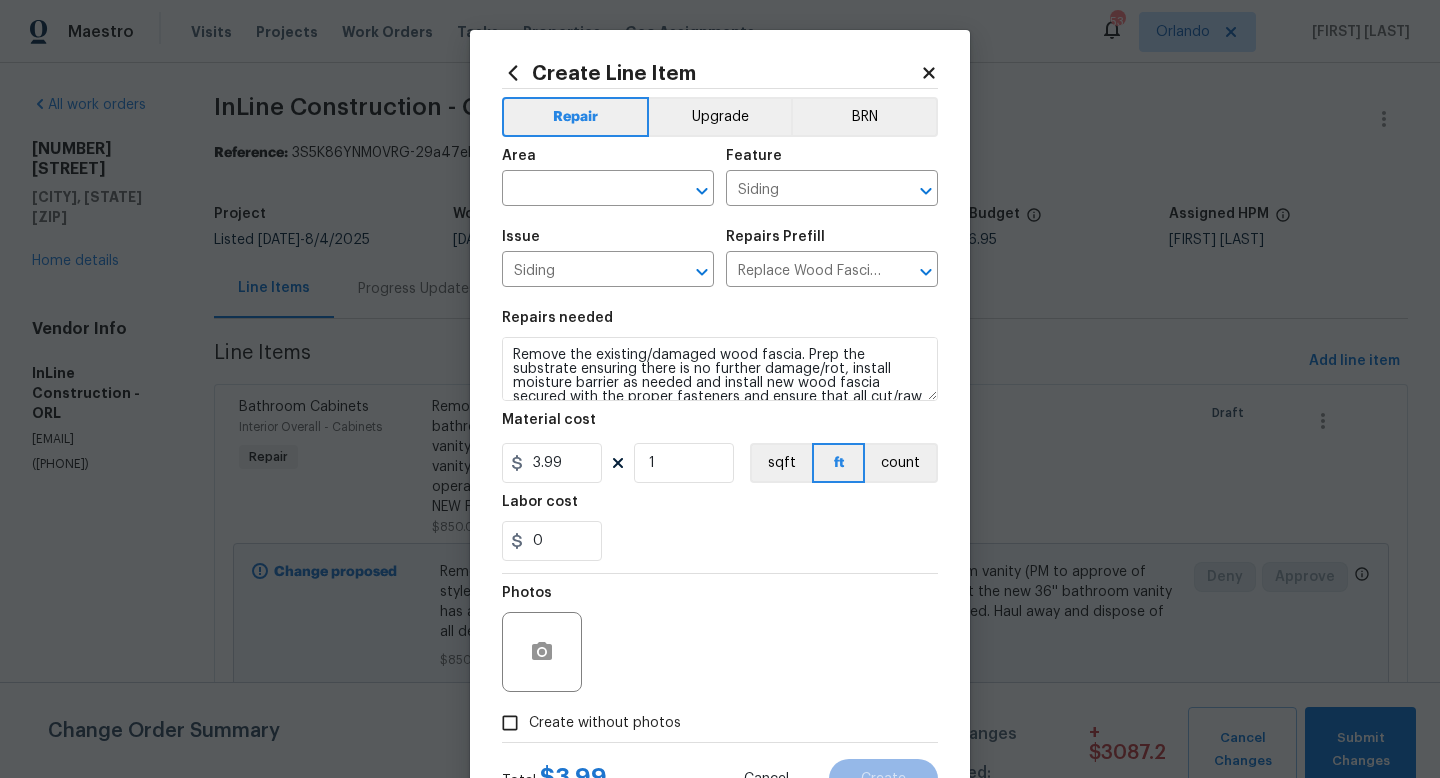 scroll, scrollTop: 56, scrollLeft: 0, axis: vertical 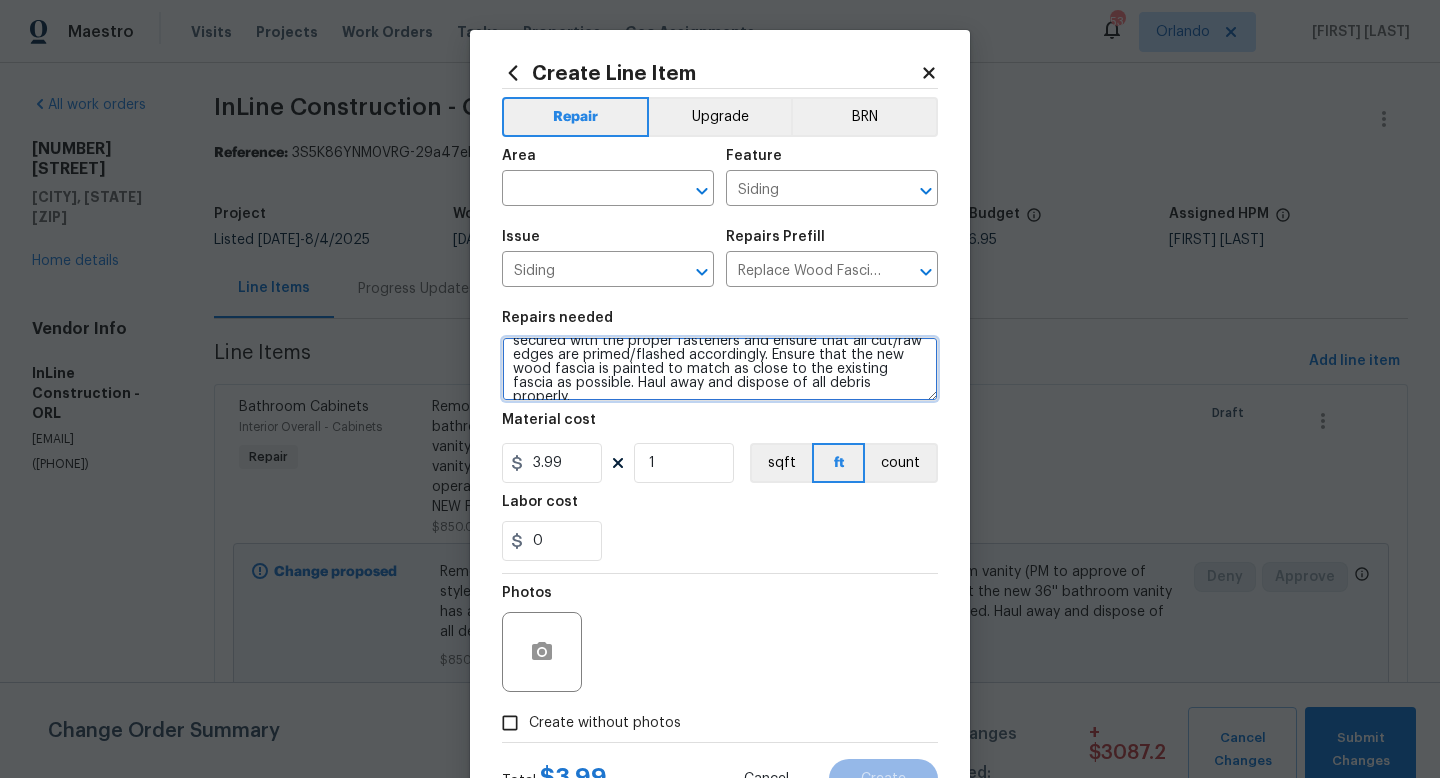 click on "Remove the existing/damaged wood fascia. Prep the substrate ensuring there is no further damage/rot, install moisture barrier as needed and install new wood fascia secured with the proper fasteners and ensure that all cut/raw edges are primed/flashed accordingly. Ensure that the new wood fascia is painted to match as close to the existing fascia as possible. Haul away and dispose of all debris properly." at bounding box center [720, 369] 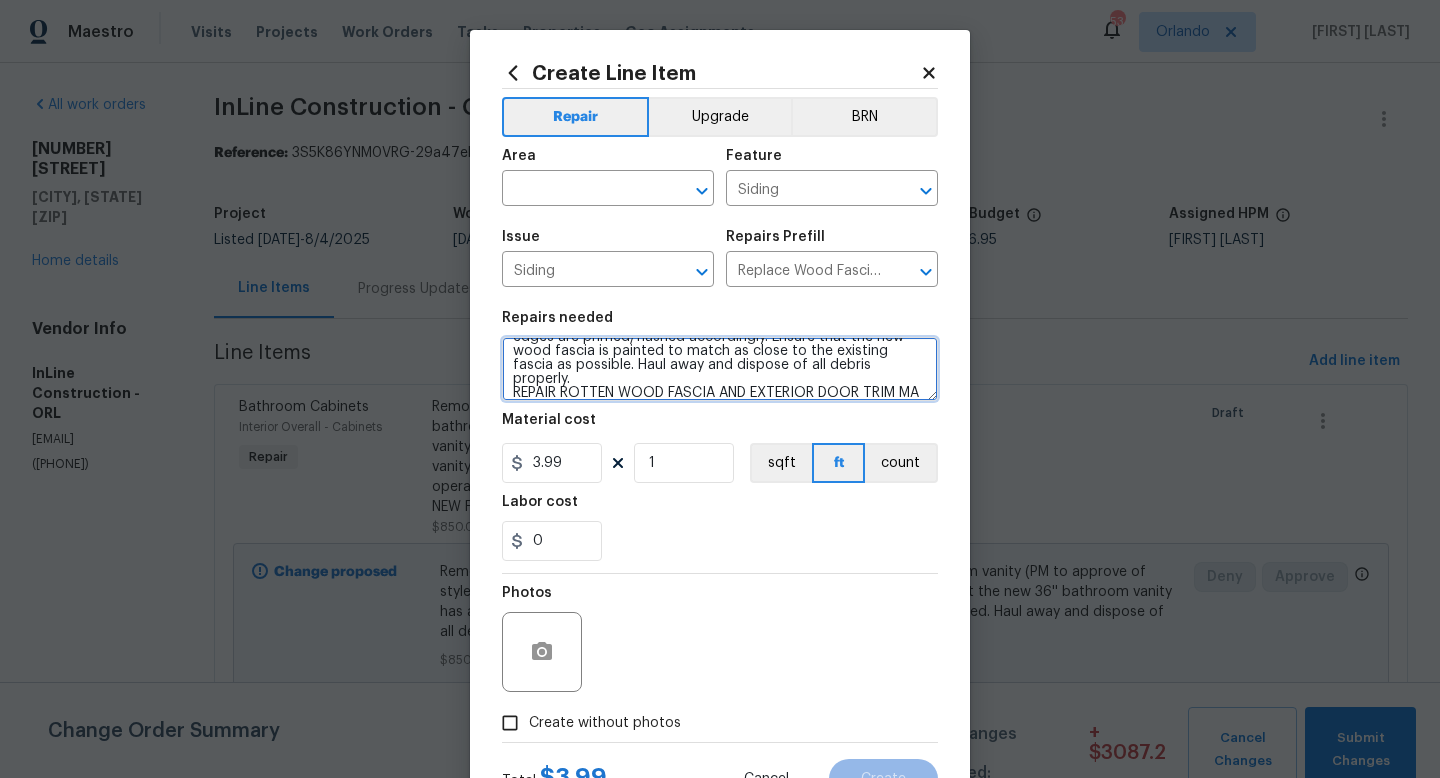 scroll, scrollTop: 74, scrollLeft: 0, axis: vertical 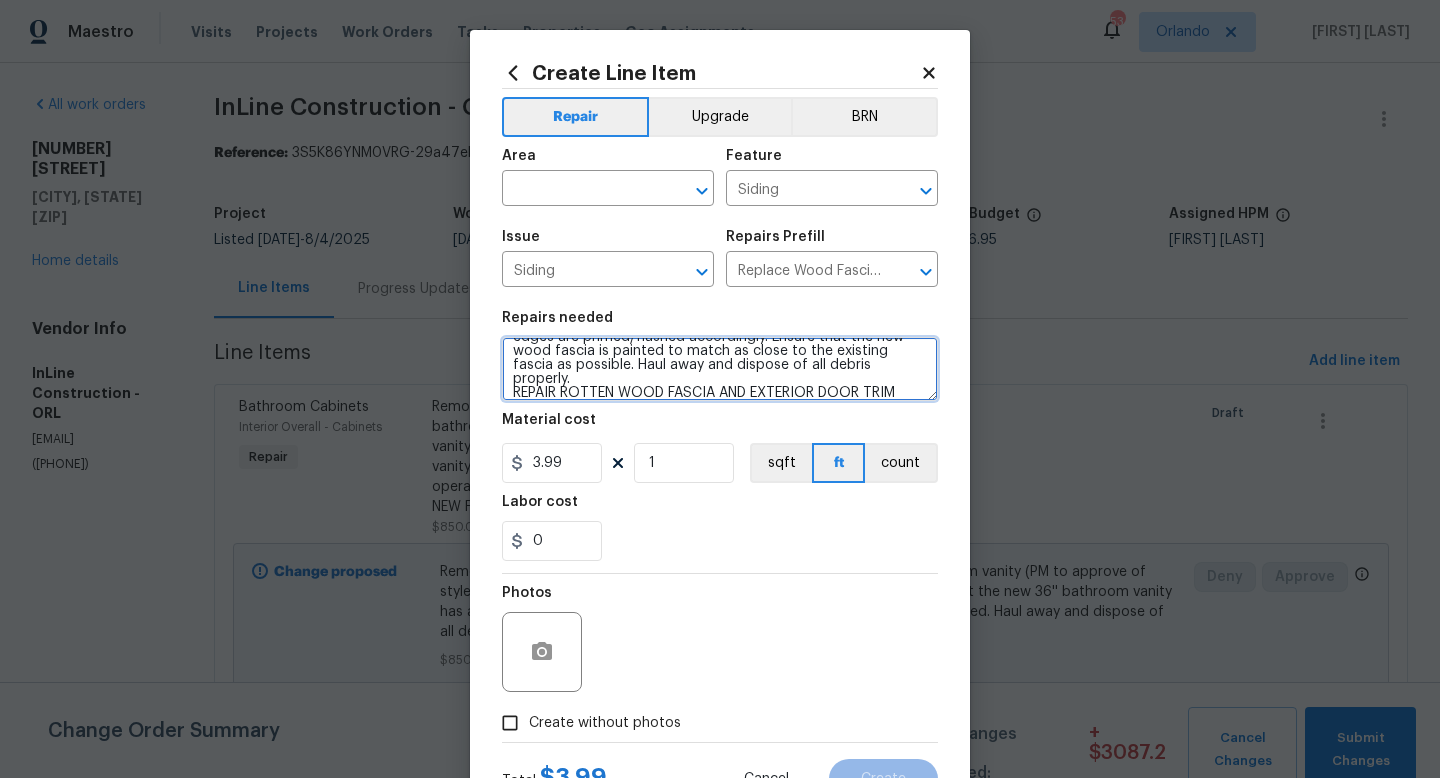 type on "Remove the existing/damaged wood fascia. Prep the substrate ensuring there is no further damage/rot, install moisture barrier as needed and install new wood fascia secured with the proper fasteners and ensure that all cut/raw edges are primed/flashed accordingly. Ensure that the new wood fascia is painted to match as close to the existing fascia as possible. Haul away and dispose of all debris properly.
REPAIR ROTTEN WOOD FASCIA AND EXTERIOR DOOR TRIM MARKED WITH TAPE" 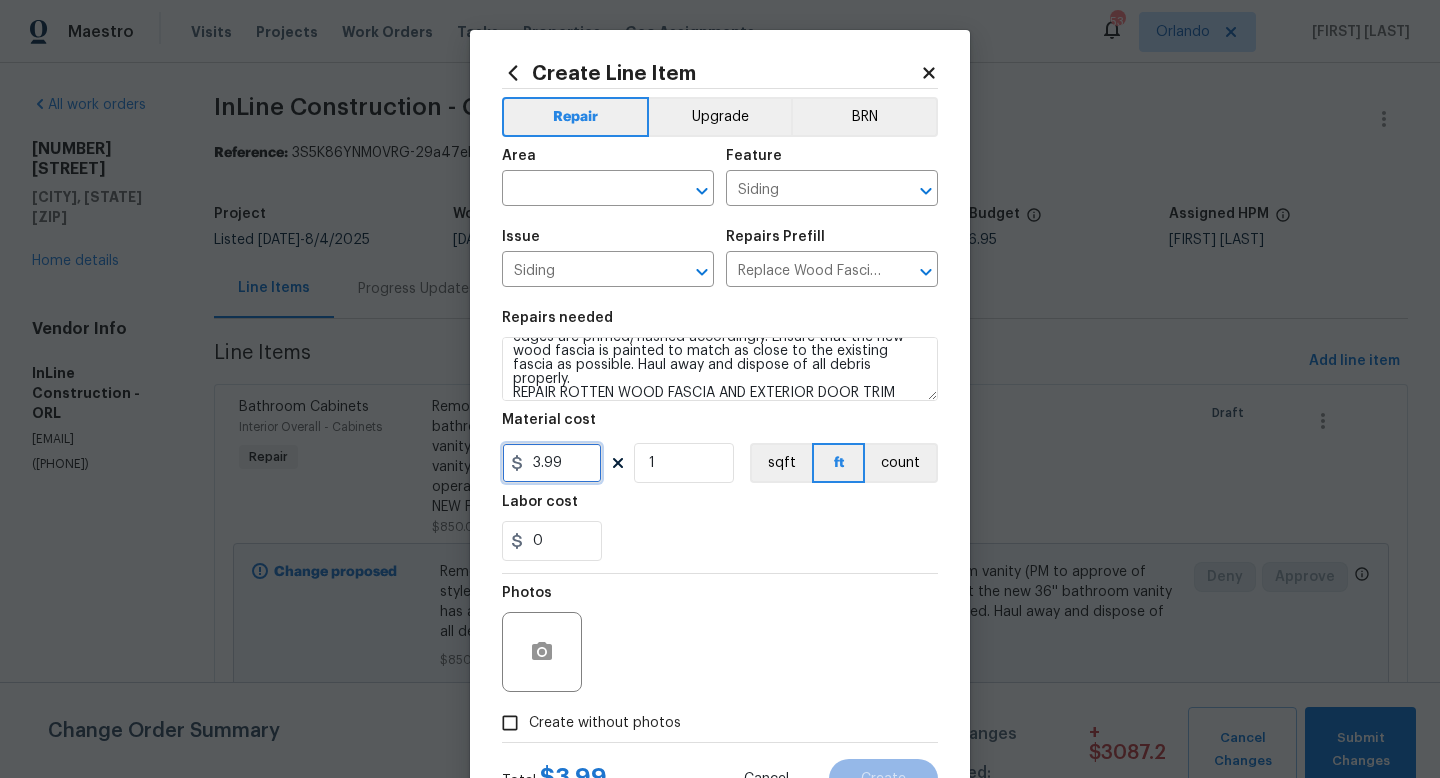 click on "3.99" at bounding box center (552, 463) 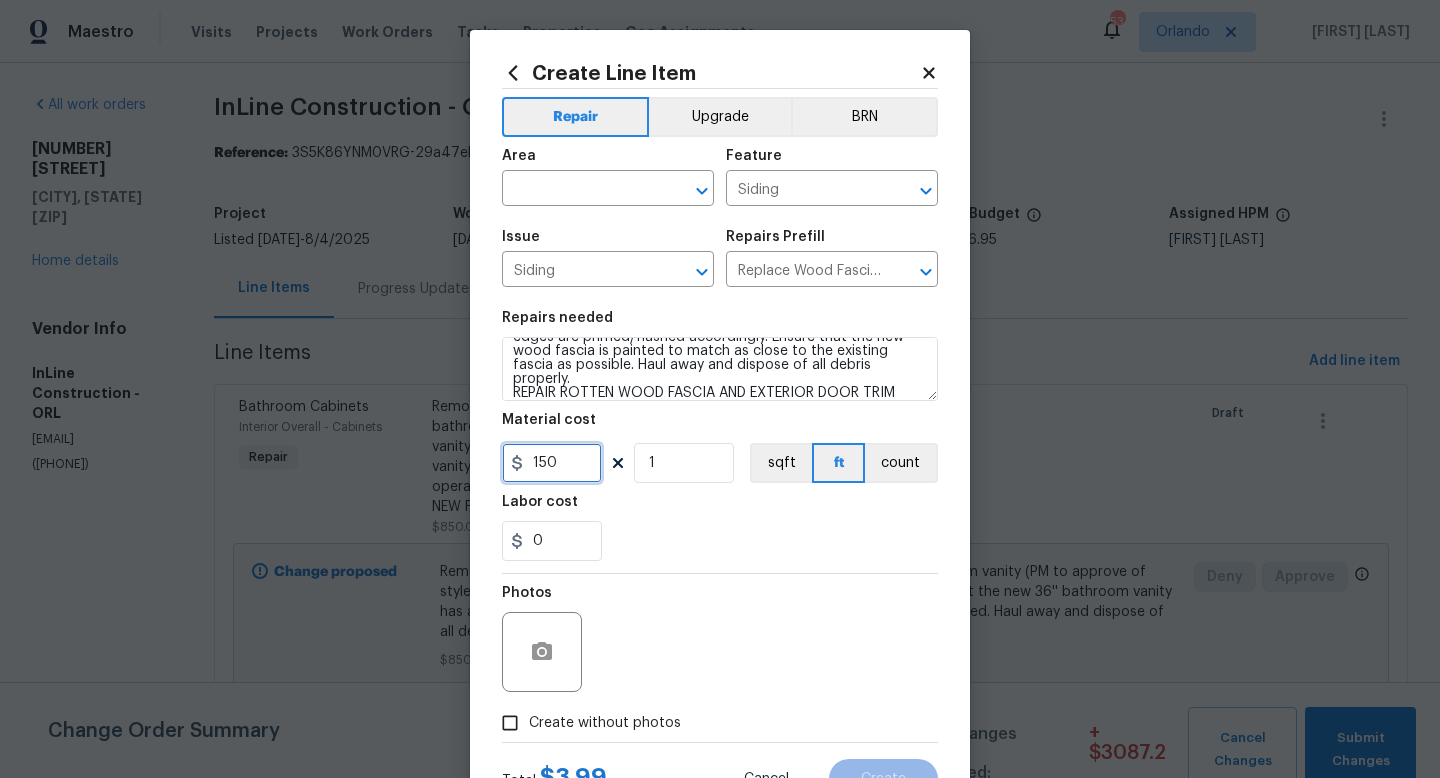 type on "150" 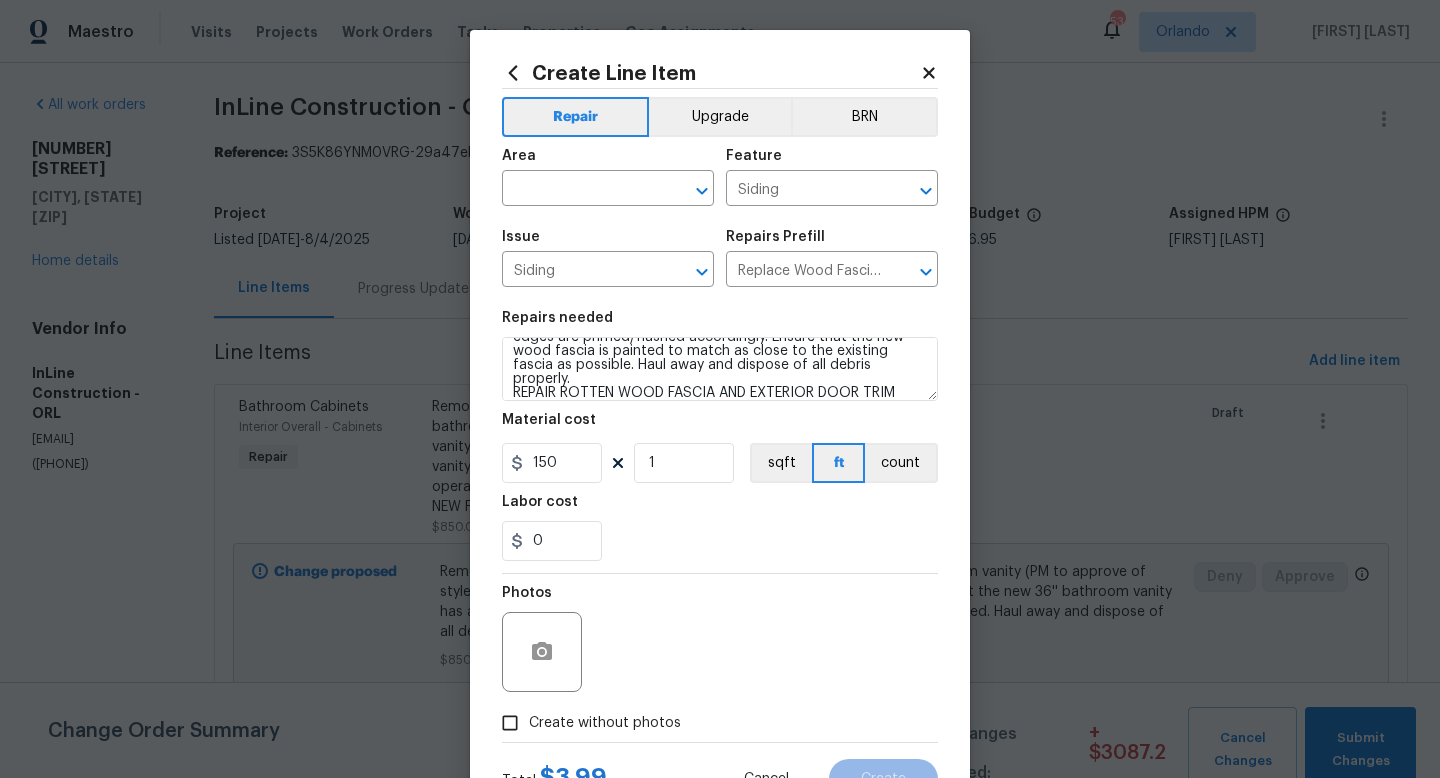click on "Photos" at bounding box center [720, 639] 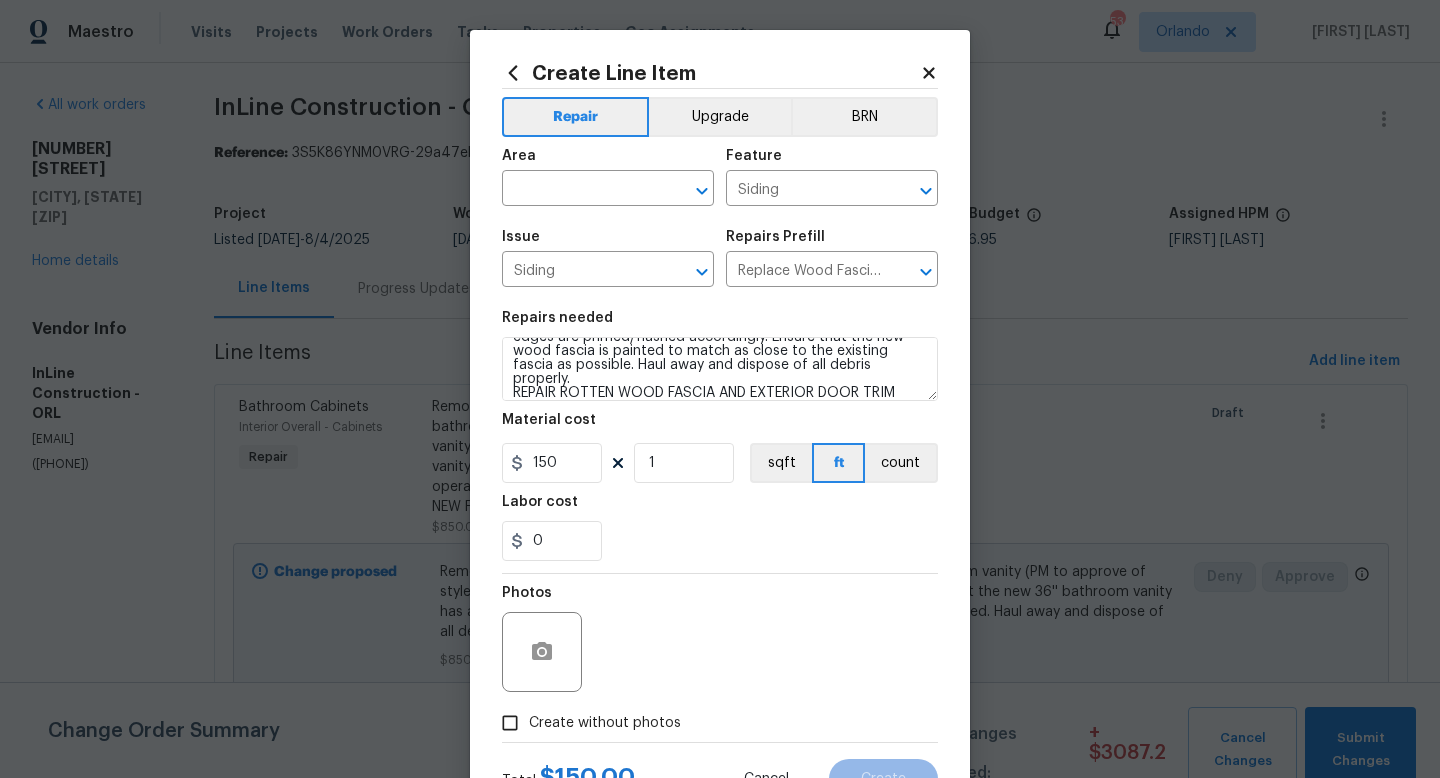click on "Create without photos" at bounding box center [605, 723] 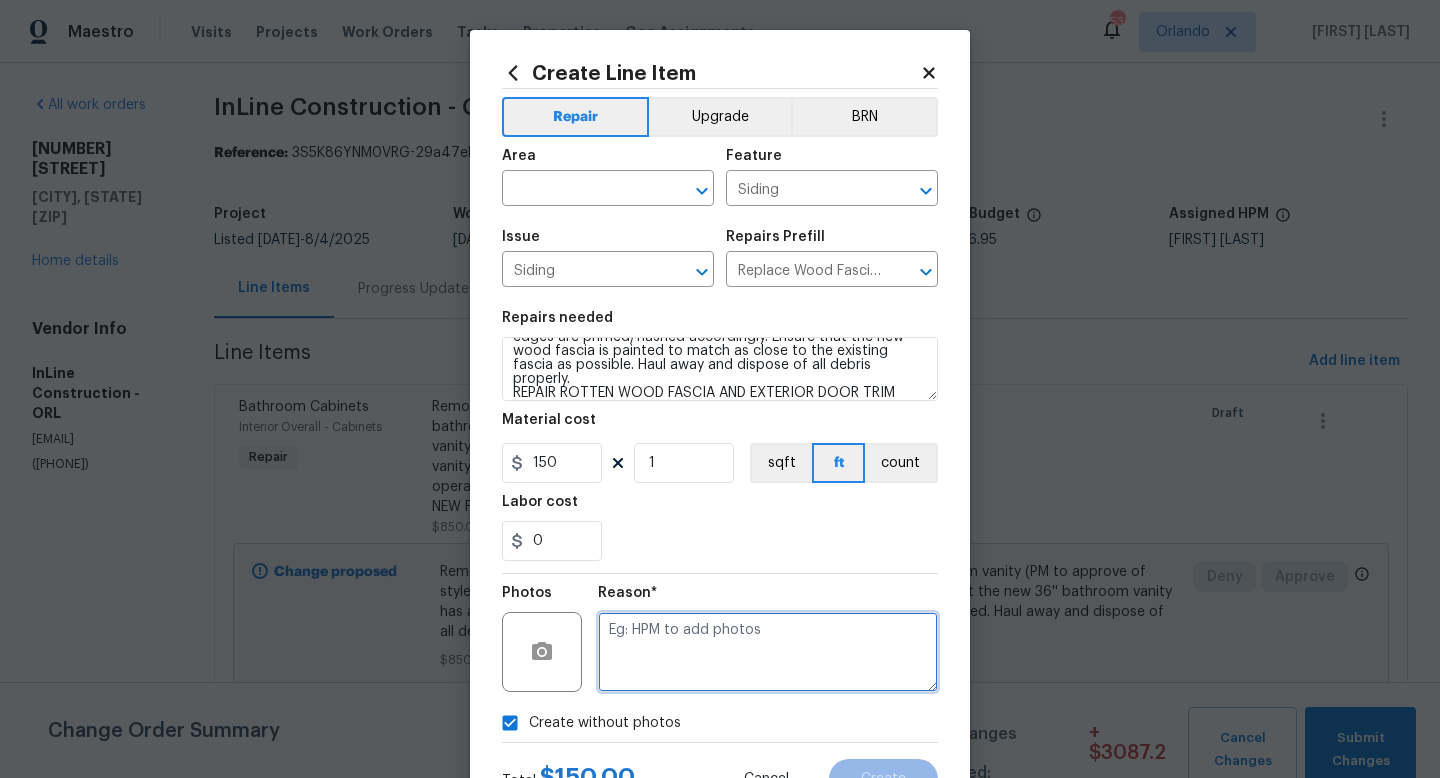 click at bounding box center [768, 652] 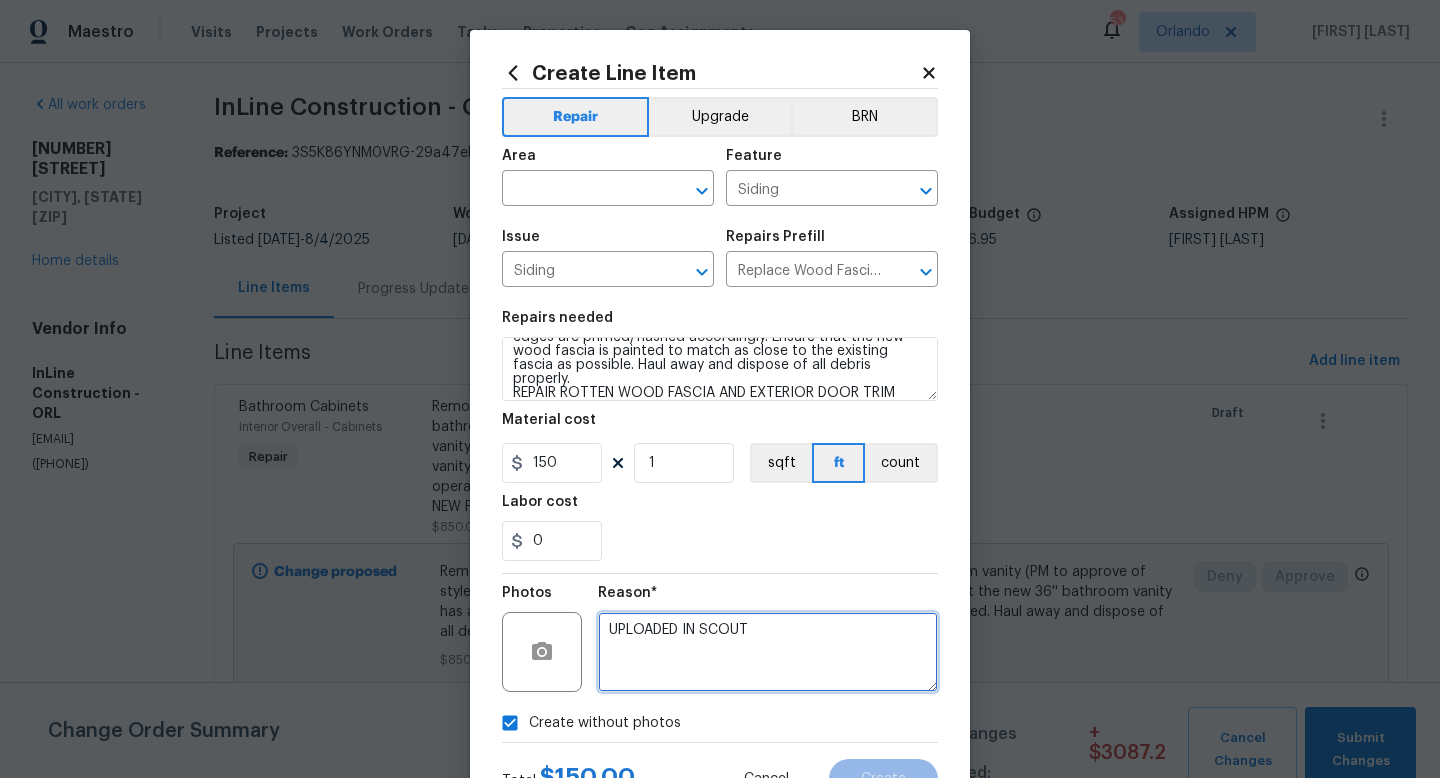 scroll, scrollTop: 84, scrollLeft: 0, axis: vertical 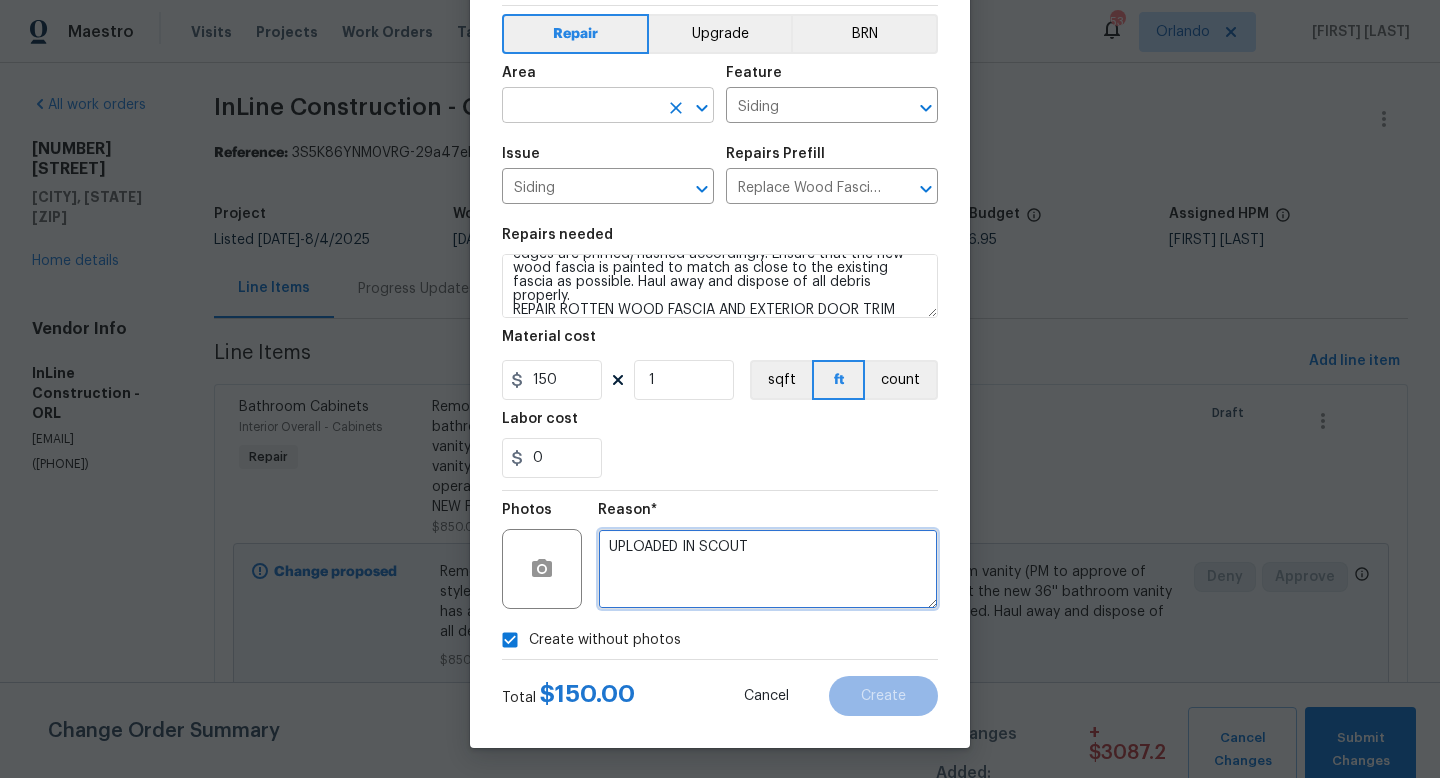 type on "UPLOADED IN SCOUT" 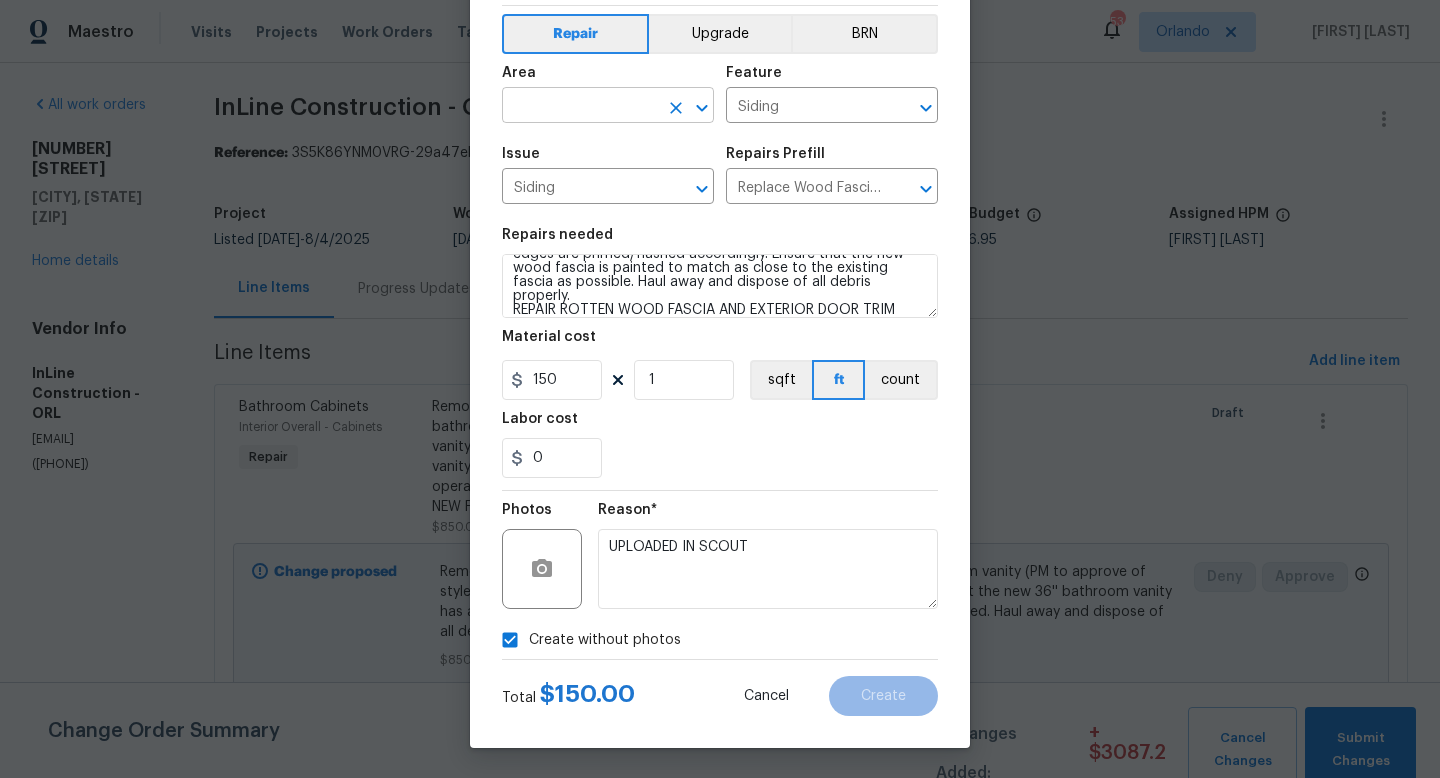 click at bounding box center [580, 107] 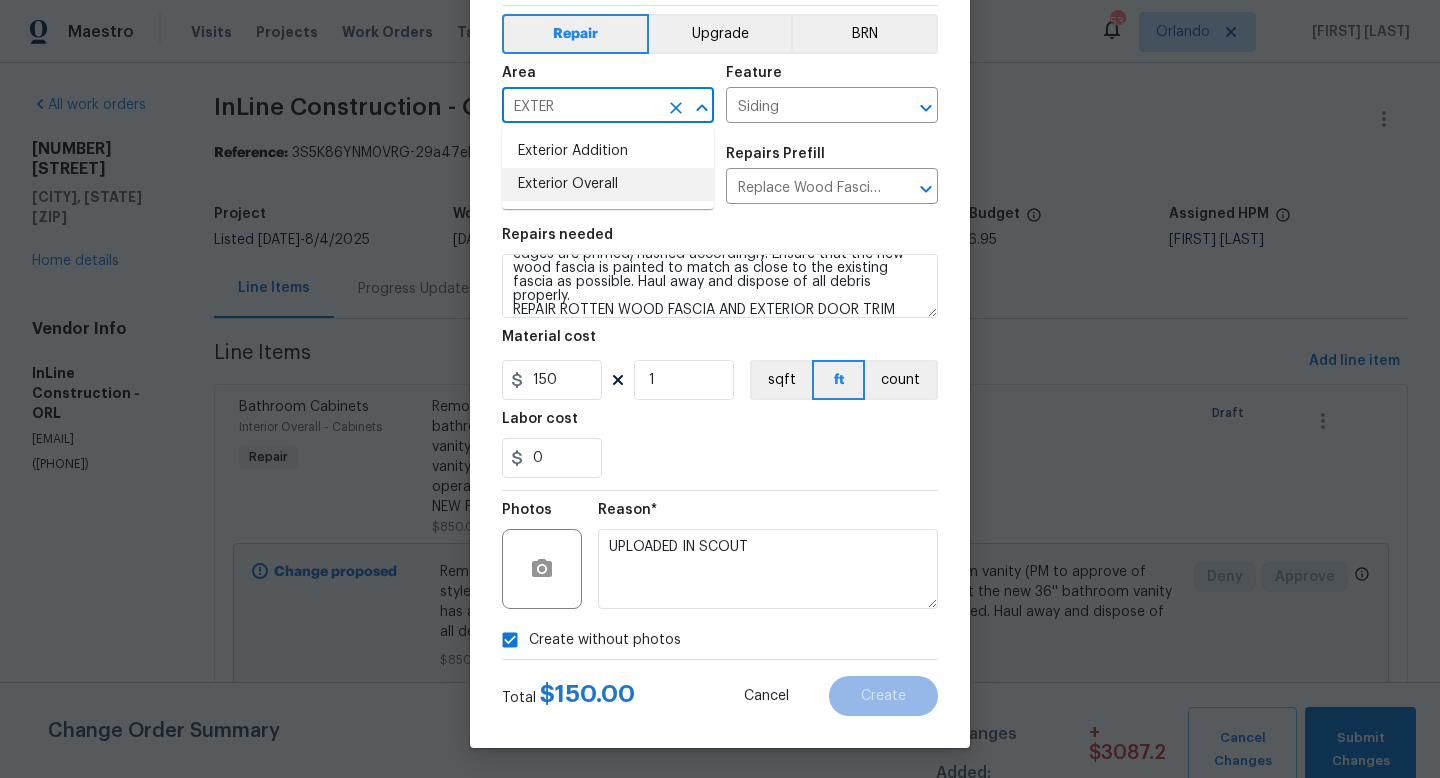 click on "Exterior Overall" at bounding box center [608, 184] 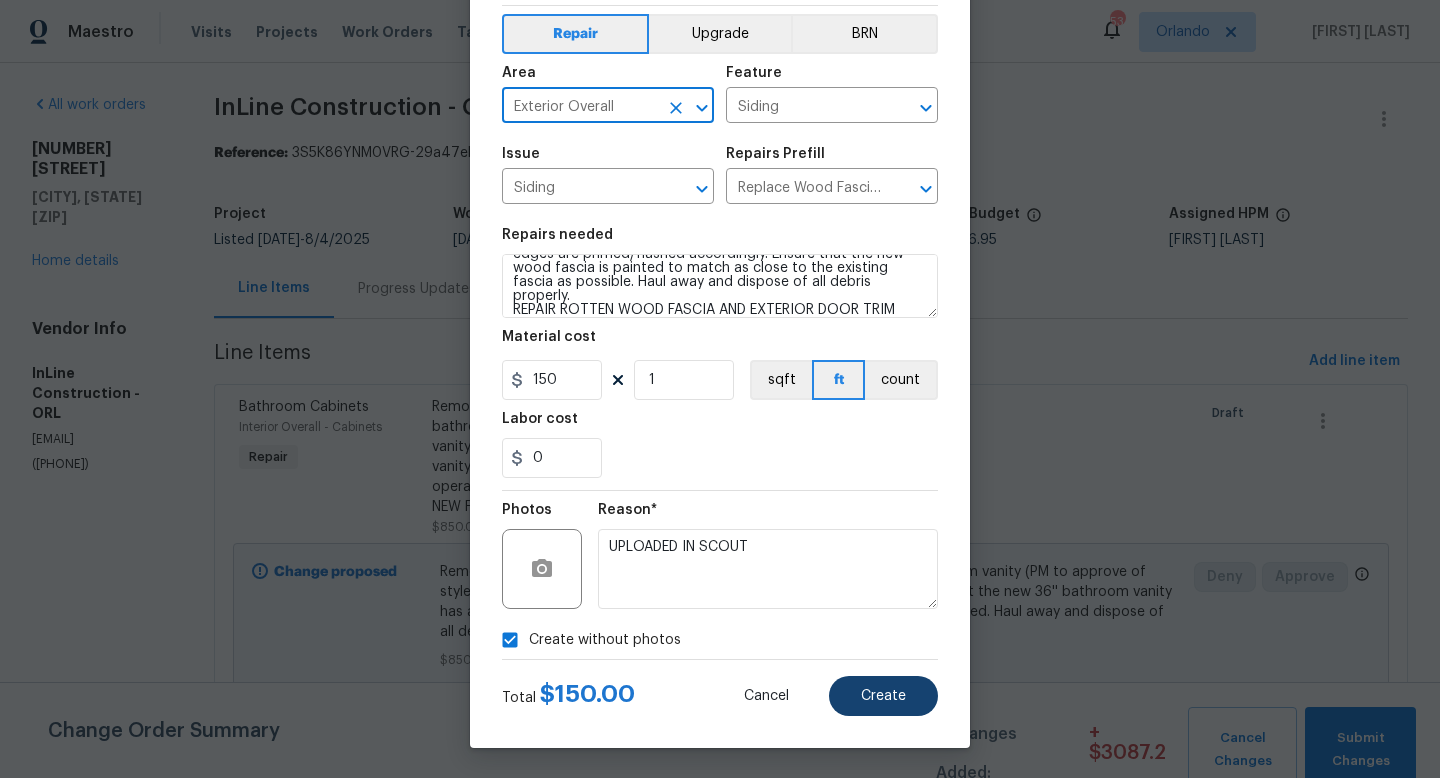 type on "Exterior Overall" 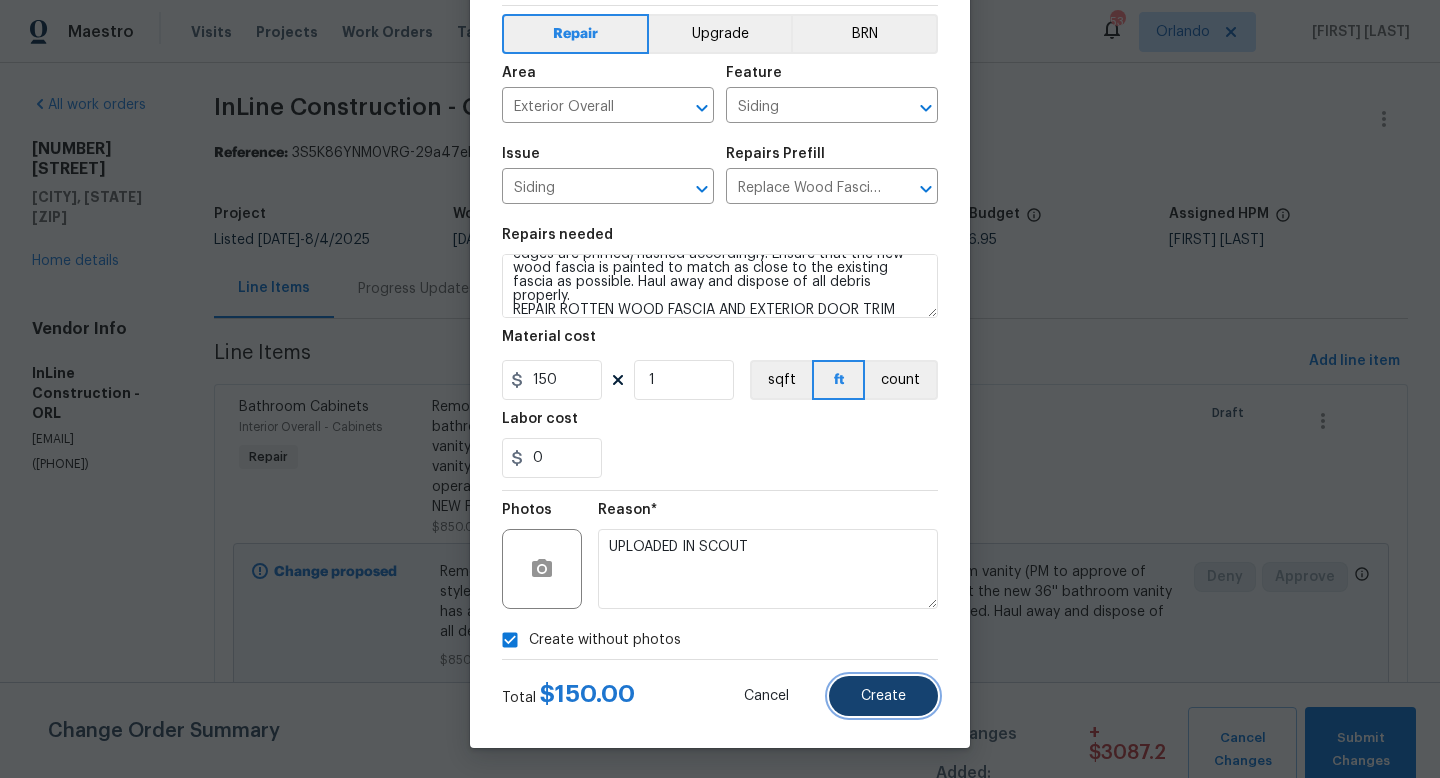 click on "Create" at bounding box center (883, 696) 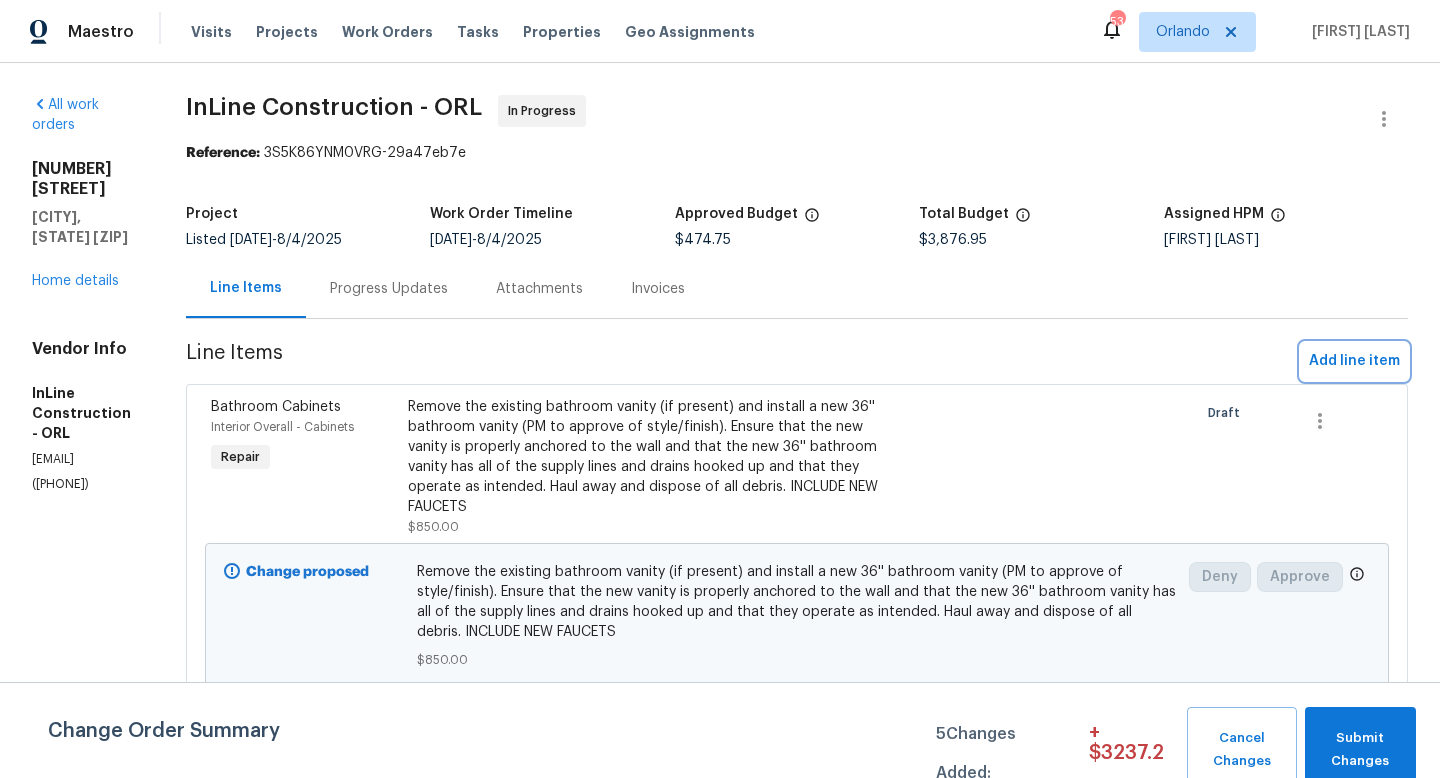 click on "Add line item" at bounding box center [1354, 361] 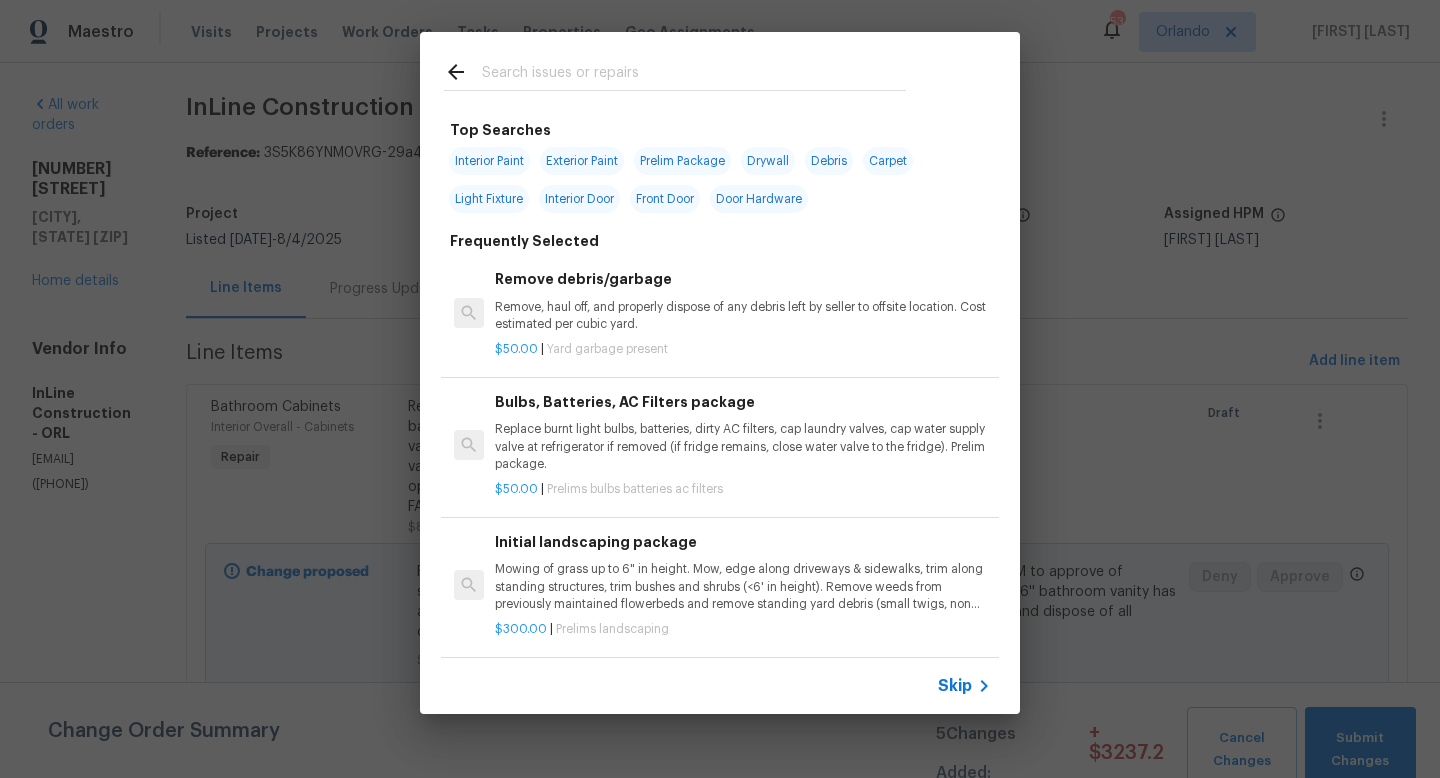 click at bounding box center (694, 75) 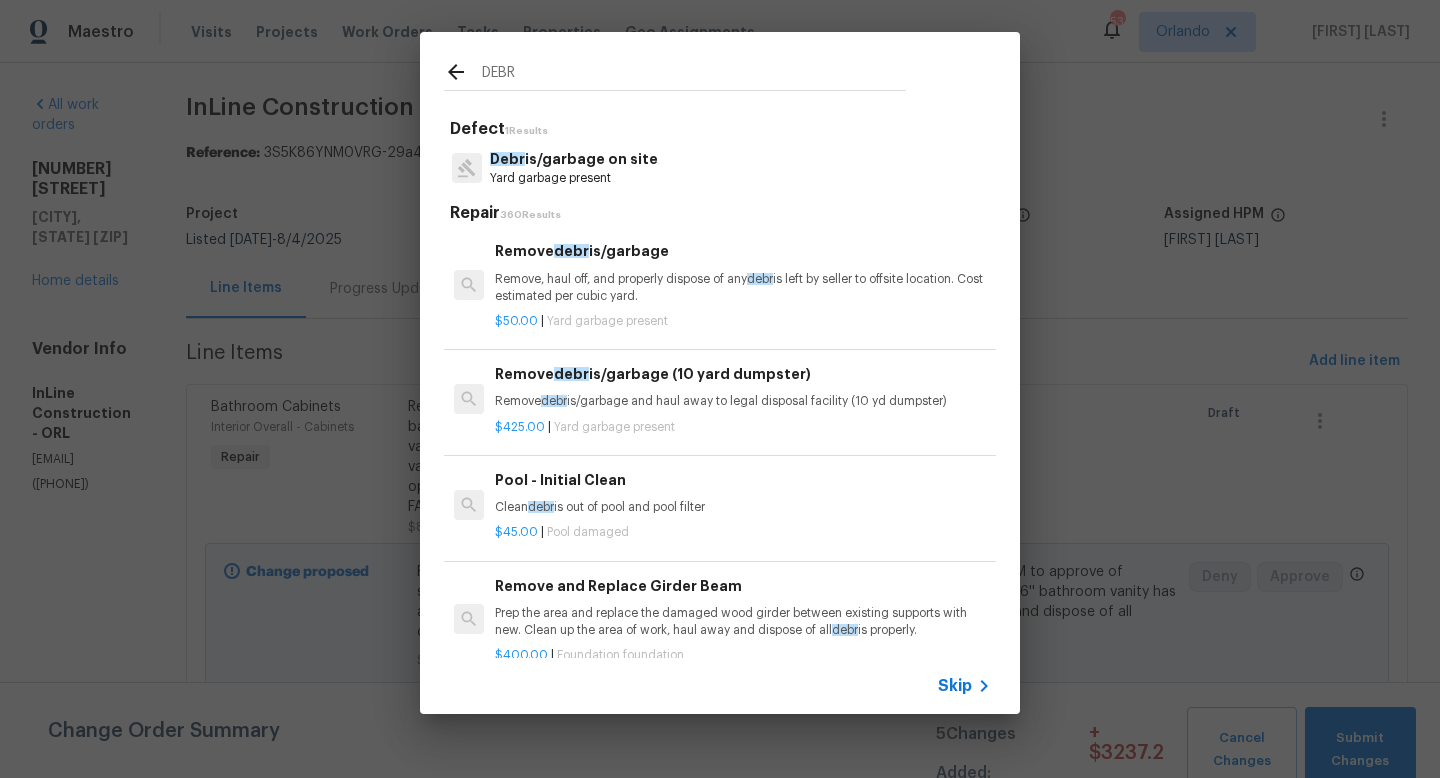 type on "DEBR" 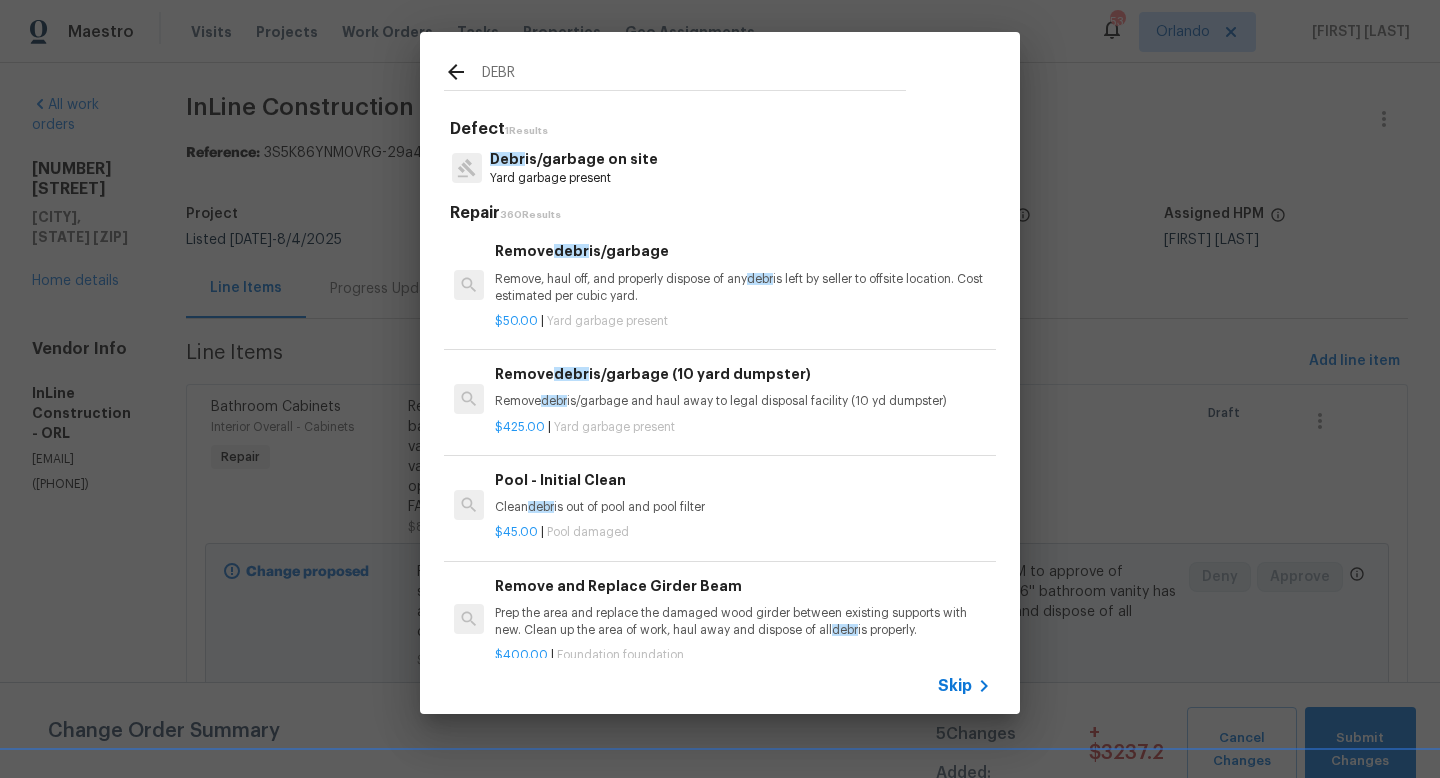 click on "Debr is/garbage on site Yard garbage present" at bounding box center [720, 168] 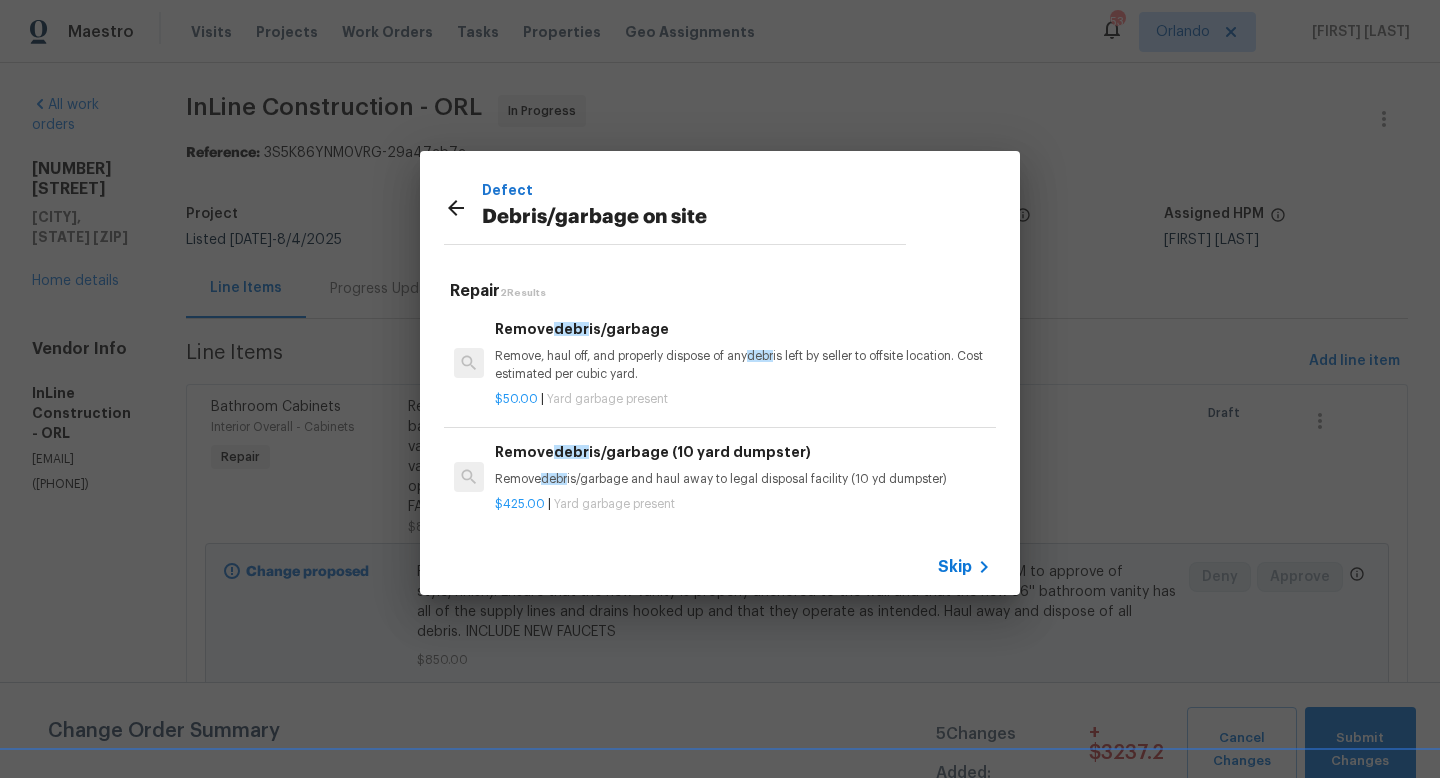 click on "Remove, haul off, and properly dispose of any  debr is left by seller to offsite location. Cost estimated per cubic yard." at bounding box center (743, 365) 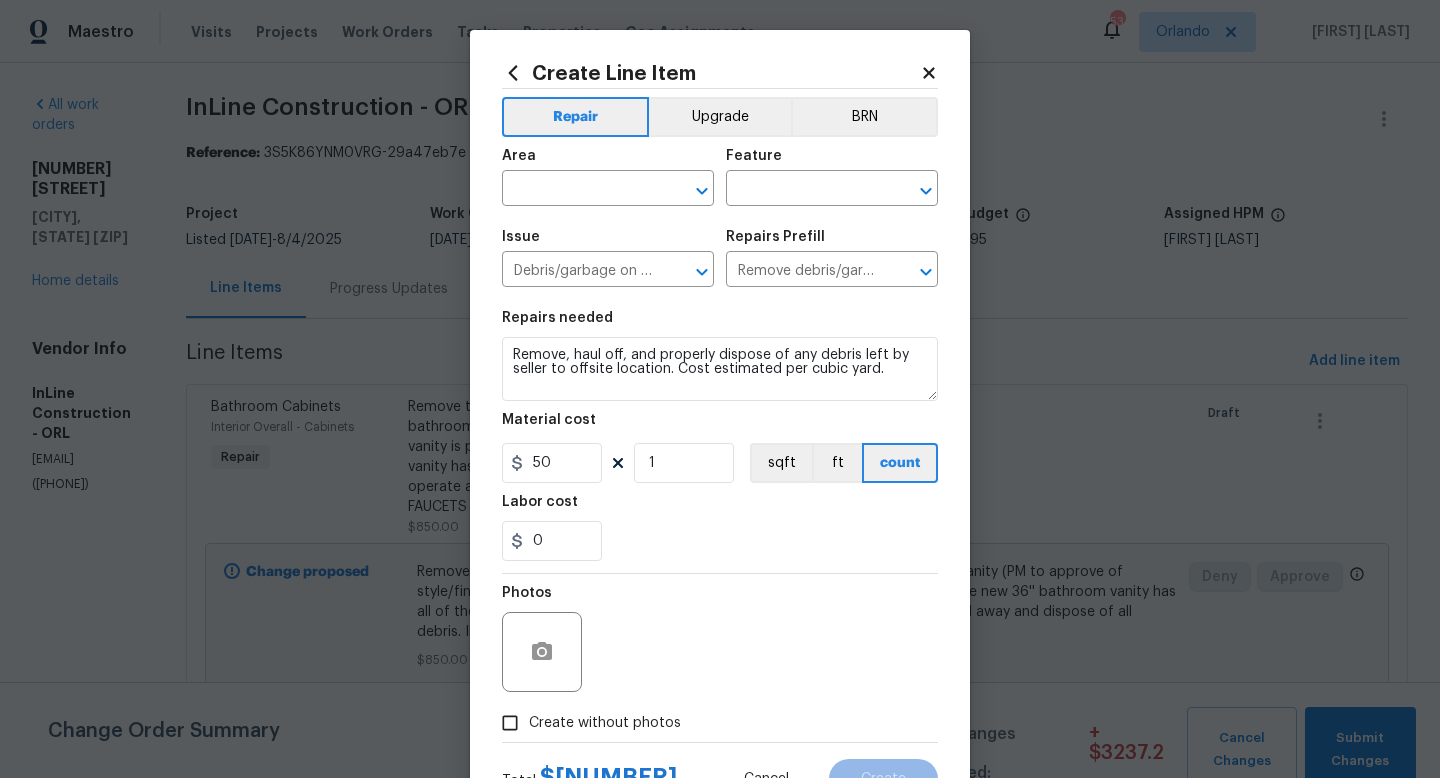 click on "Repairs needed Remove, haul off, and properly dispose of any debris left by seller to offsite location. Cost estimated per cubic yard. Material cost 50 1 sqft ft count Labor cost 0" at bounding box center [720, 436] 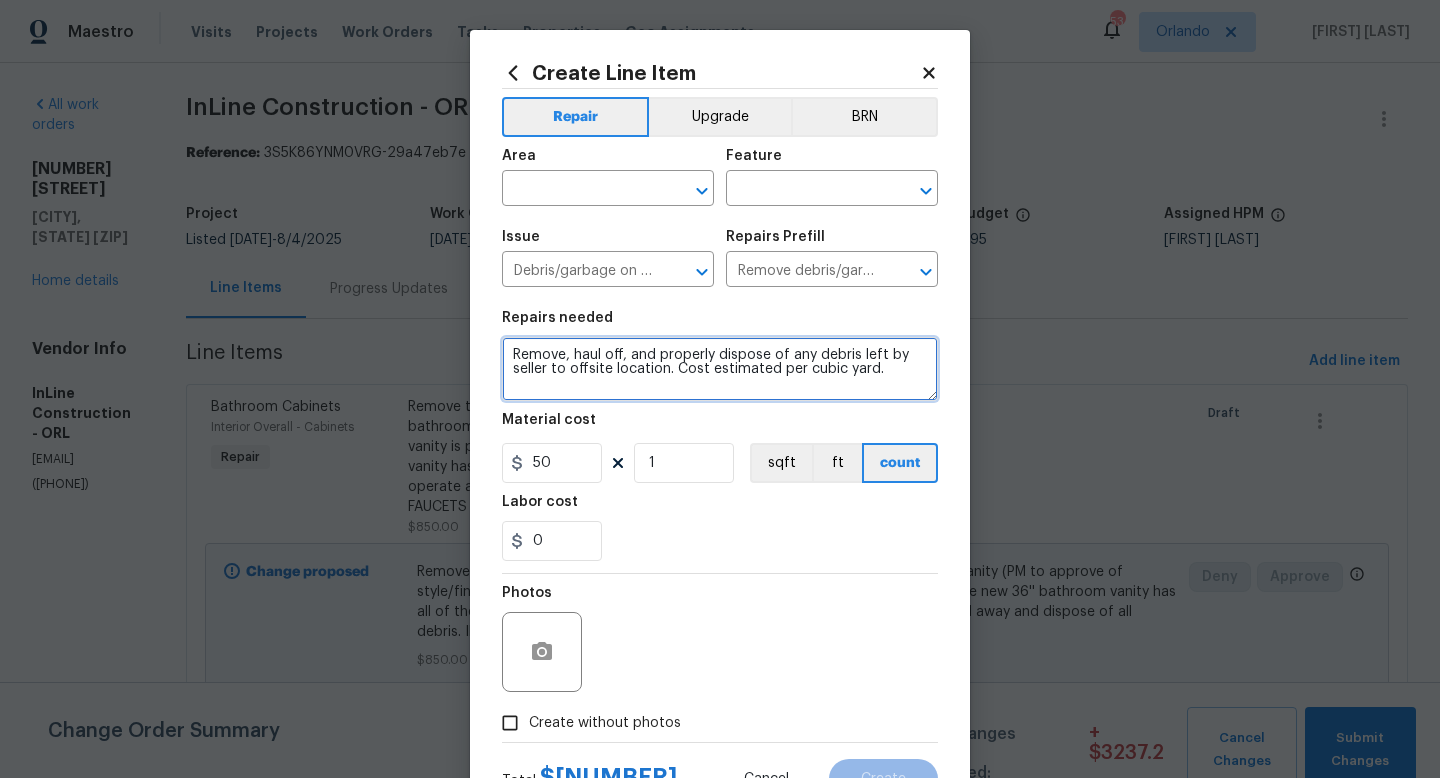 click on "Remove, haul off, and properly dispose of any debris left by seller to offsite location. Cost estimated per cubic yard." at bounding box center (720, 369) 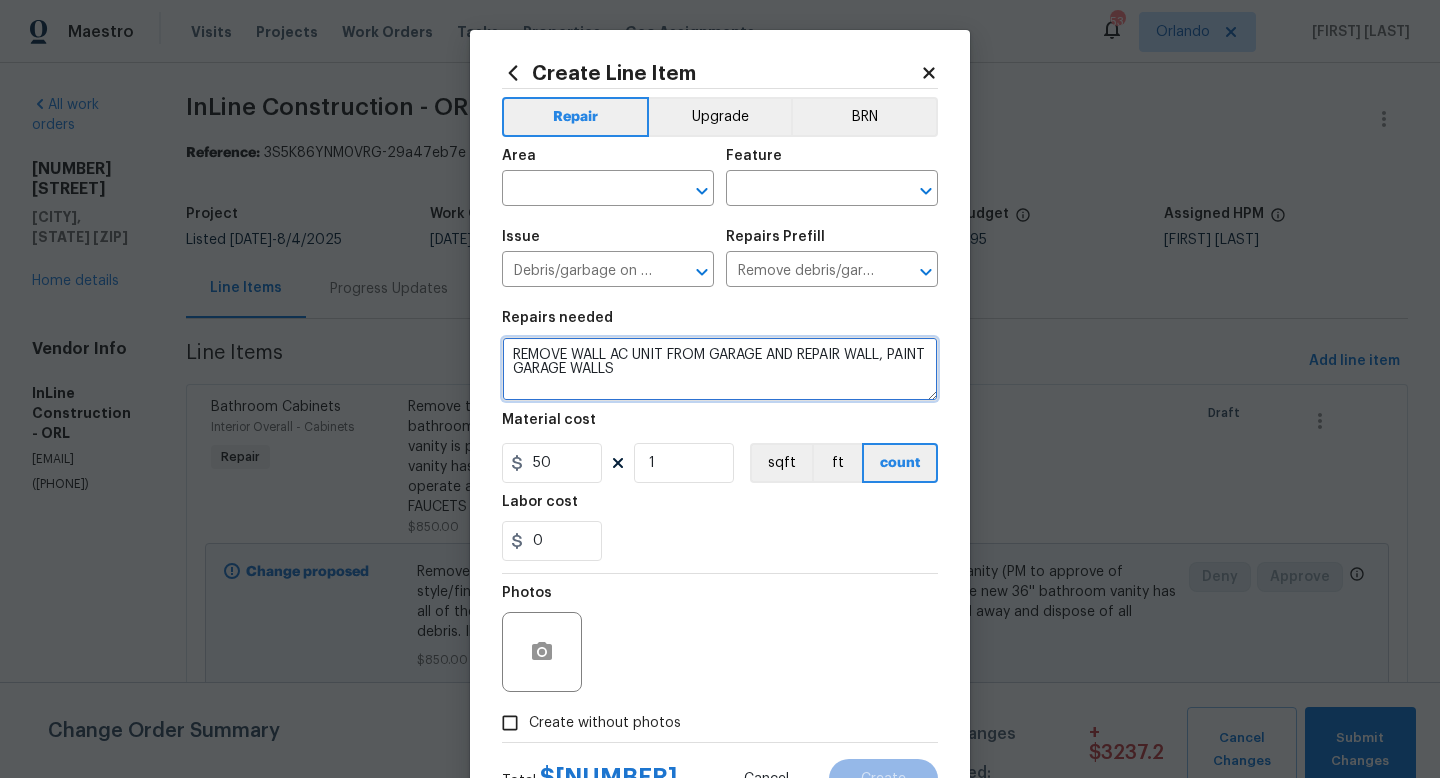 type on "REMOVE WALL AC UNIT FROM GARAGE AND REPAIR WALL, PAINT GARAGE WALLS" 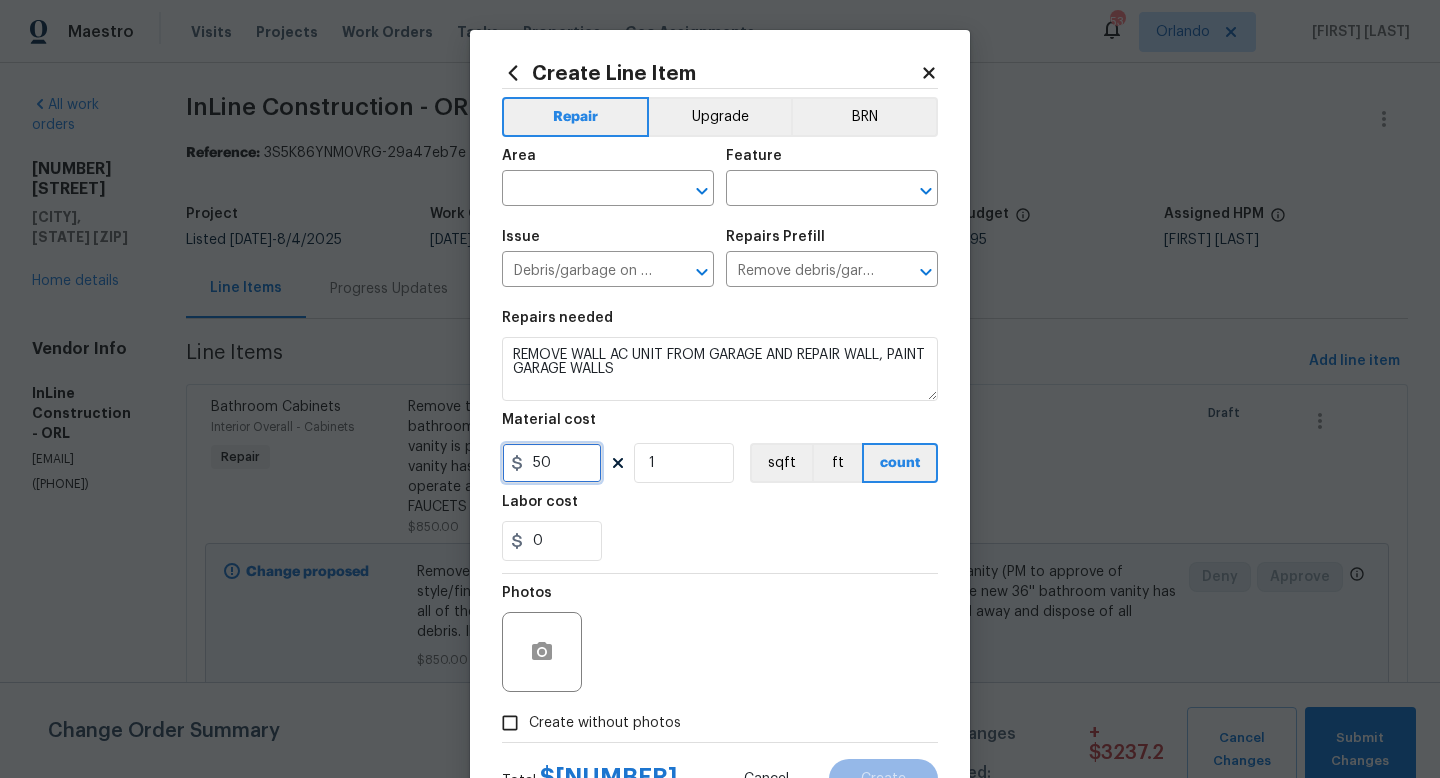 click on "50" at bounding box center (552, 463) 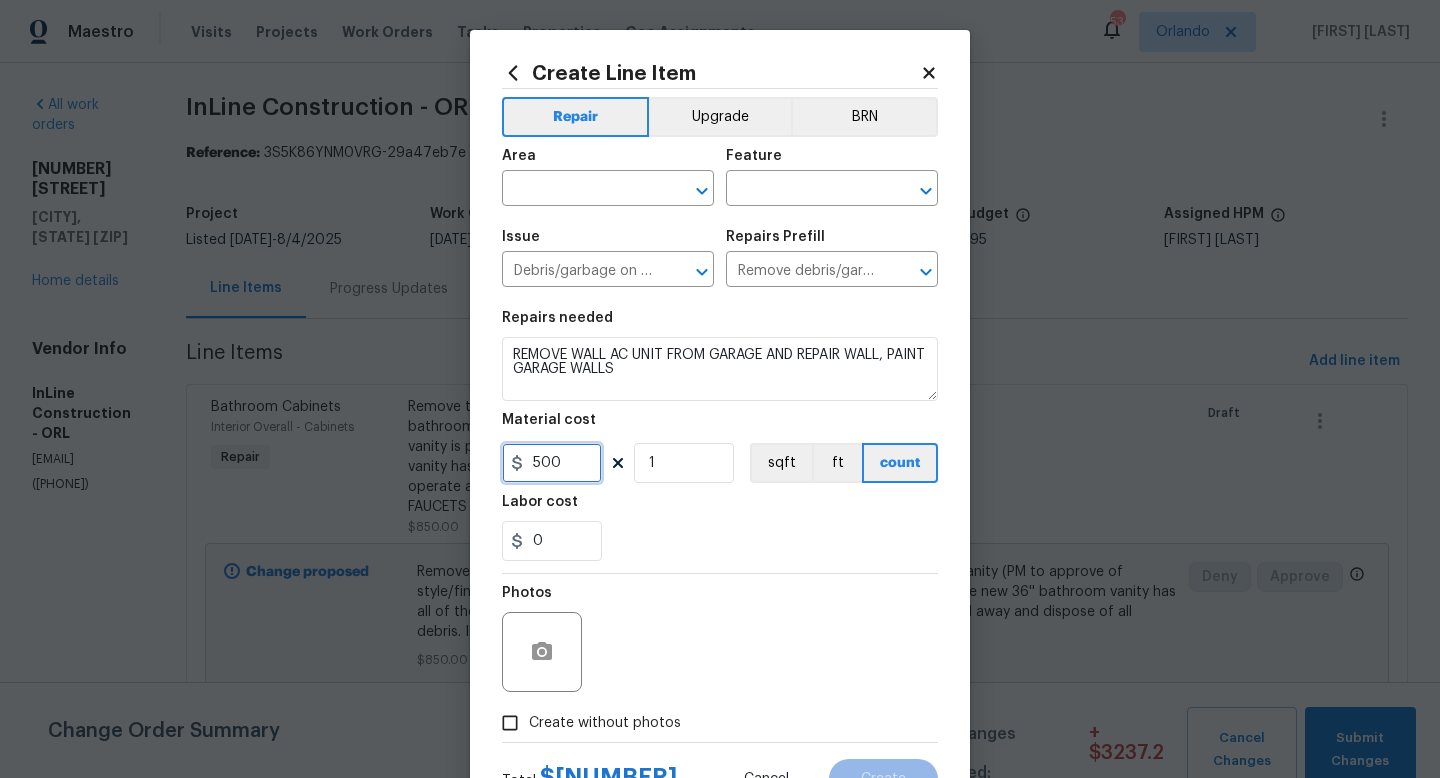 type on "500" 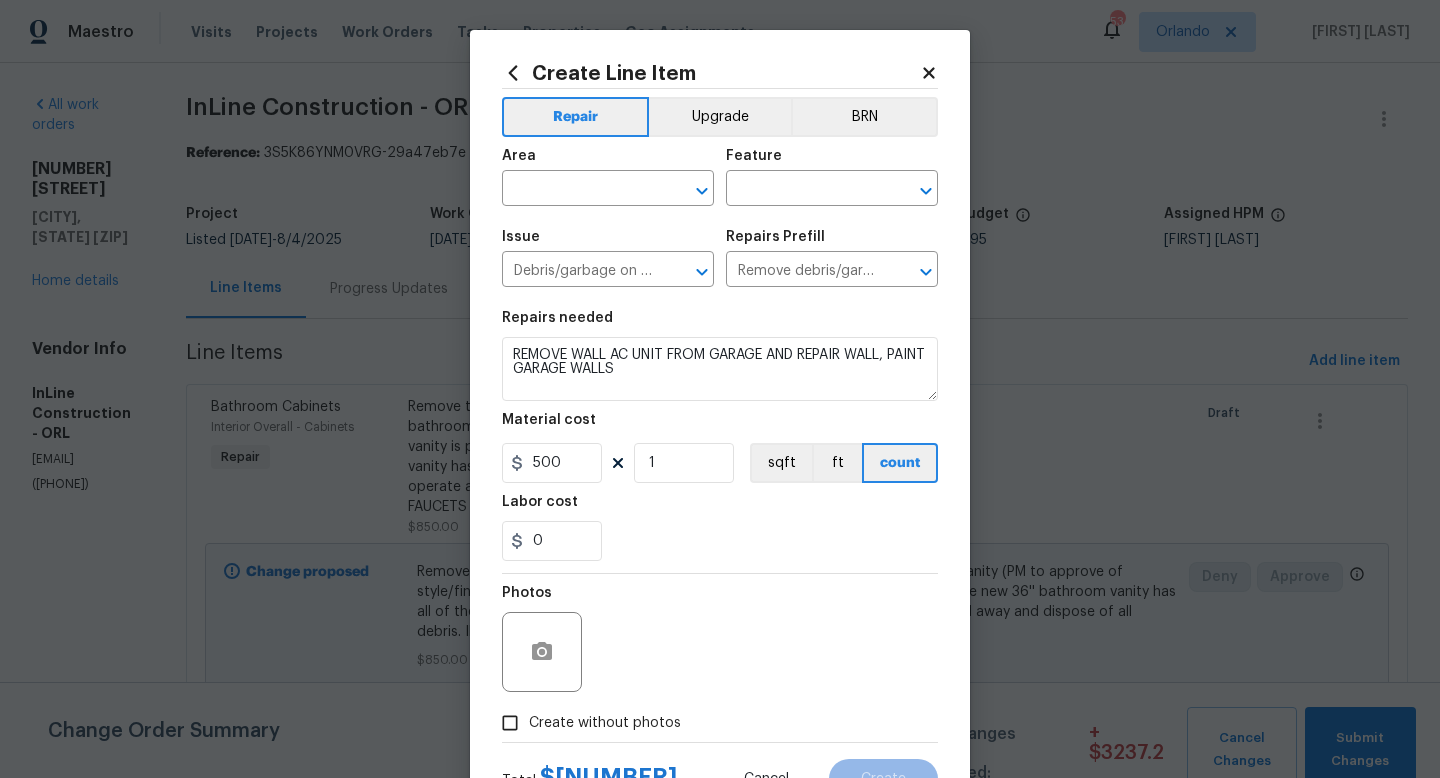 click on "Photos" at bounding box center [720, 639] 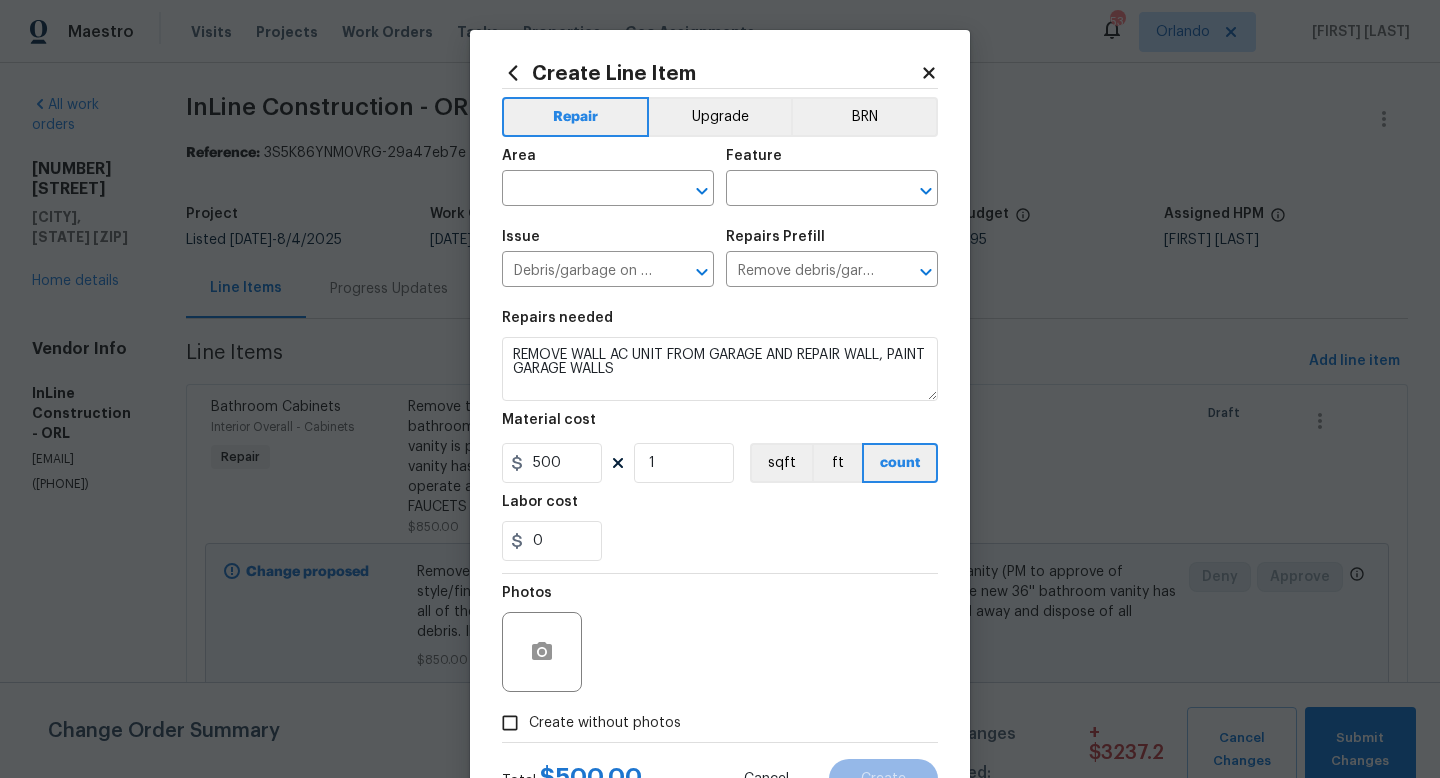 scroll, scrollTop: 53, scrollLeft: 0, axis: vertical 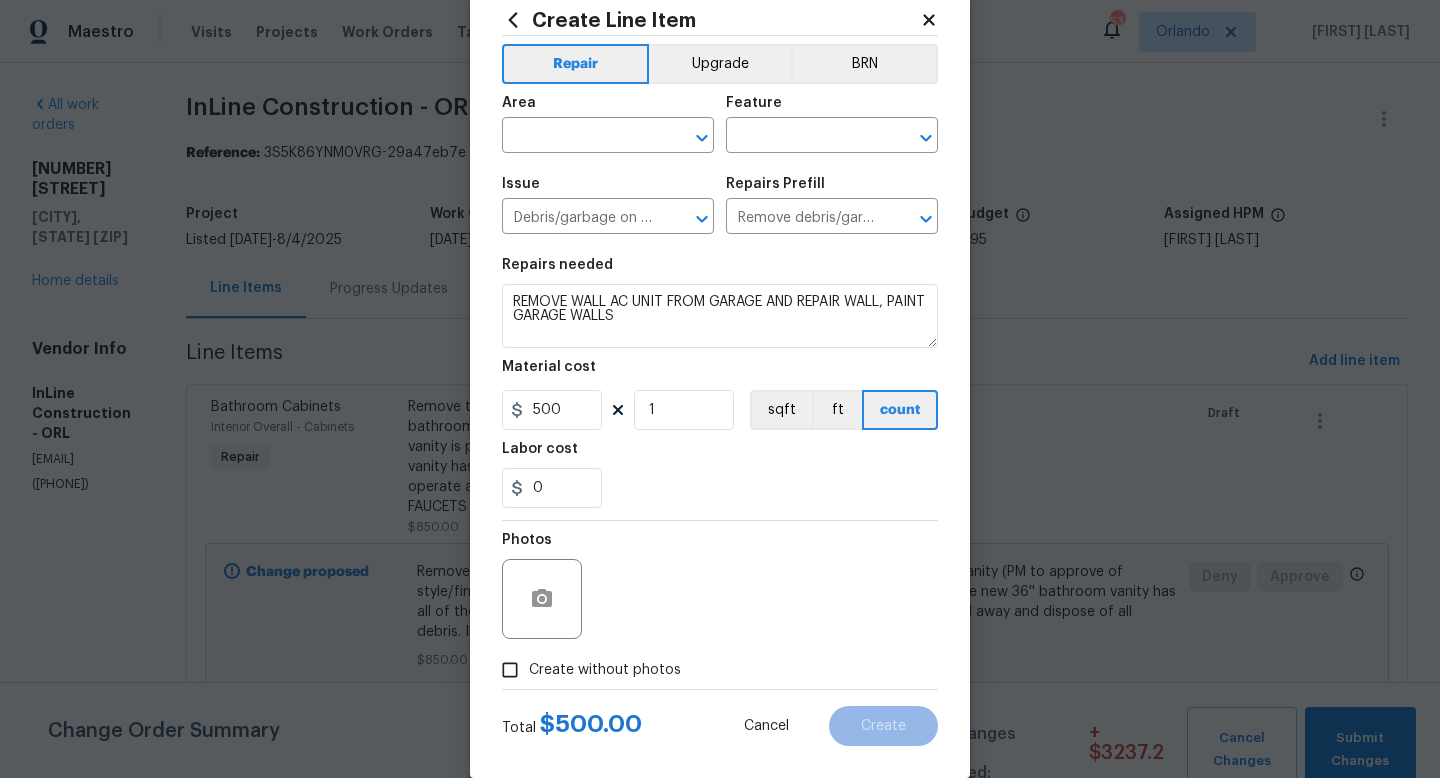 click on "Create without photos" at bounding box center (605, 670) 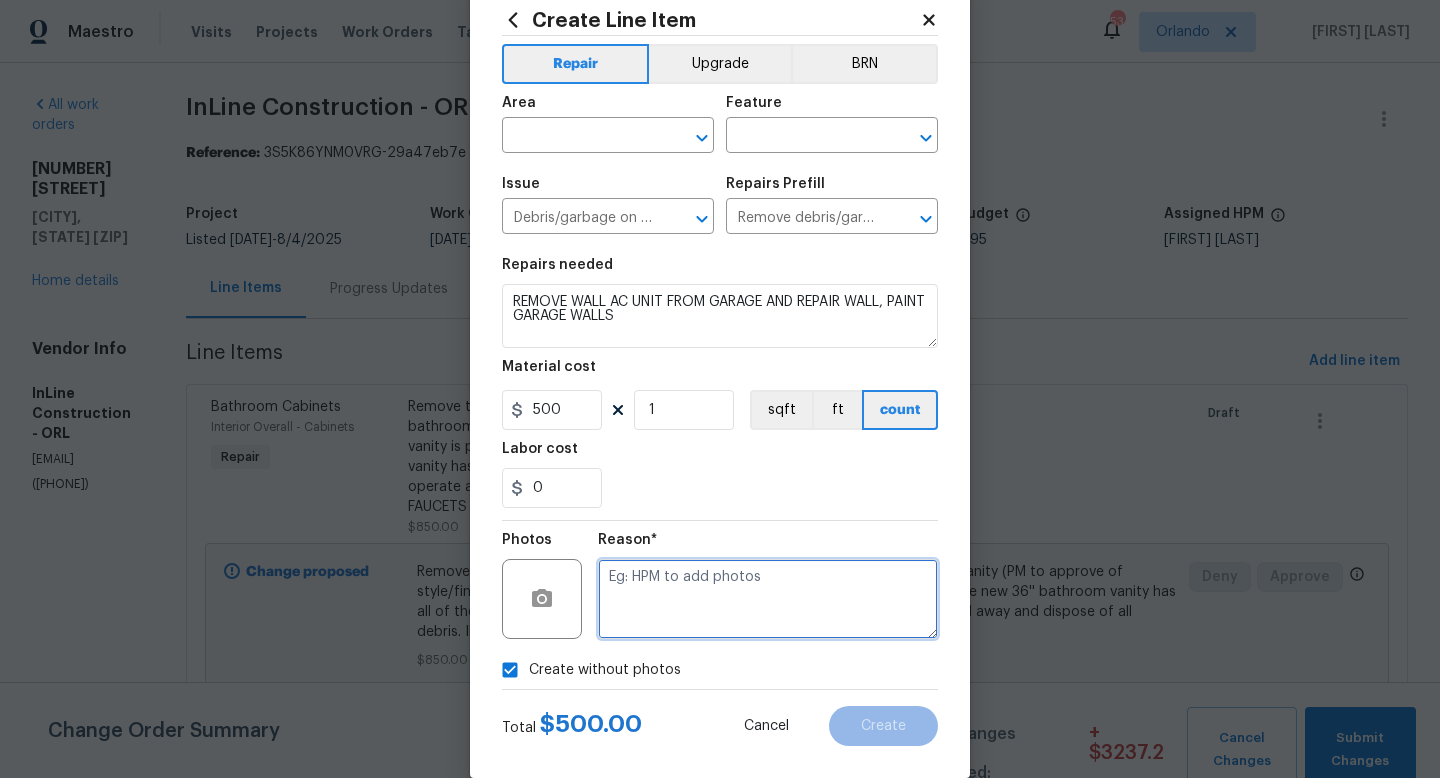 click at bounding box center [768, 599] 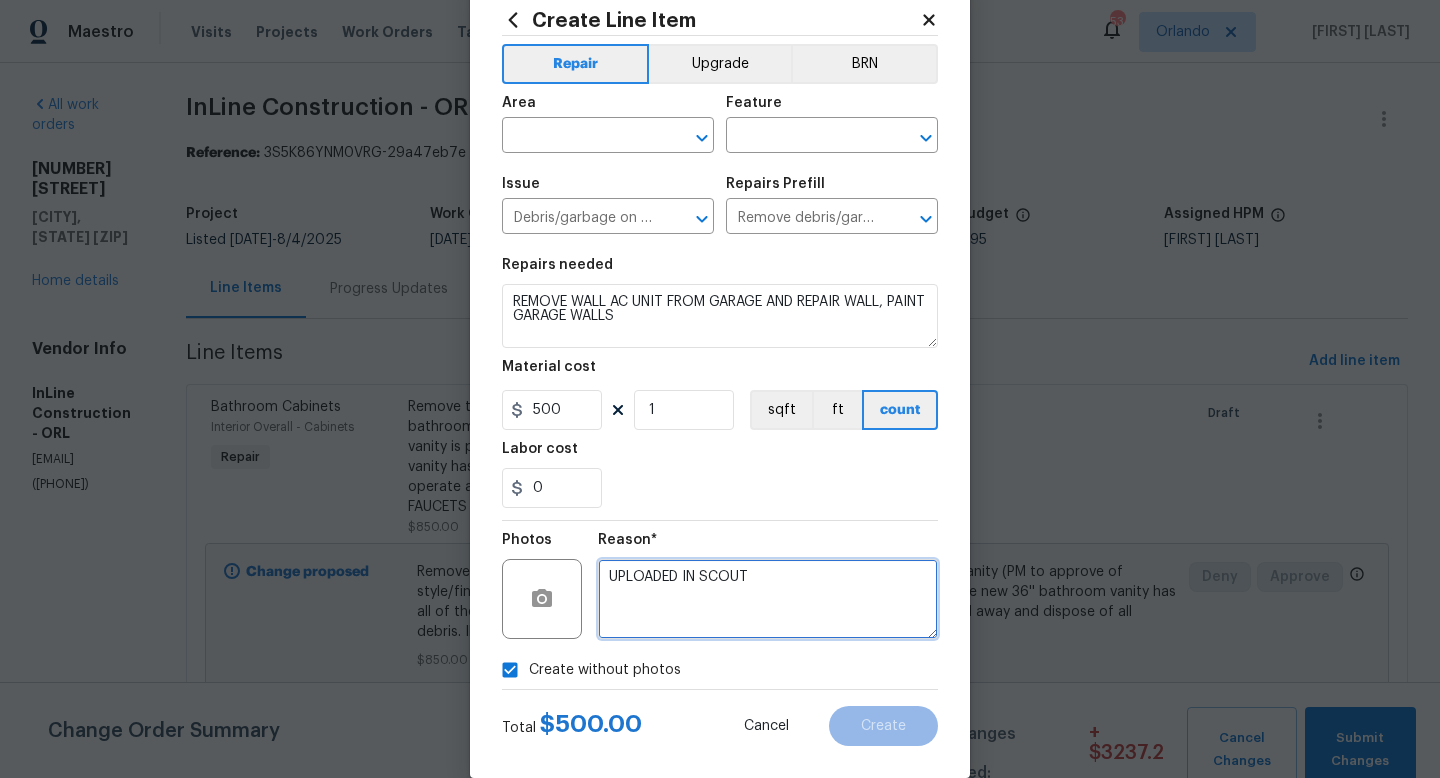 scroll, scrollTop: 84, scrollLeft: 0, axis: vertical 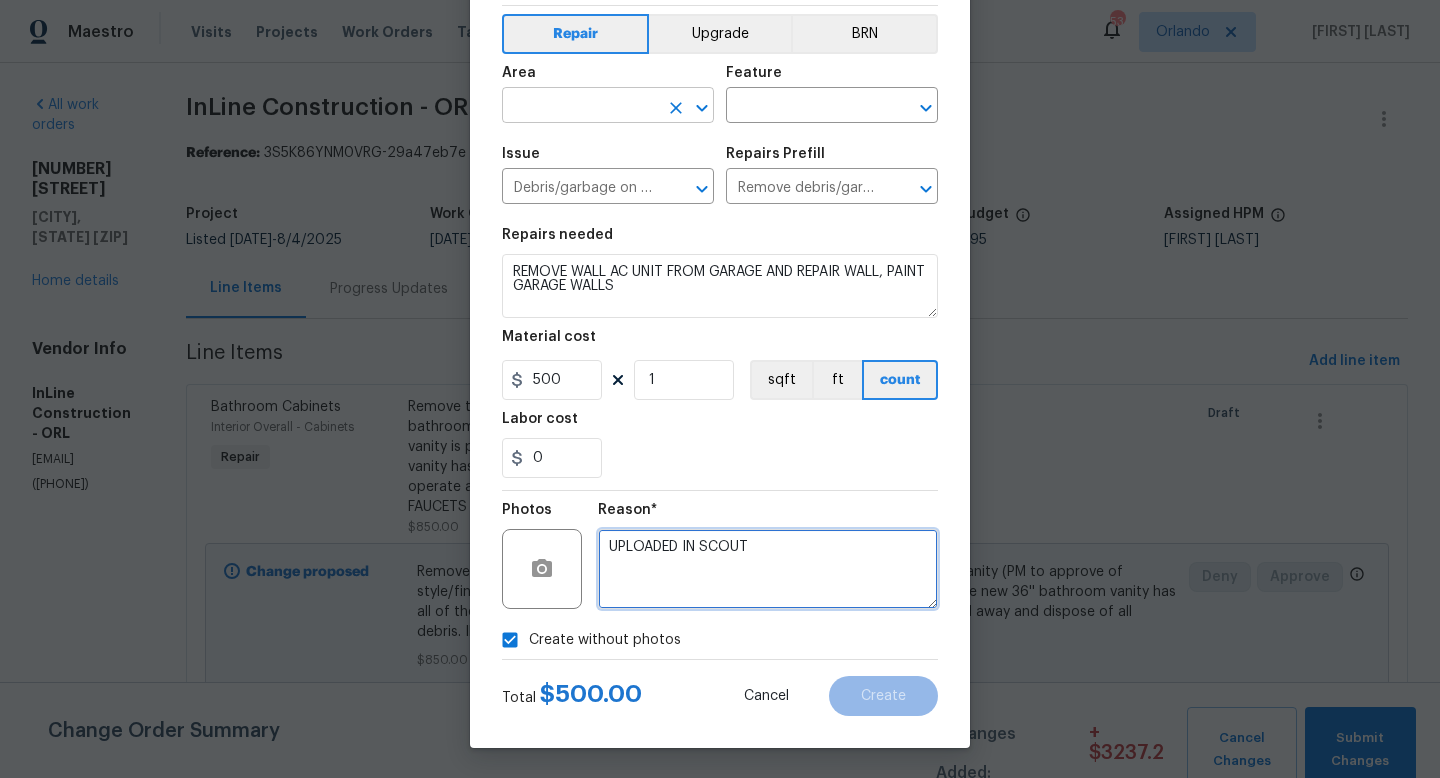 type on "UPLOADED IN SCOUT" 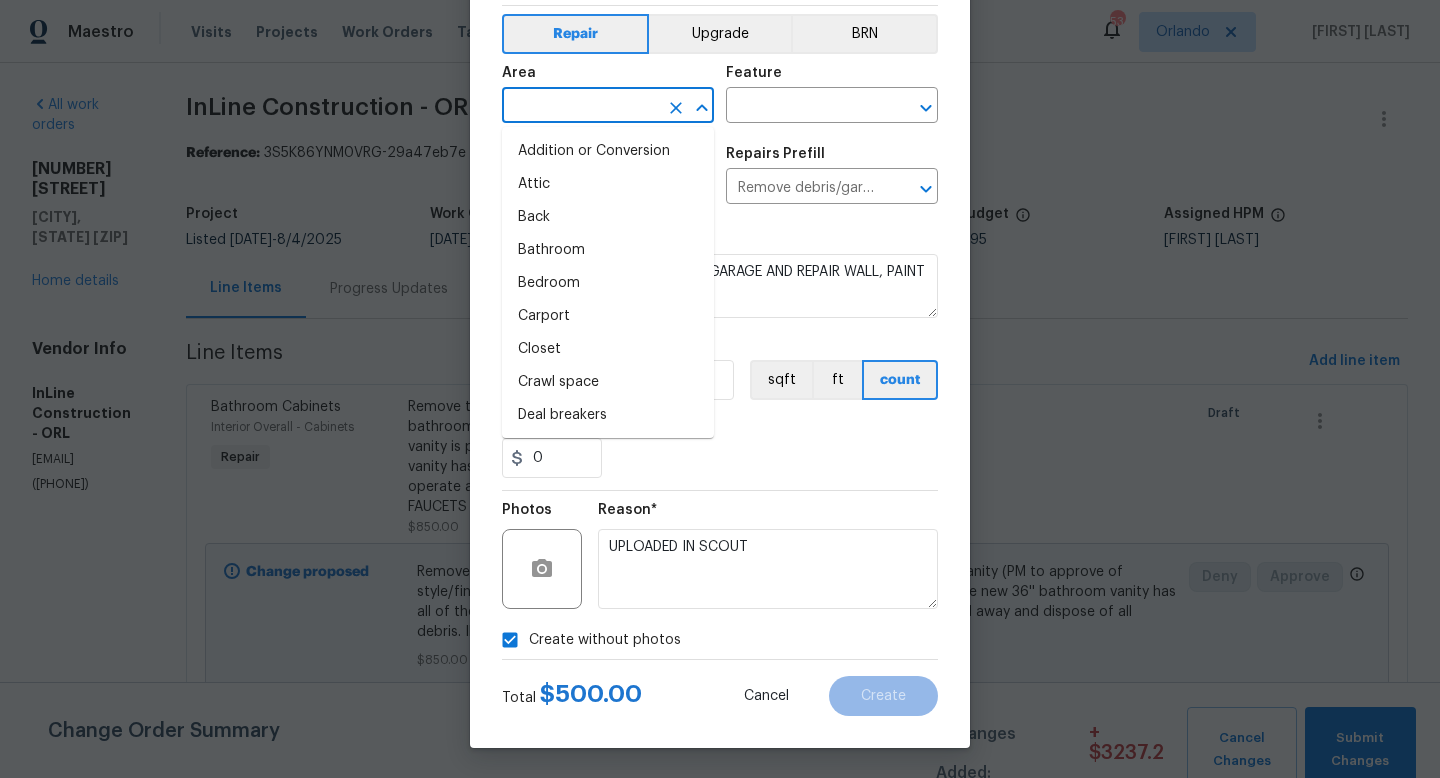 click at bounding box center [580, 107] 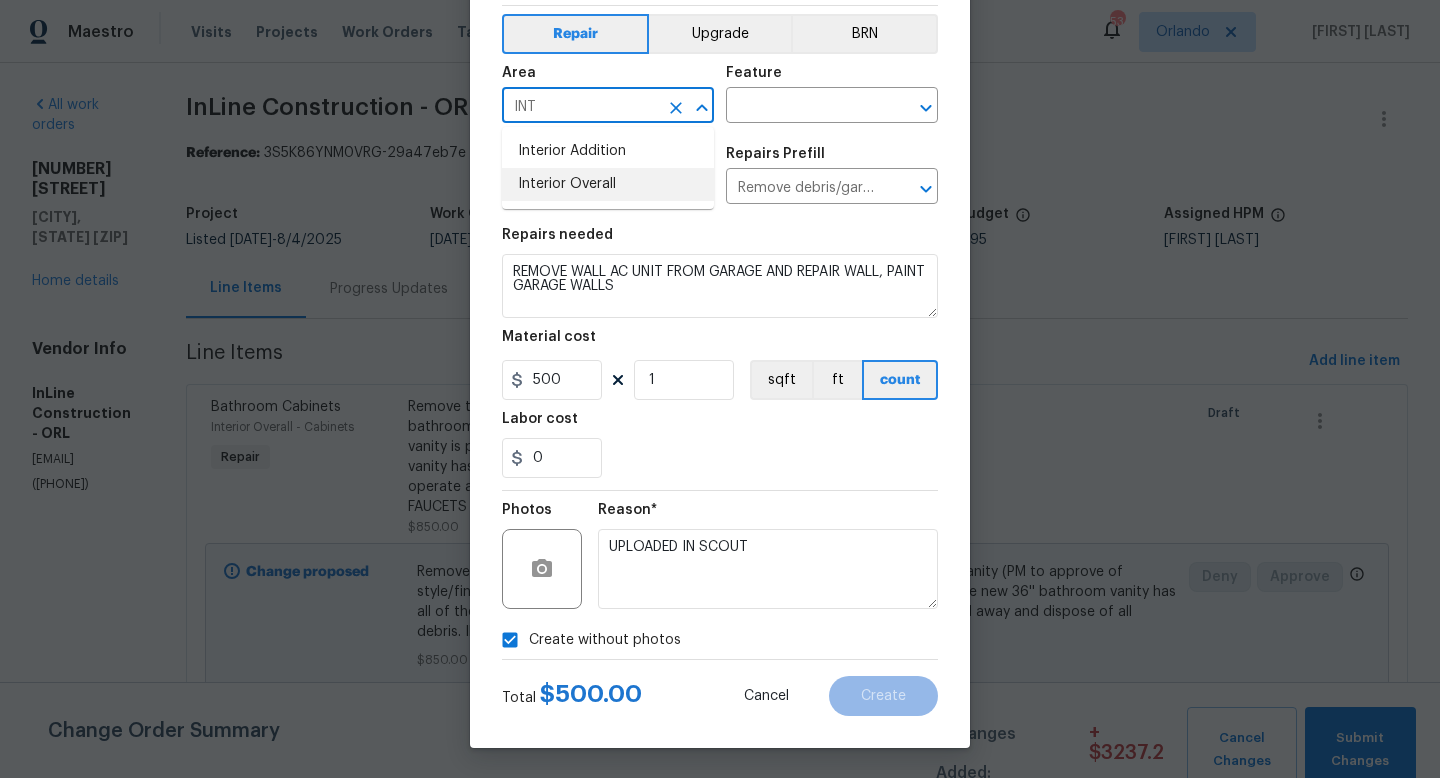 click on "Interior Overall" at bounding box center [608, 184] 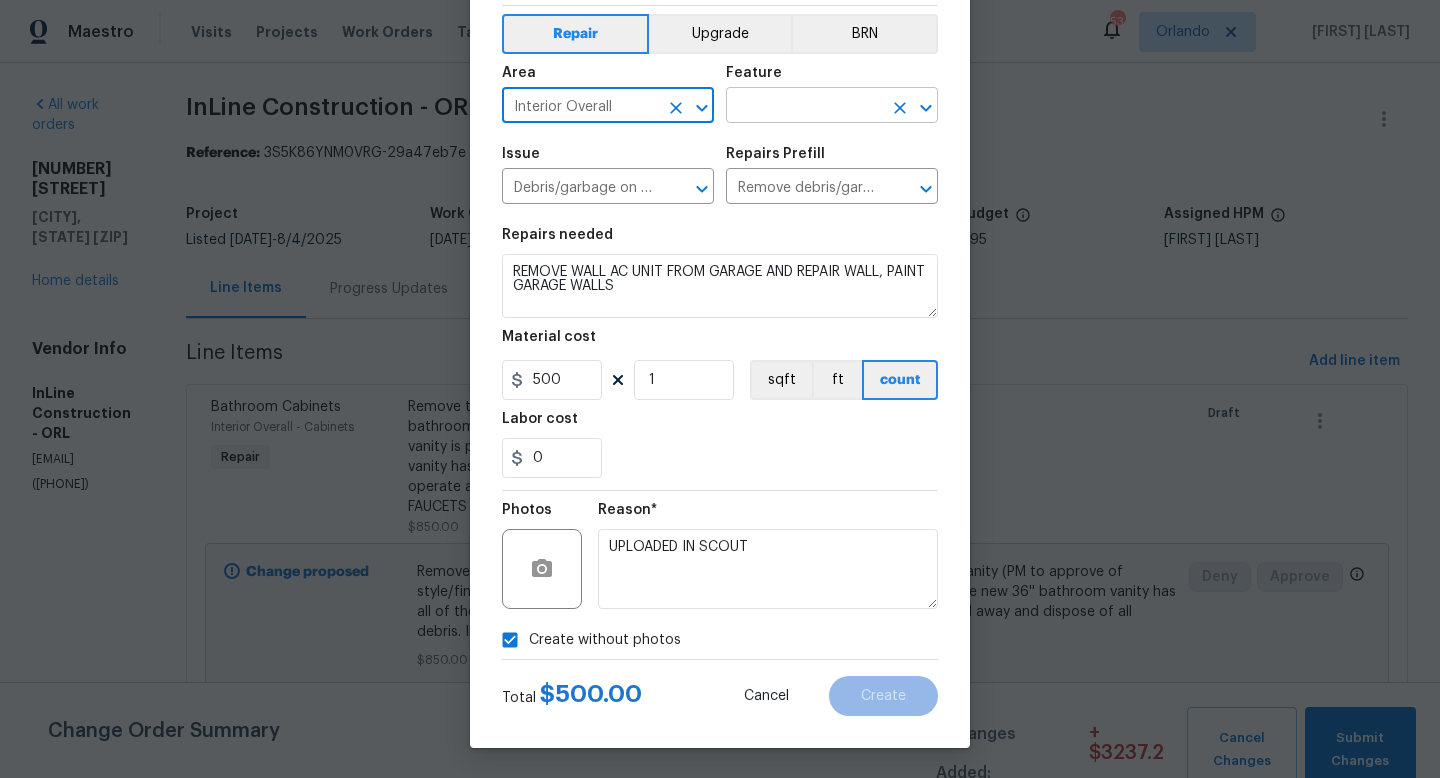 type on "Interior Overall" 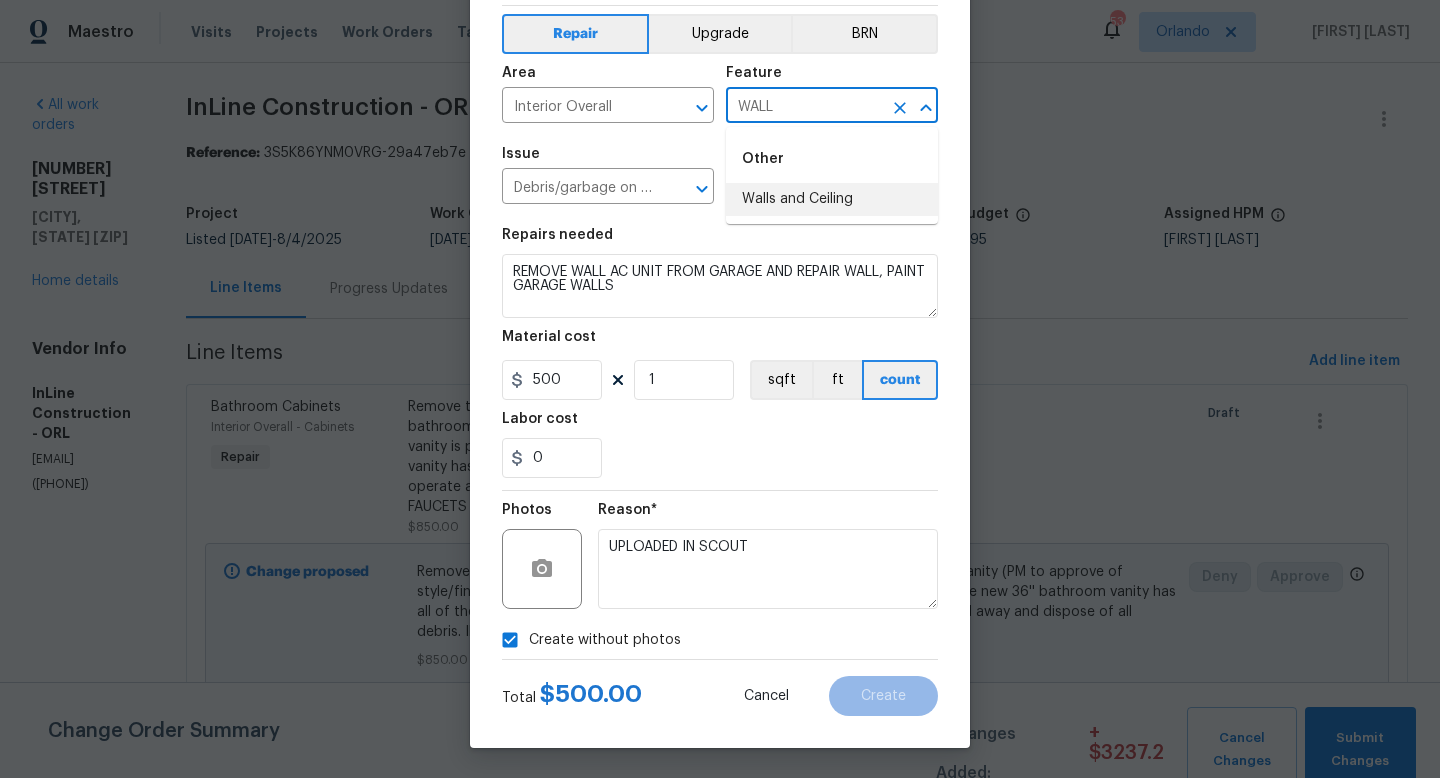 click on "Walls and Ceiling" at bounding box center [832, 199] 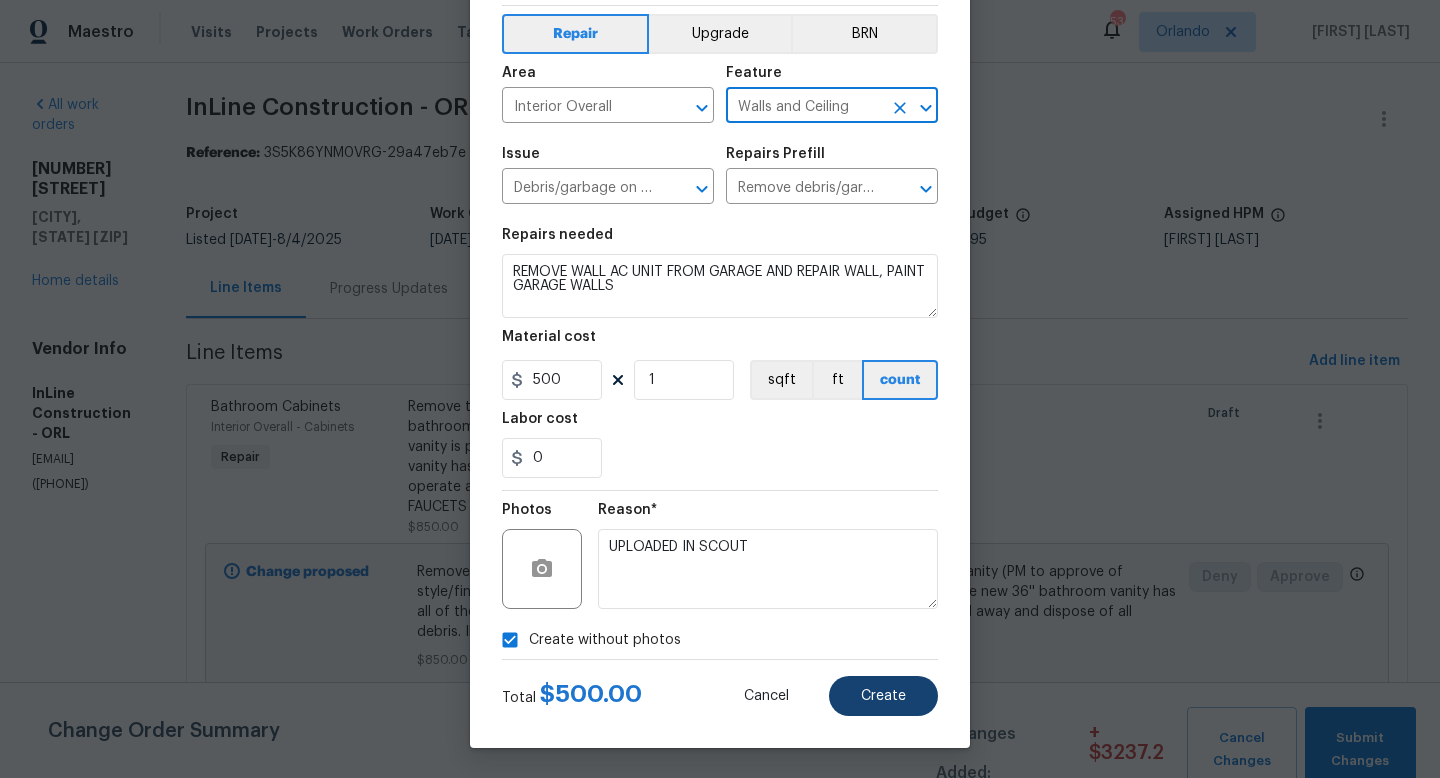 type on "Walls and Ceiling" 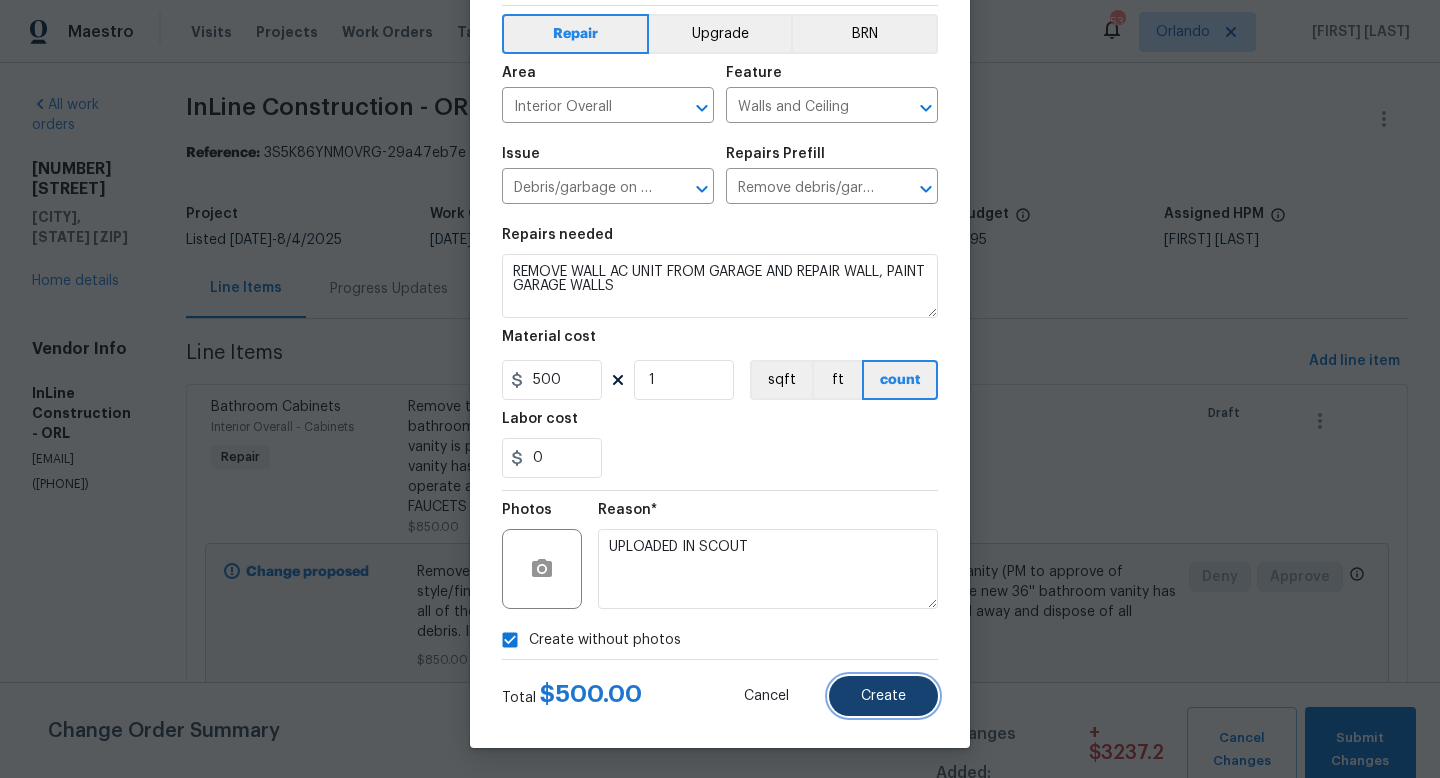 click on "Create" at bounding box center [883, 696] 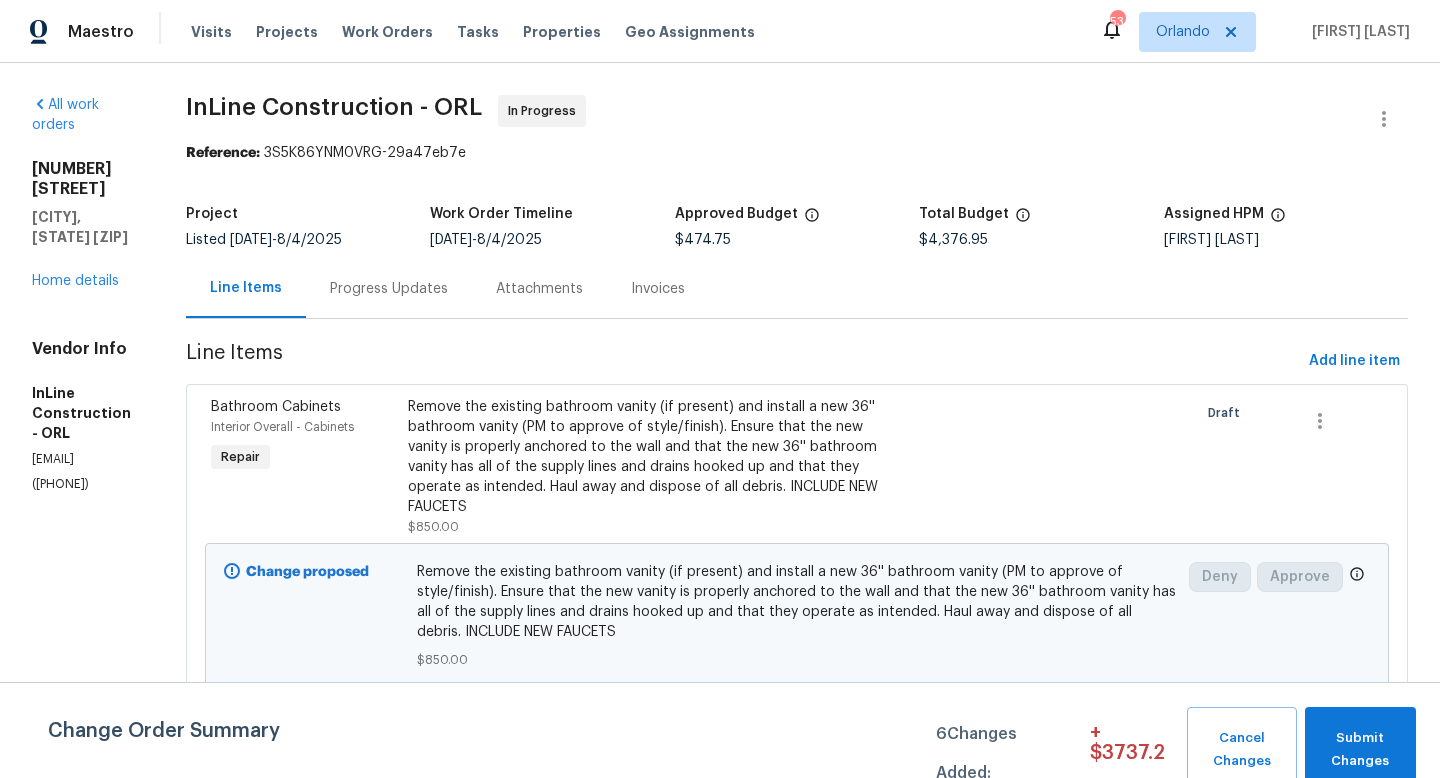 drag, startPoint x: 163, startPoint y: 190, endPoint x: 77, endPoint y: 146, distance: 96.60228 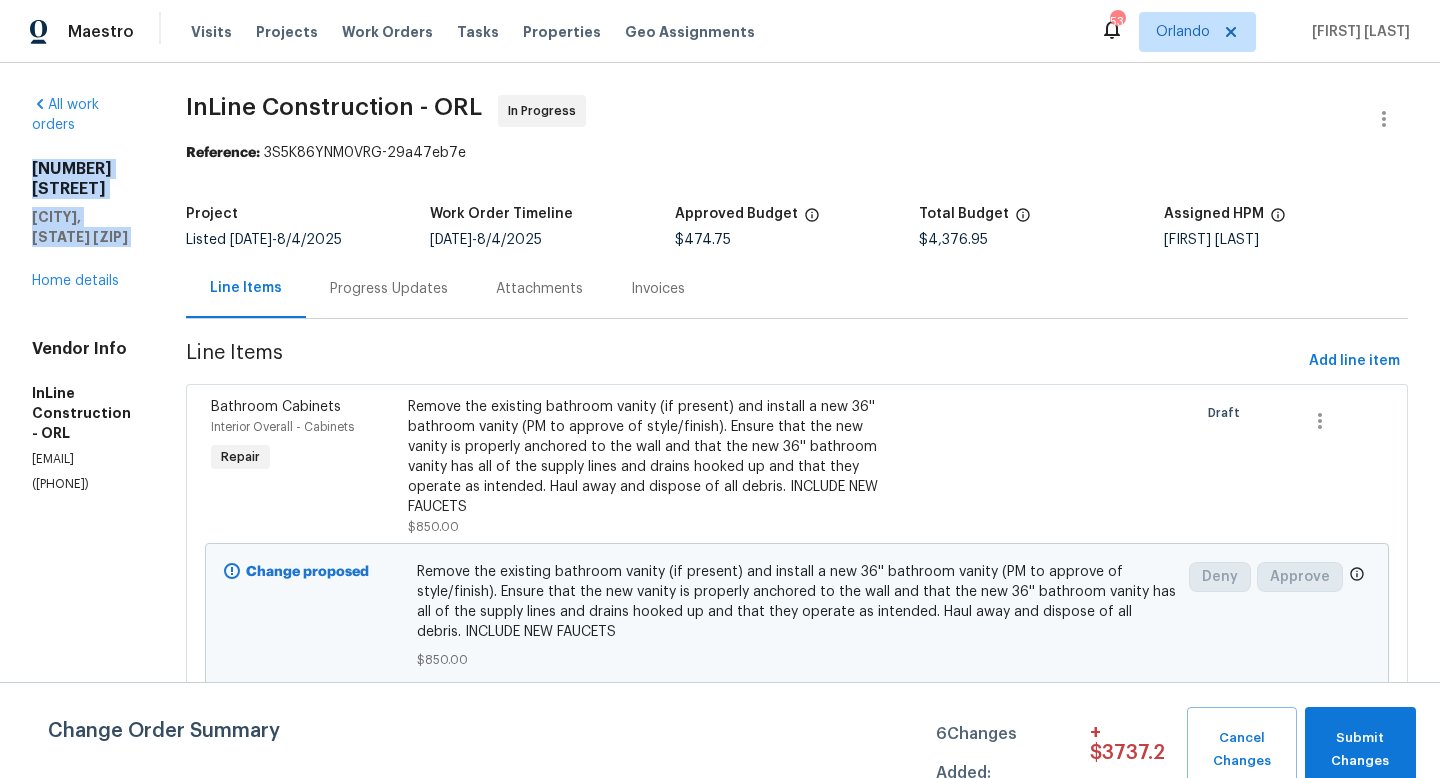 drag, startPoint x: 31, startPoint y: 135, endPoint x: 106, endPoint y: 196, distance: 96.67471 